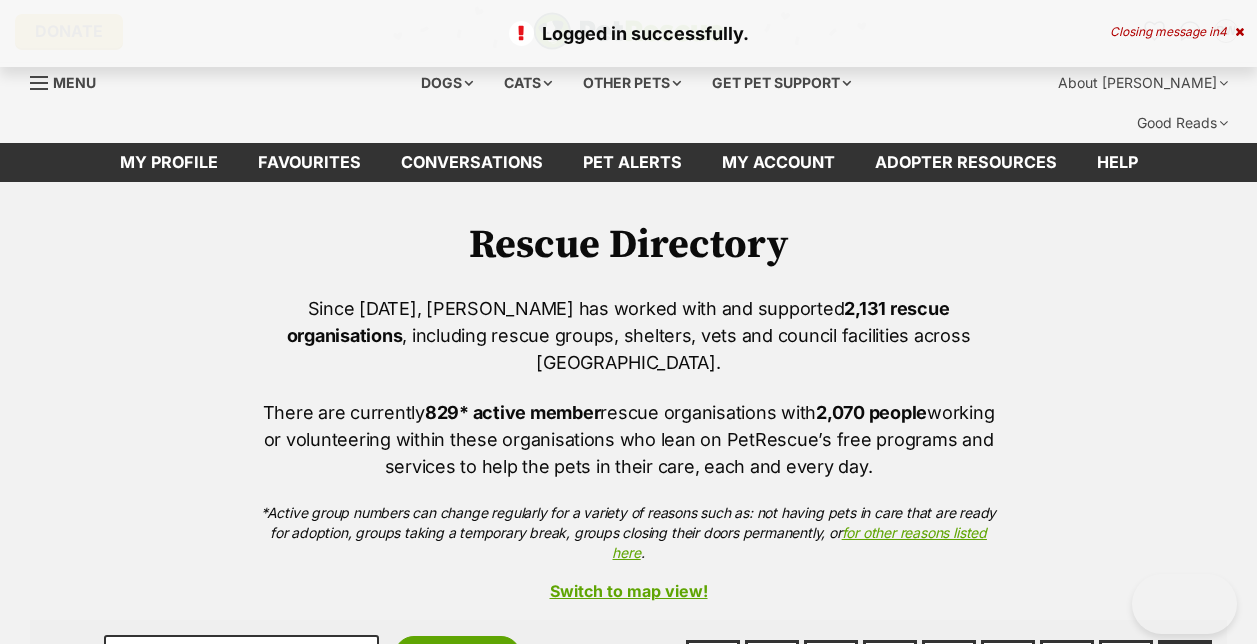 scroll, scrollTop: 0, scrollLeft: 0, axis: both 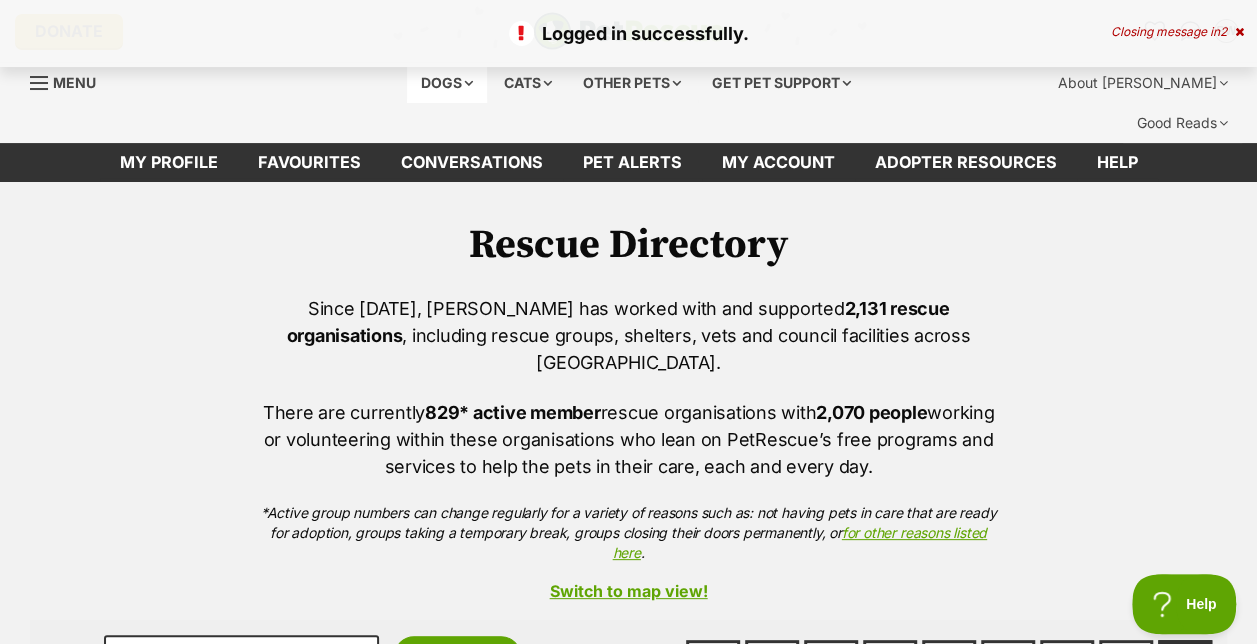 click on "Dogs" at bounding box center (447, 83) 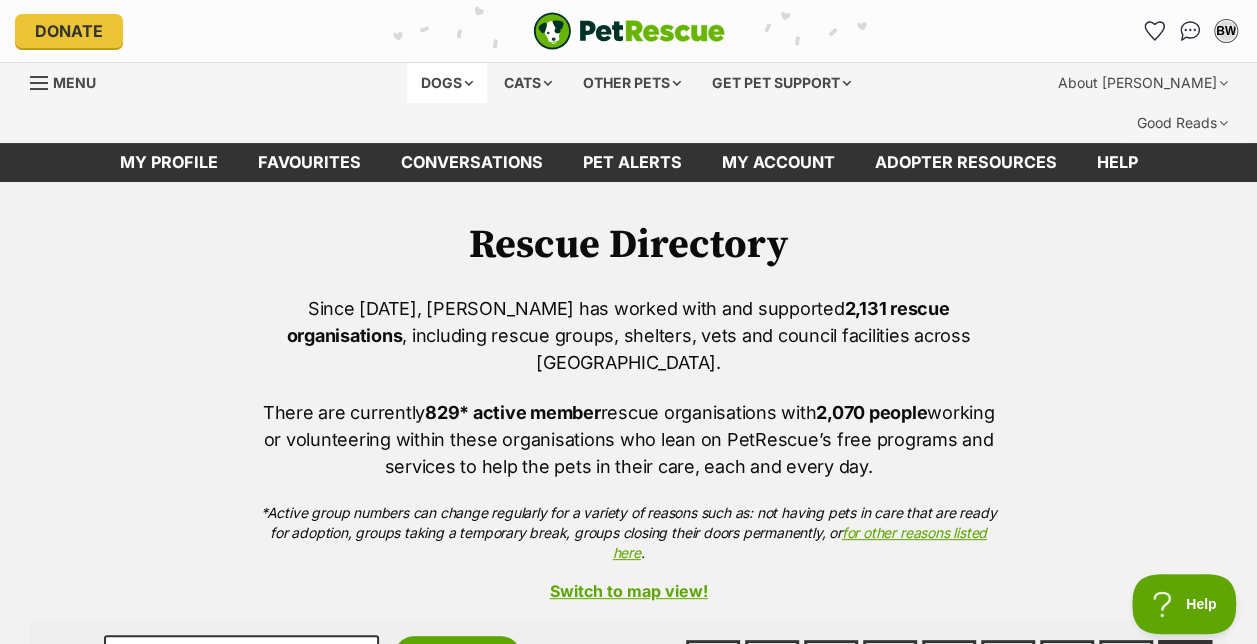 click on "Dogs" at bounding box center [447, 83] 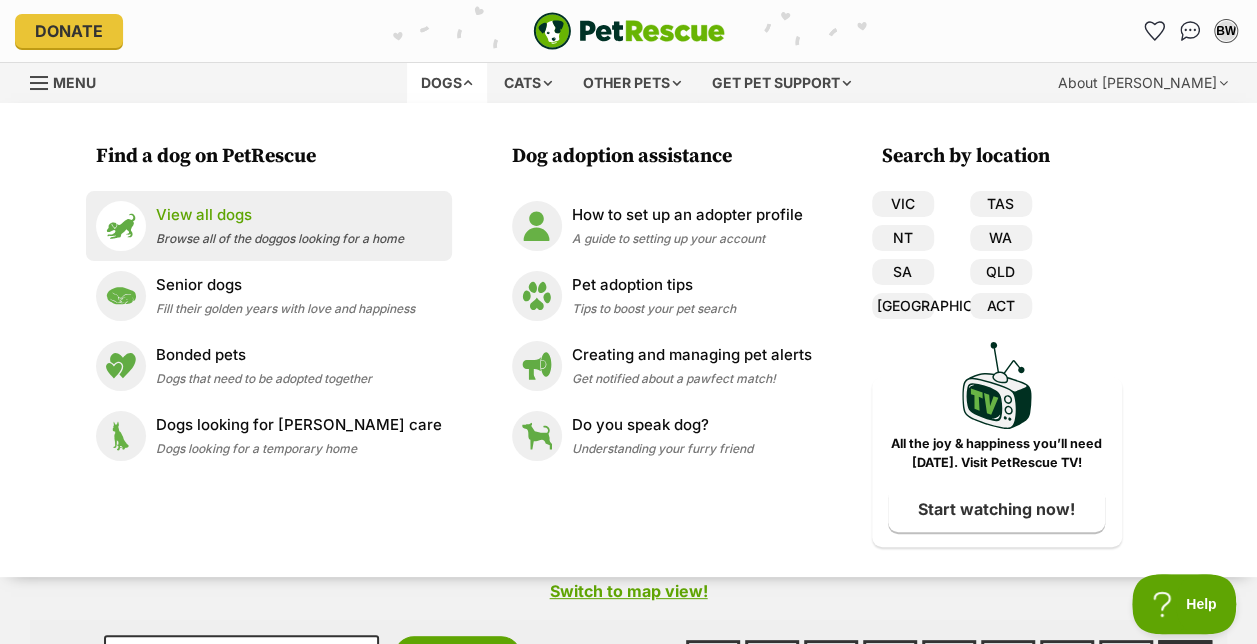 click on "View all dogs" at bounding box center (280, 215) 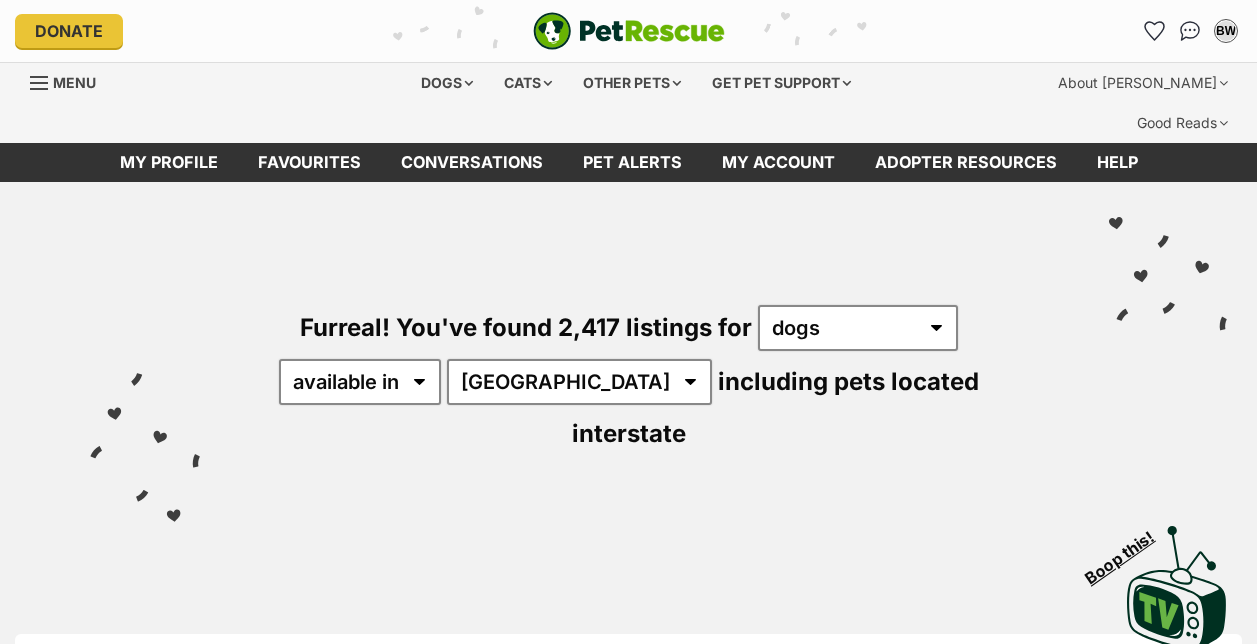 scroll, scrollTop: 0, scrollLeft: 0, axis: both 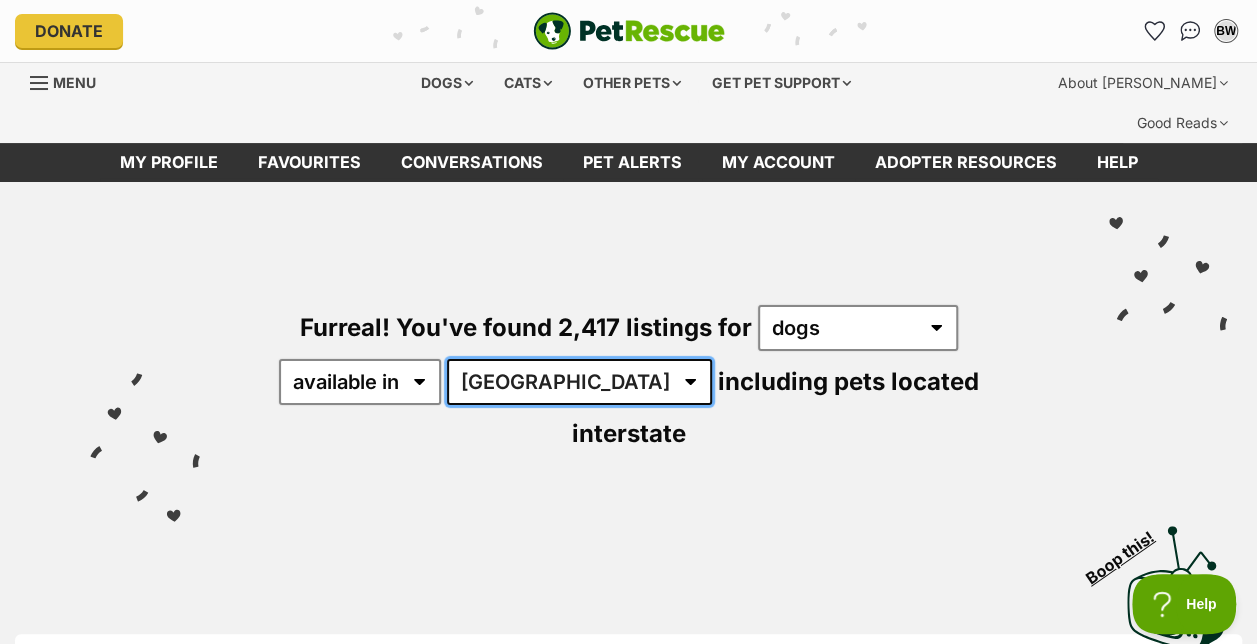 click on "Australia
ACT
NSW
NT
QLD
SA
TAS
VIC
WA" at bounding box center (579, 382) 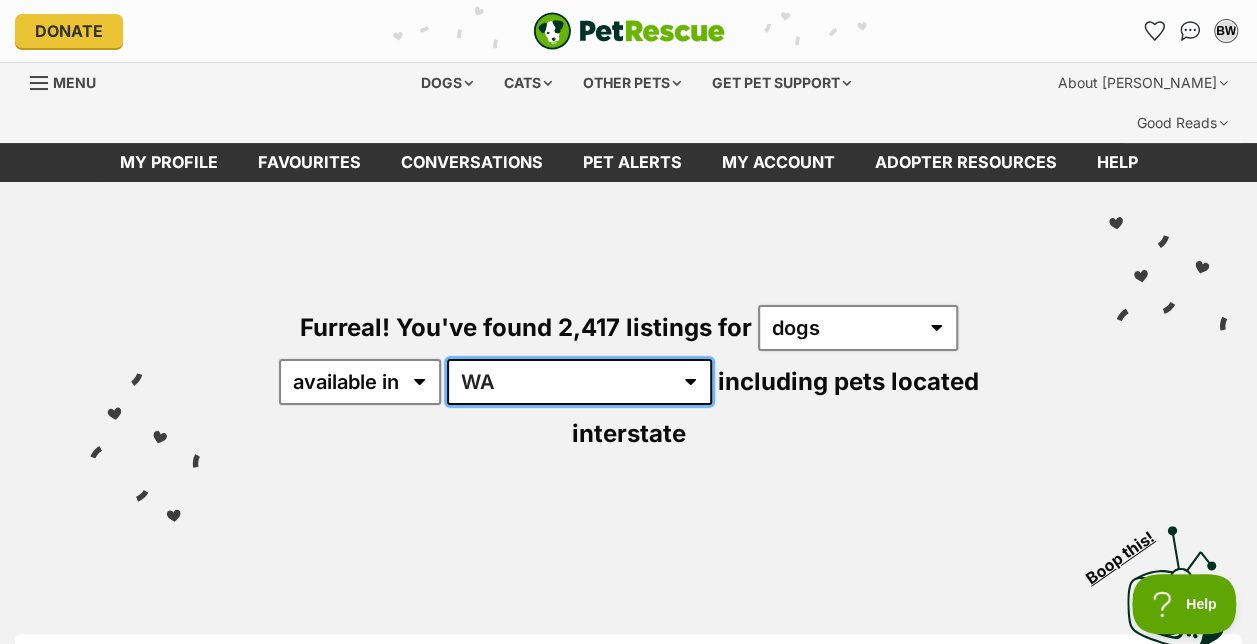 click on "Australia
ACT
NSW
NT
QLD
SA
TAS
VIC
WA" at bounding box center [579, 382] 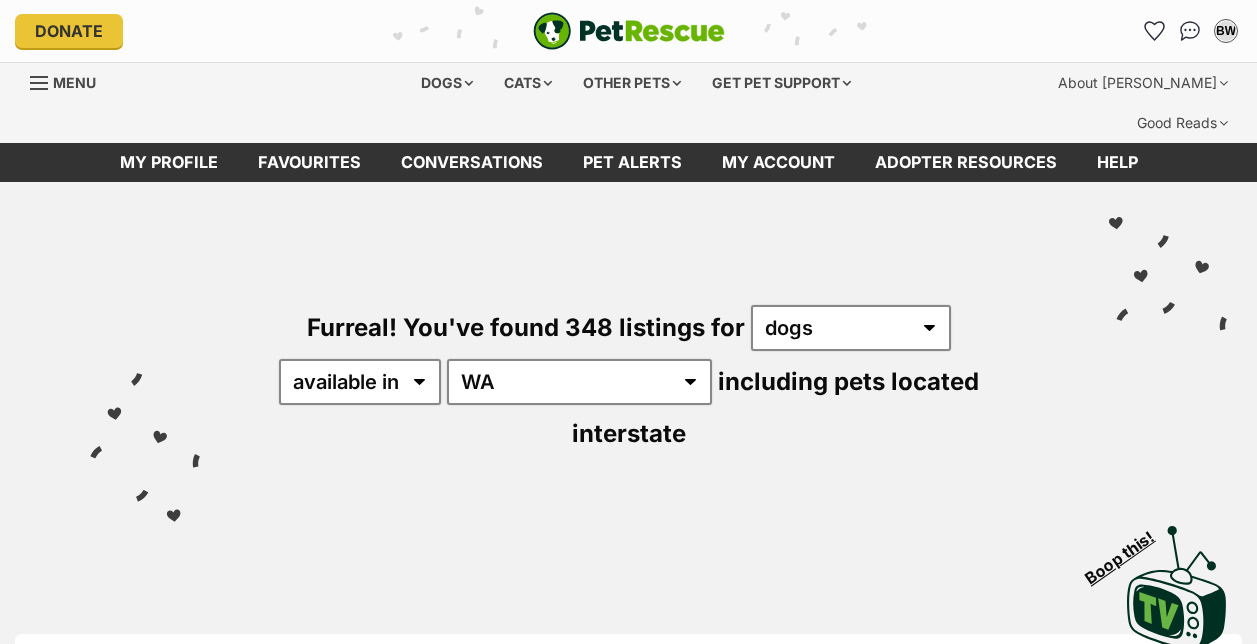 scroll, scrollTop: 0, scrollLeft: 0, axis: both 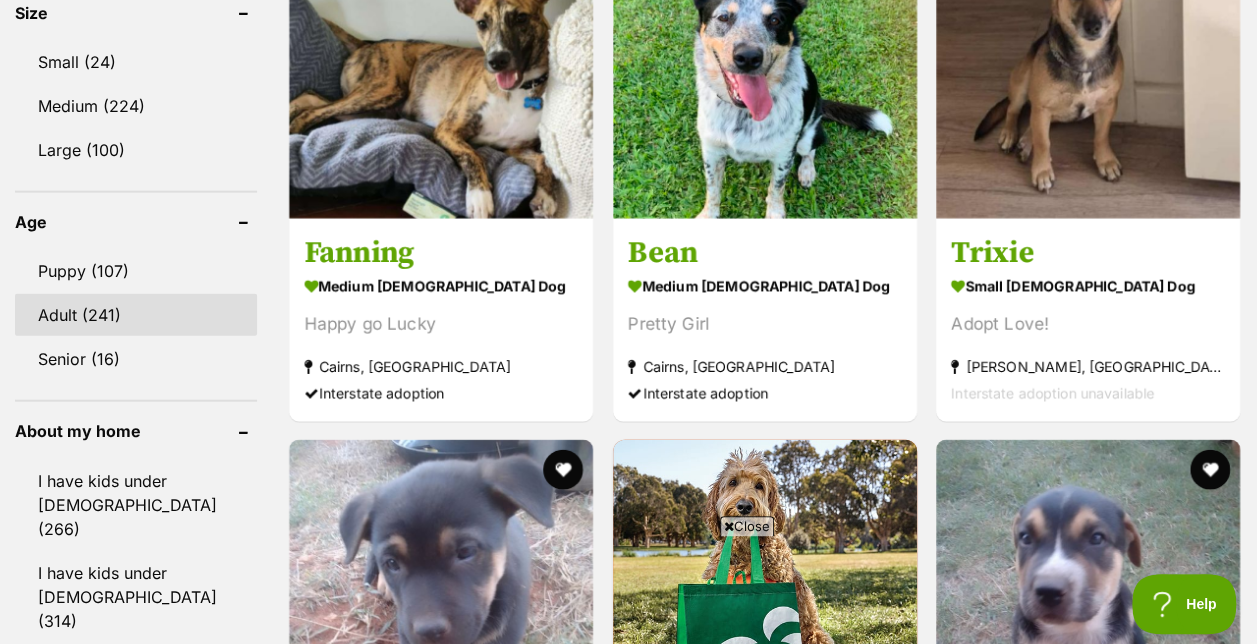click on "Adult (241)" at bounding box center (136, 315) 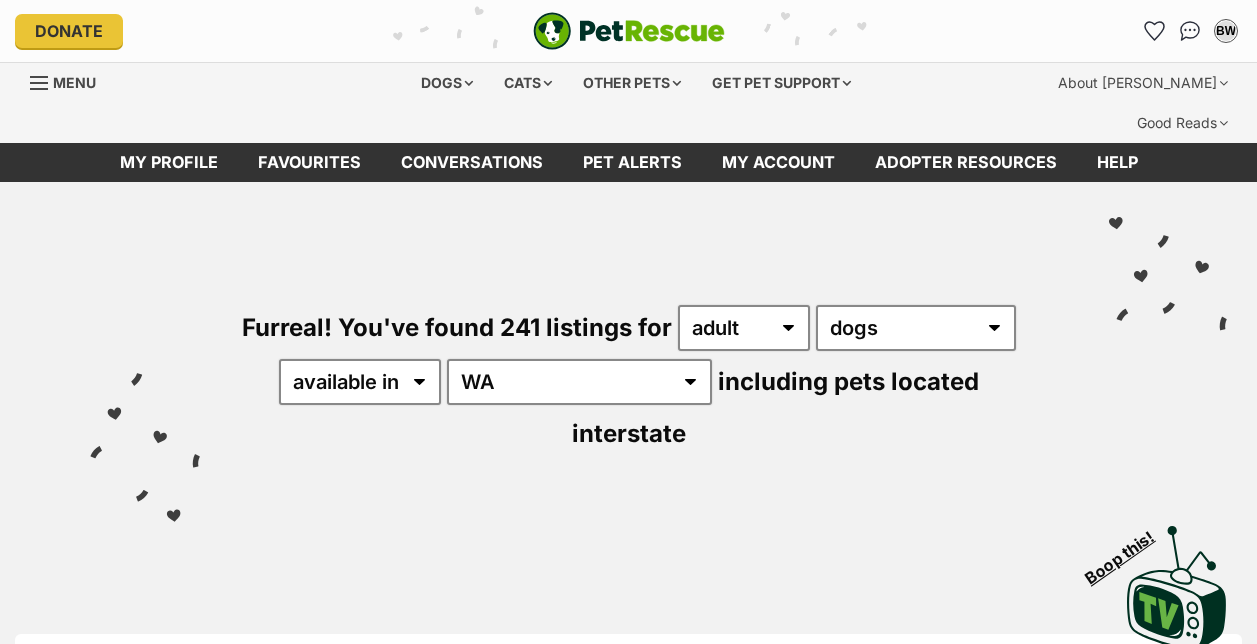 scroll, scrollTop: 0, scrollLeft: 0, axis: both 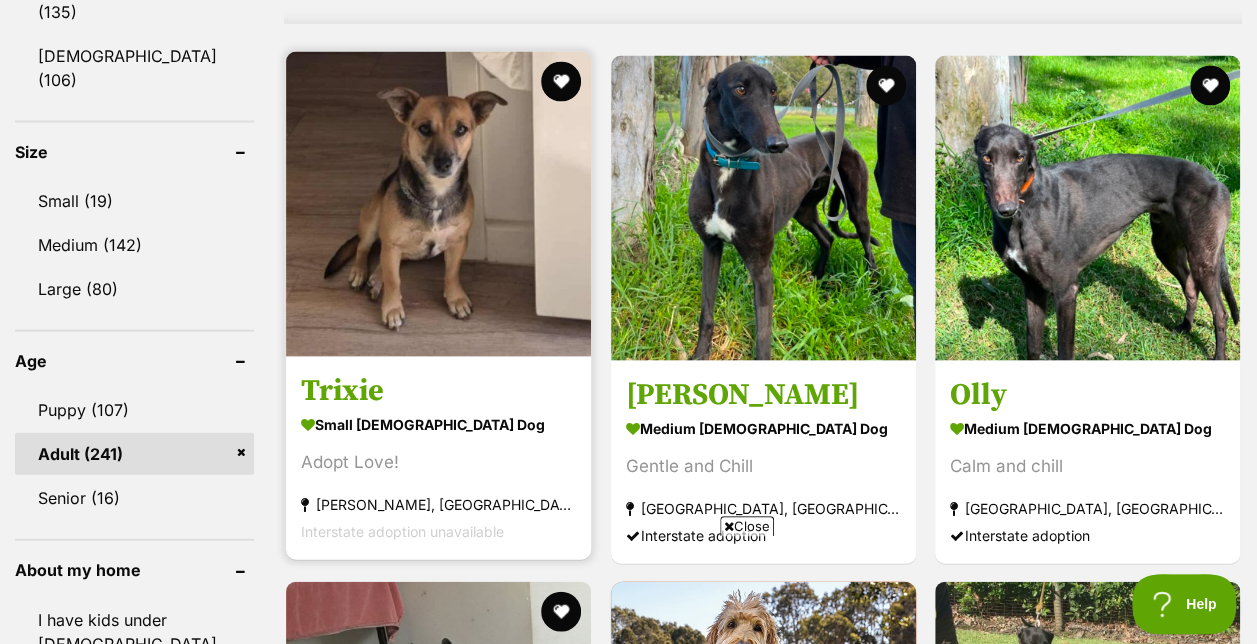 click at bounding box center (438, 204) 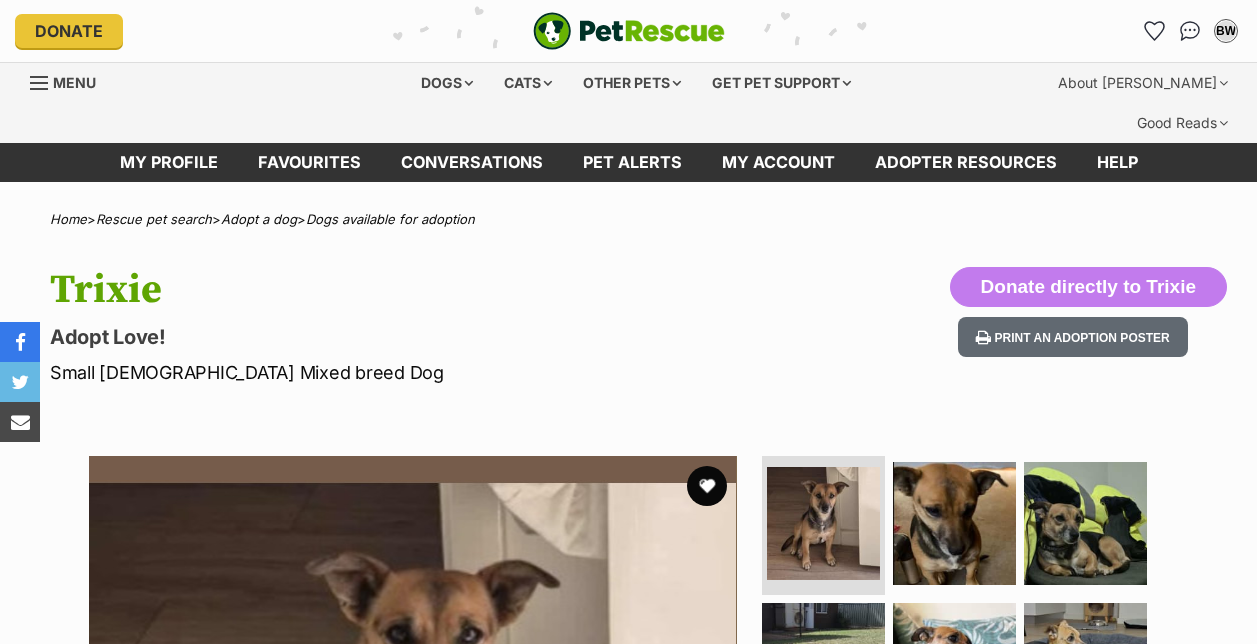 scroll, scrollTop: 0, scrollLeft: 0, axis: both 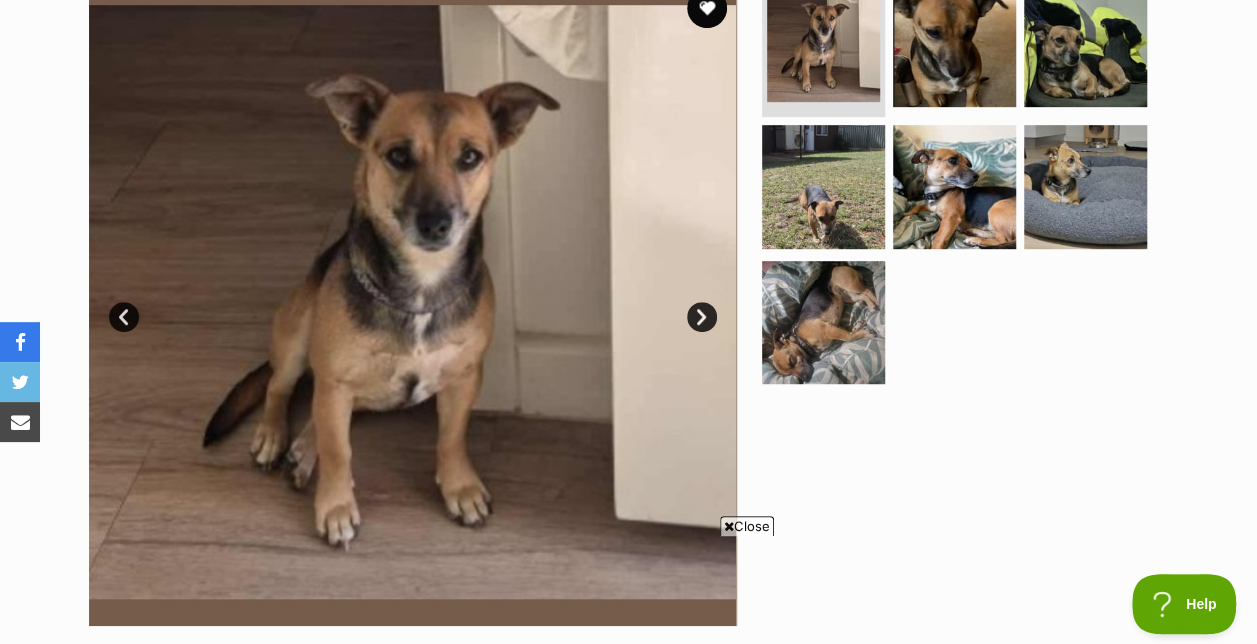 click on "Next" at bounding box center [702, 317] 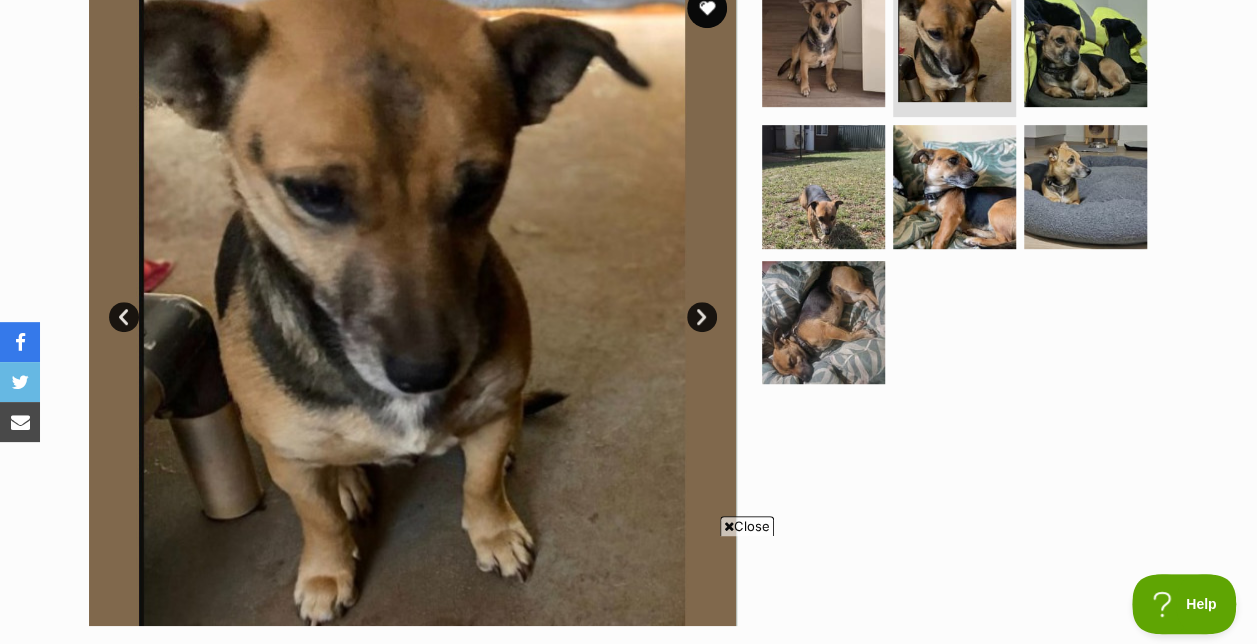 click on "Next" at bounding box center [702, 317] 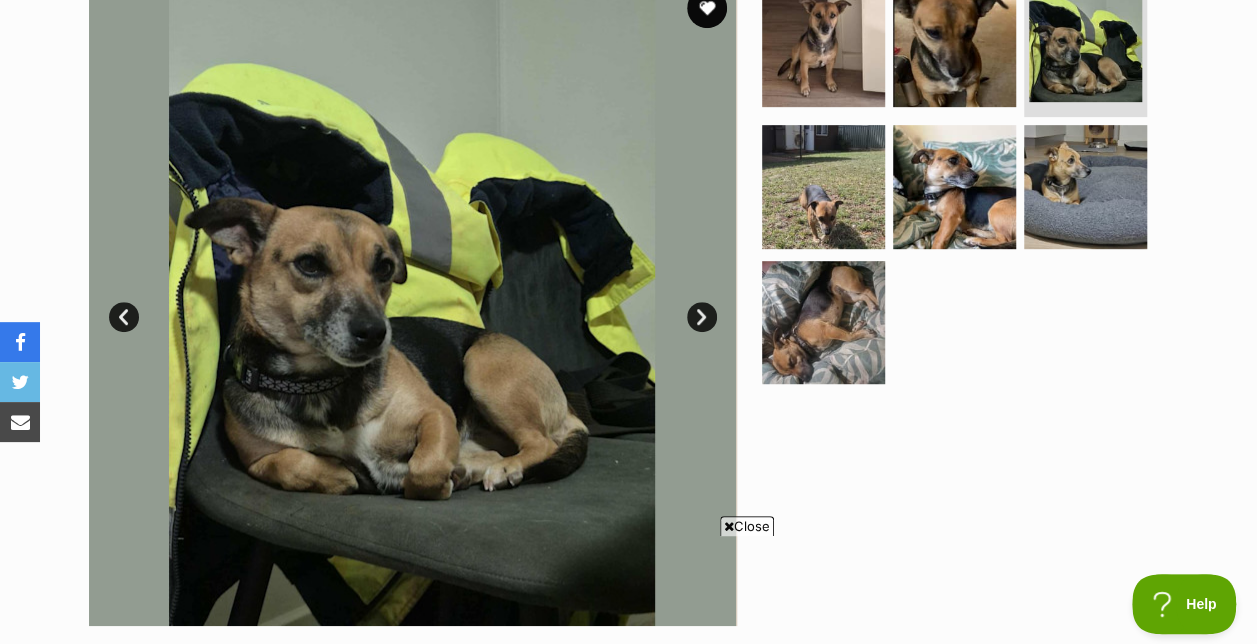 click on "Next" at bounding box center (702, 317) 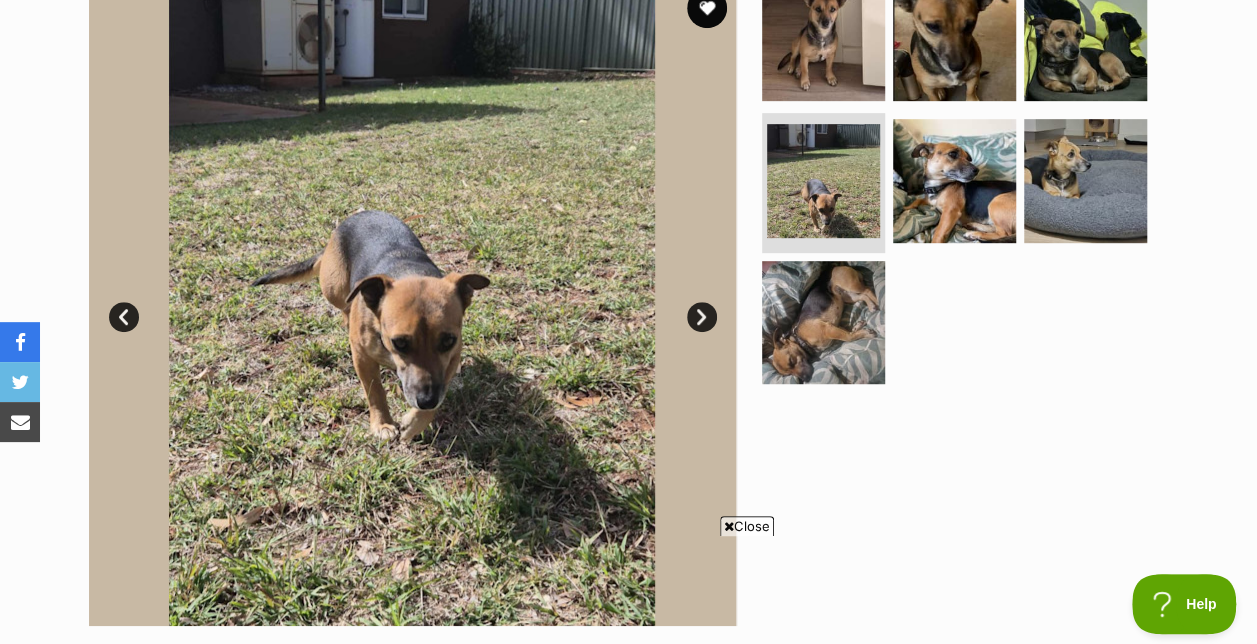 click on "Next" at bounding box center [702, 317] 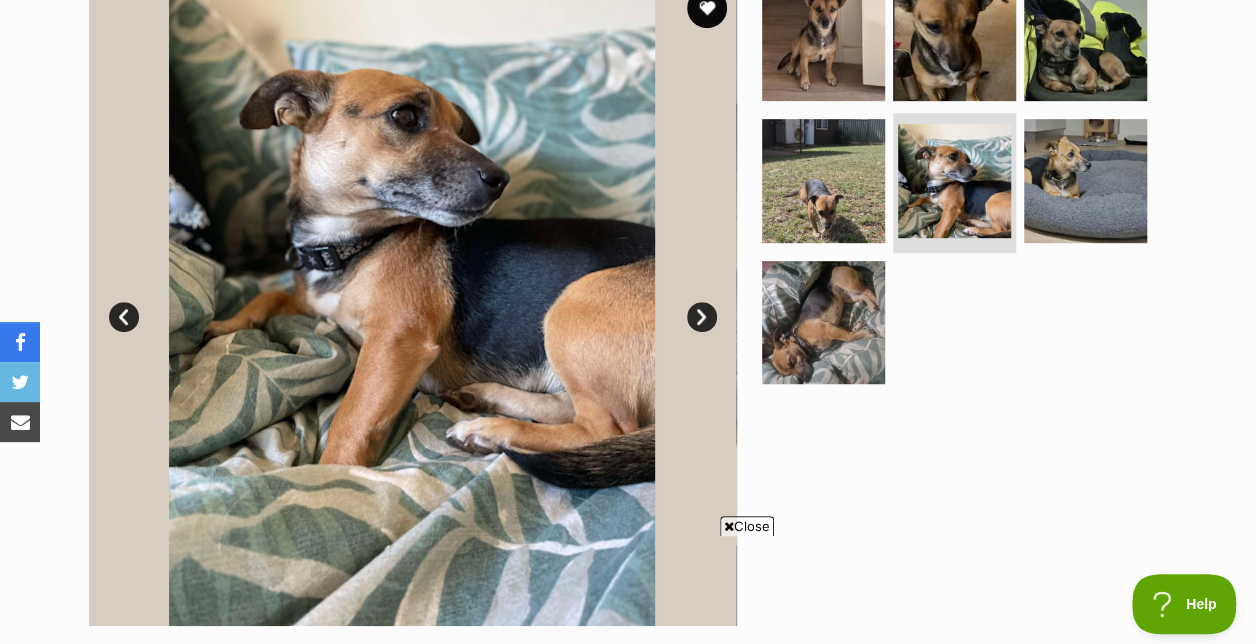 click on "Next" at bounding box center [702, 317] 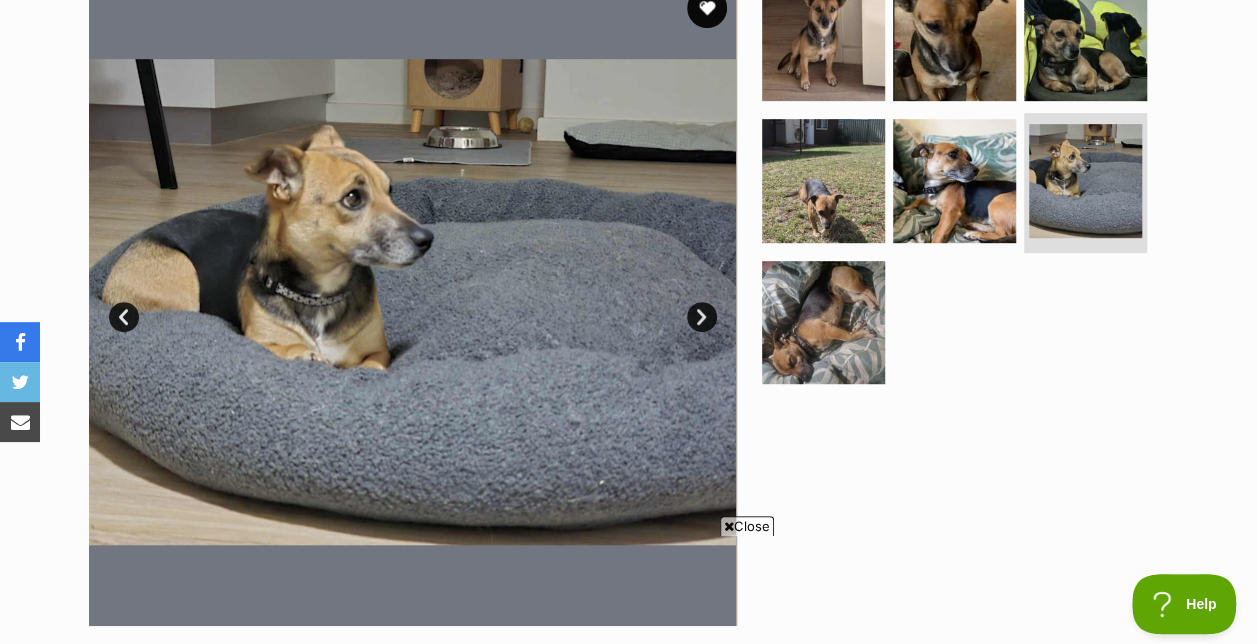 click on "Next" at bounding box center [702, 317] 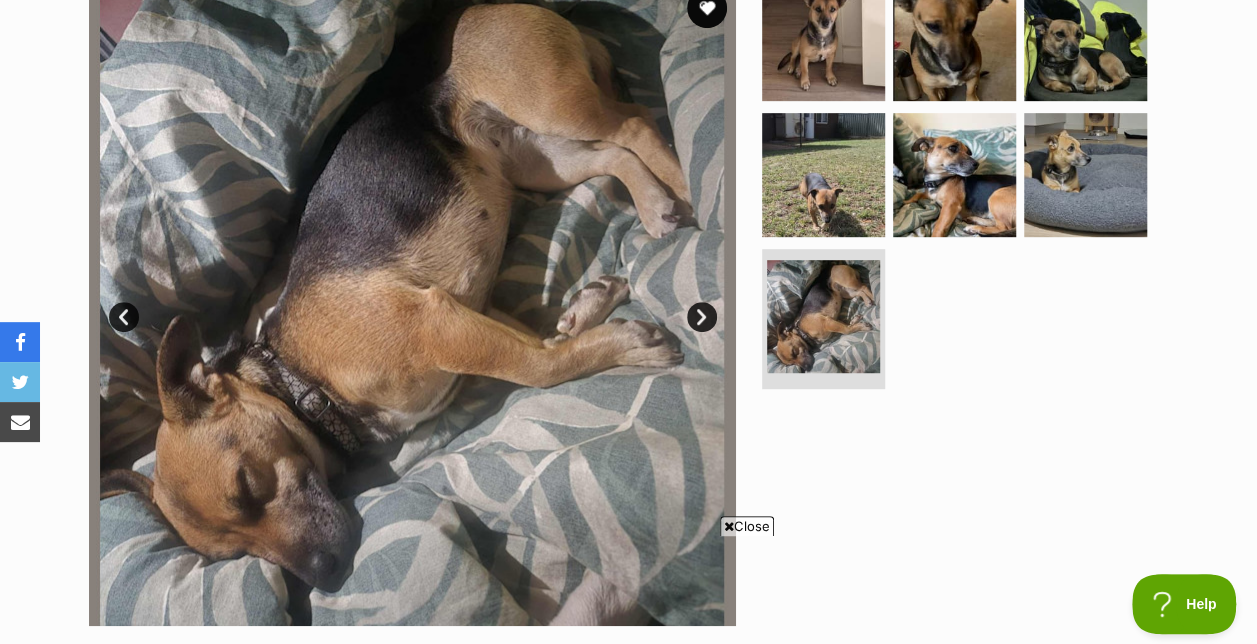 click on "Next" at bounding box center [702, 317] 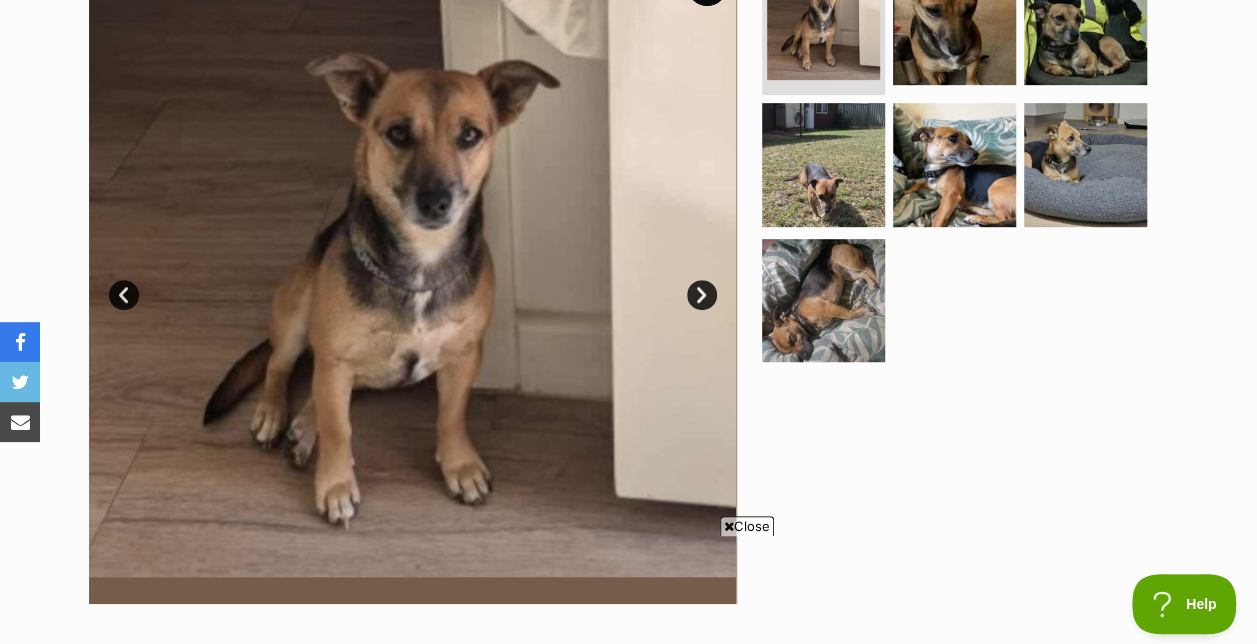 scroll, scrollTop: 511, scrollLeft: 0, axis: vertical 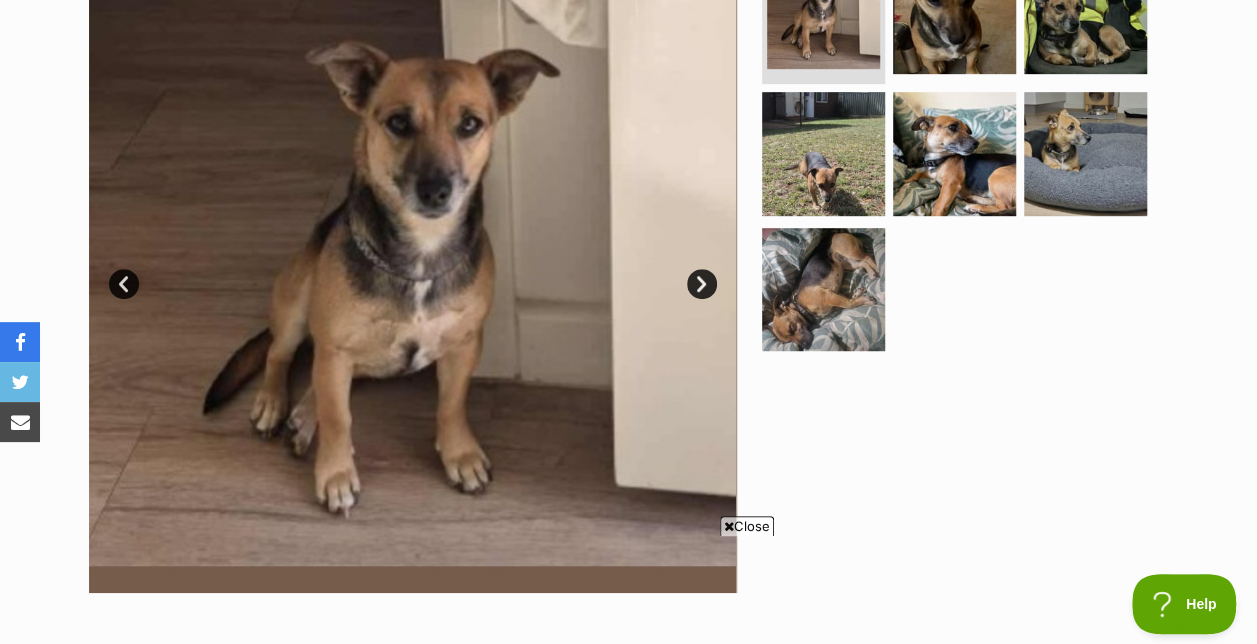 click on "Next" at bounding box center (702, 284) 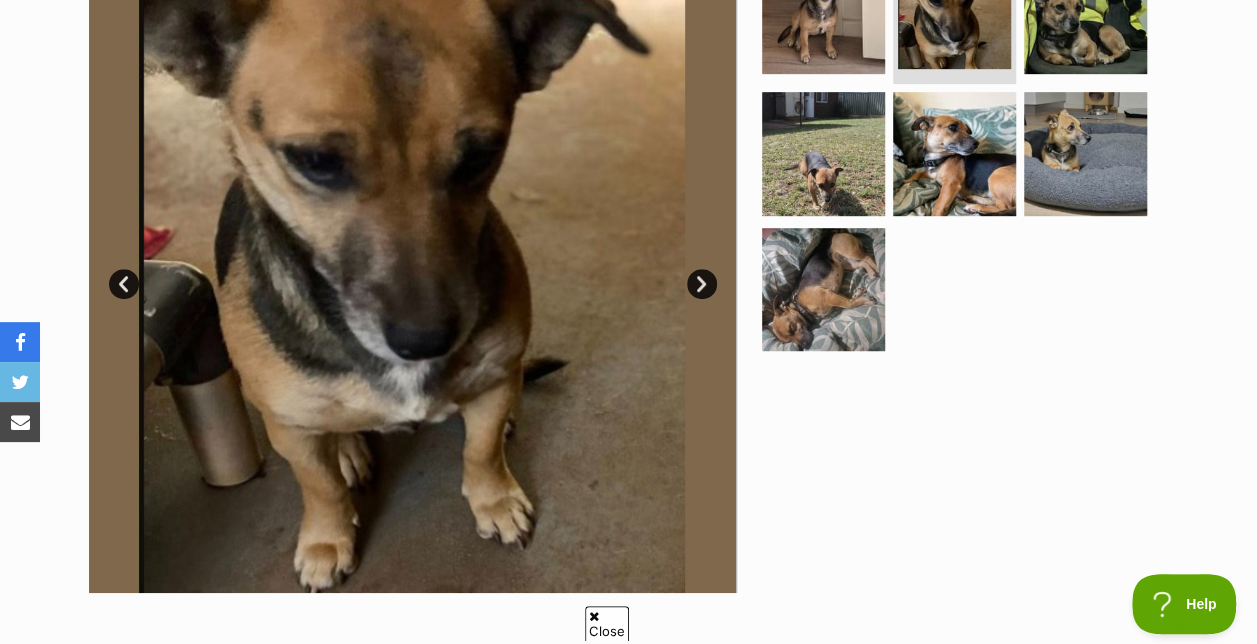 click on "Next" at bounding box center (702, 284) 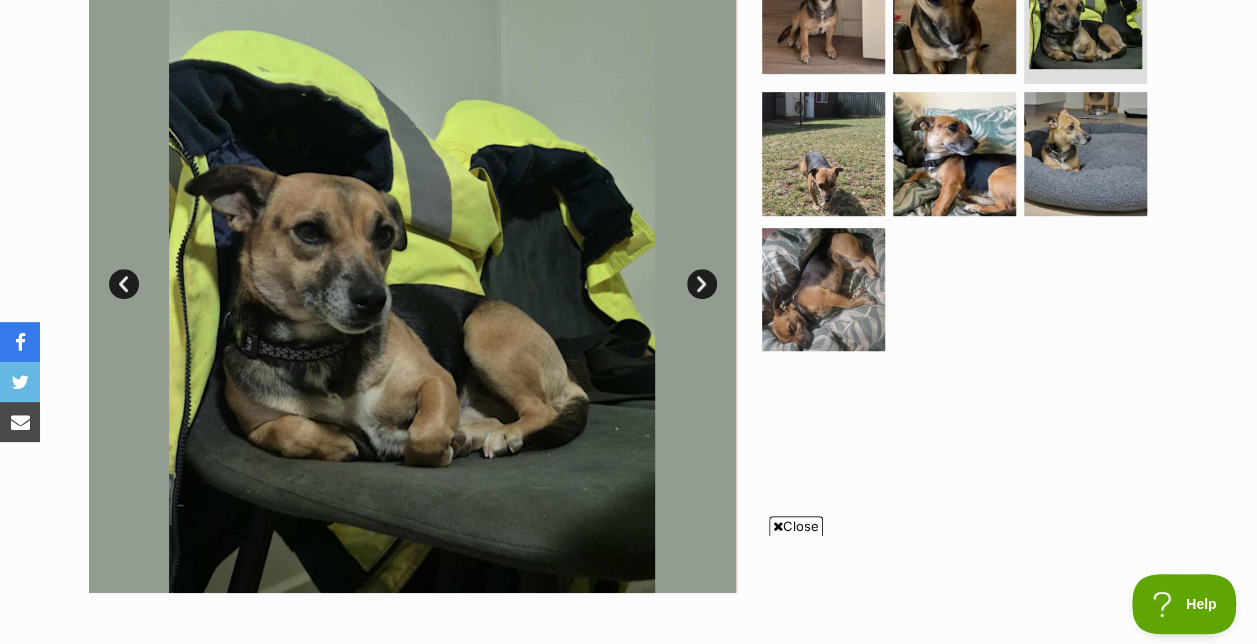 click on "Next" at bounding box center (702, 284) 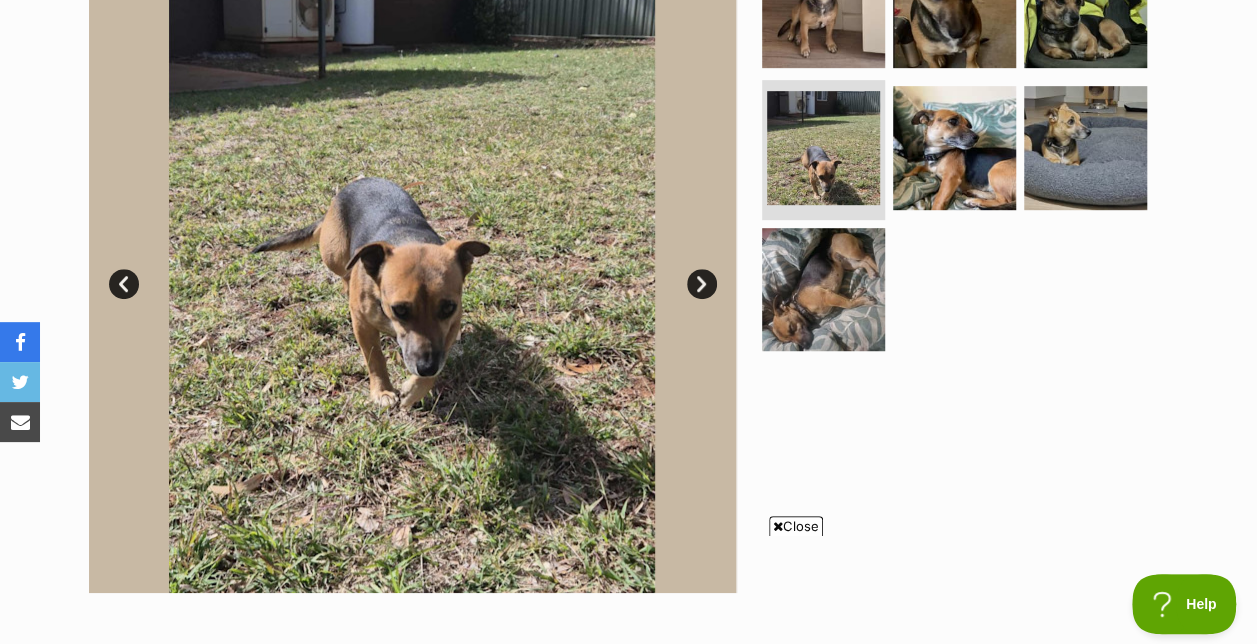 click on "Next" at bounding box center (702, 284) 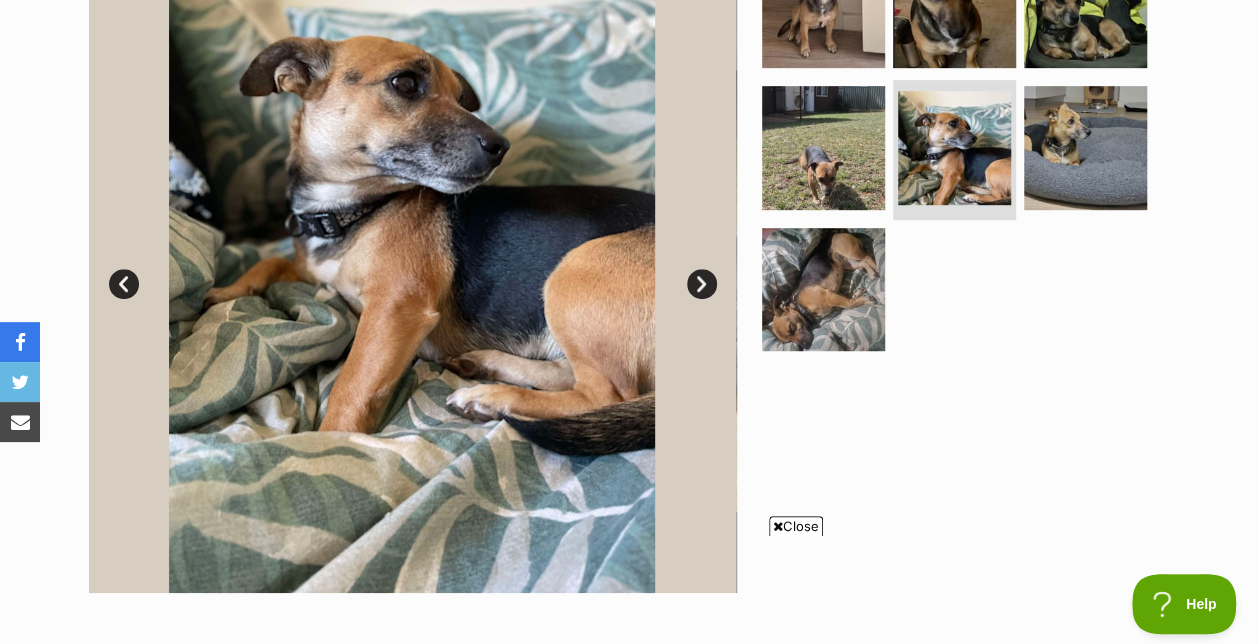 click on "Next" at bounding box center (702, 284) 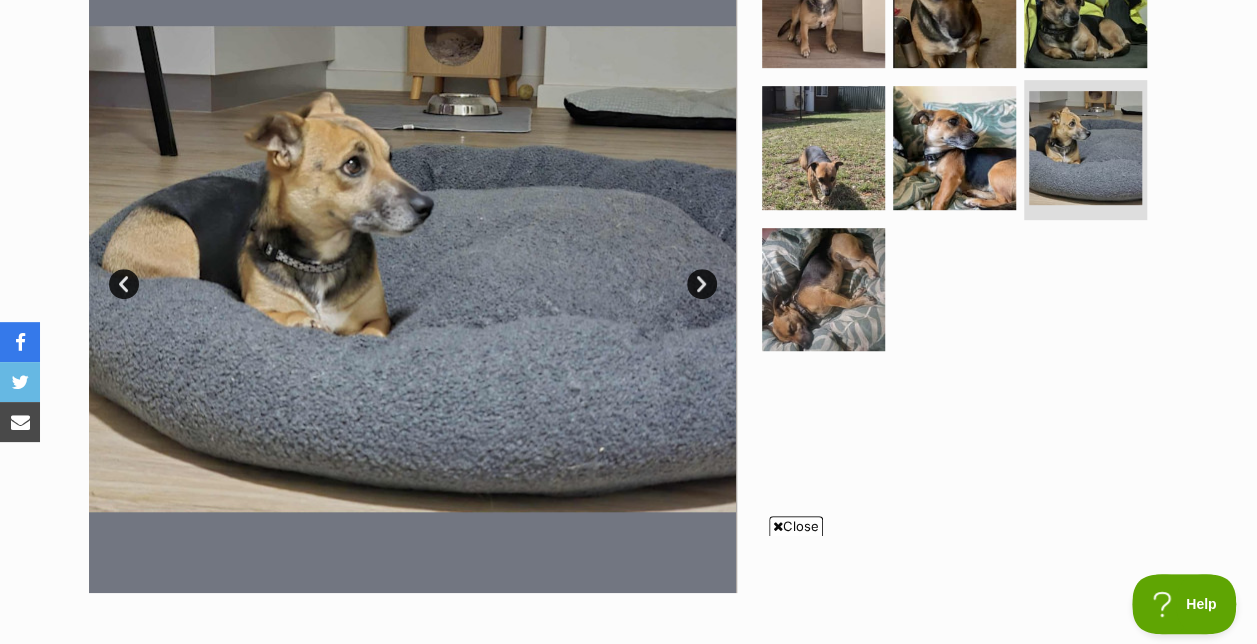 click on "Next" at bounding box center [702, 284] 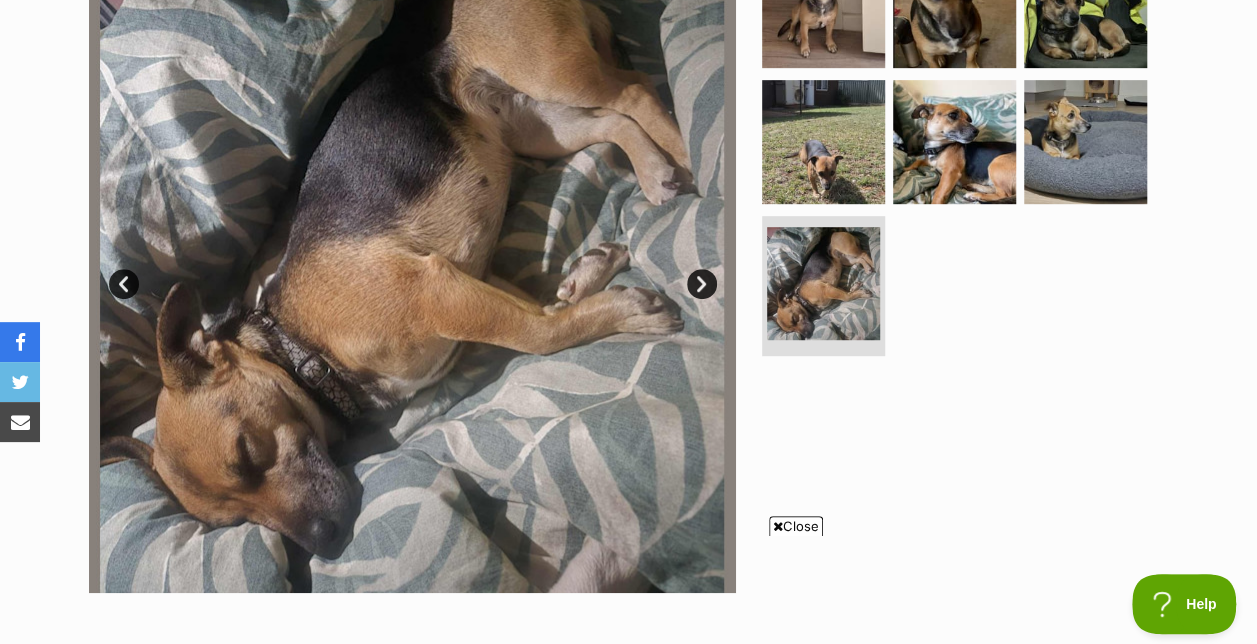 click on "Next" at bounding box center [702, 284] 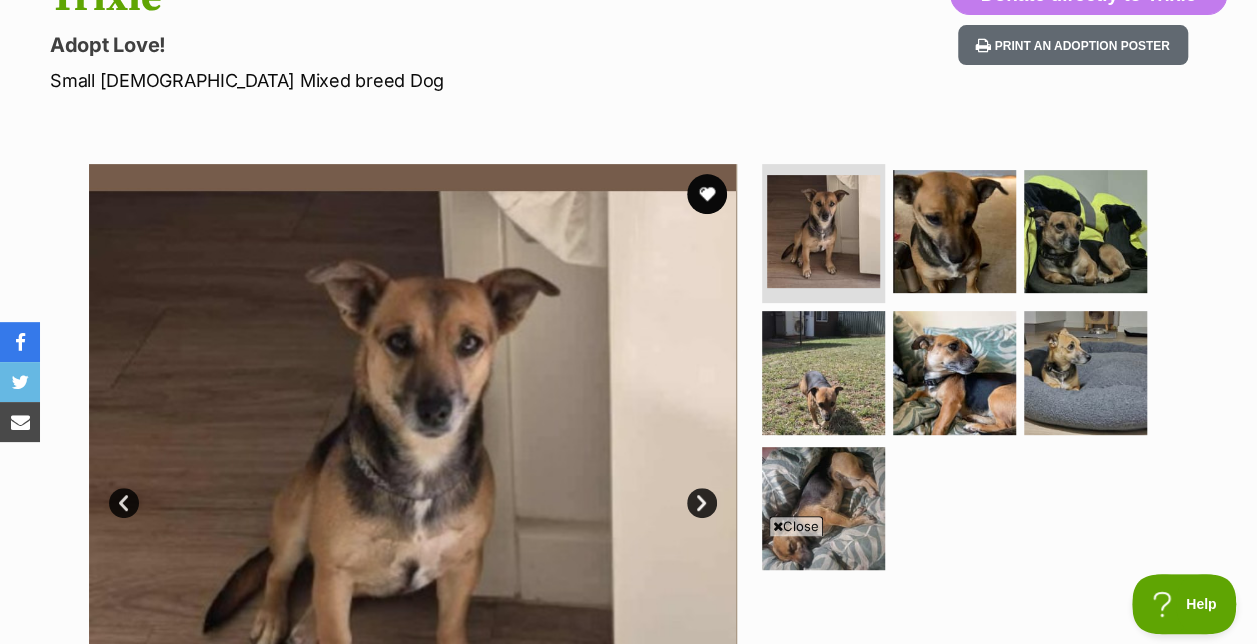 scroll, scrollTop: 174, scrollLeft: 0, axis: vertical 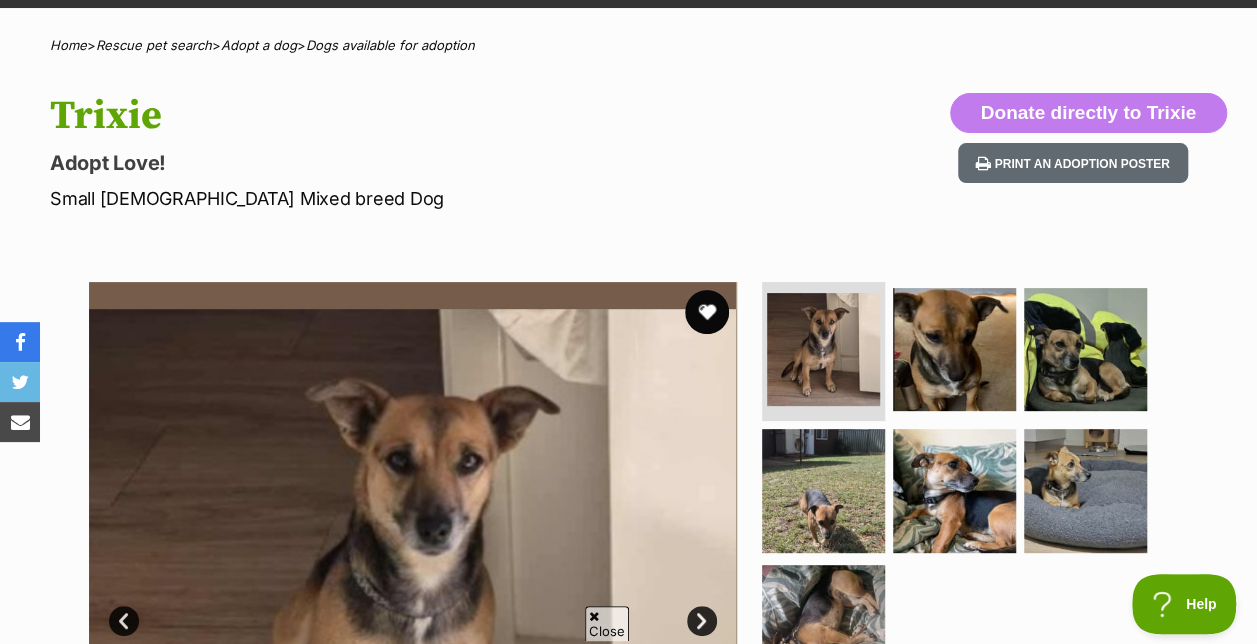 click at bounding box center [707, 312] 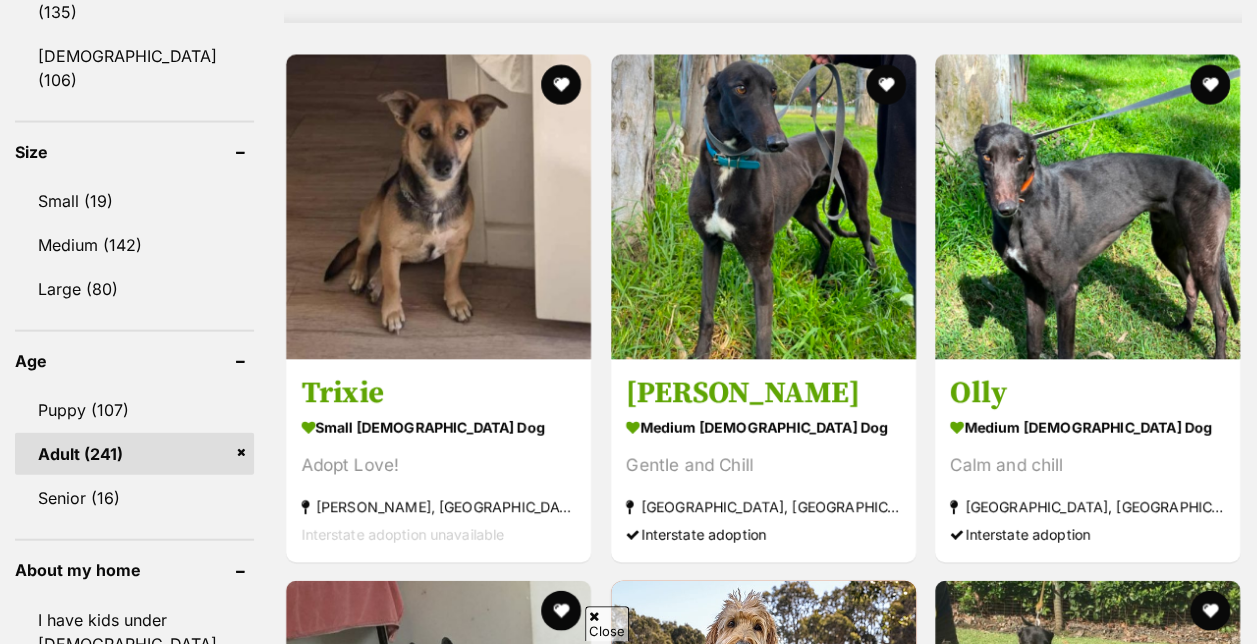 scroll, scrollTop: 1931, scrollLeft: 0, axis: vertical 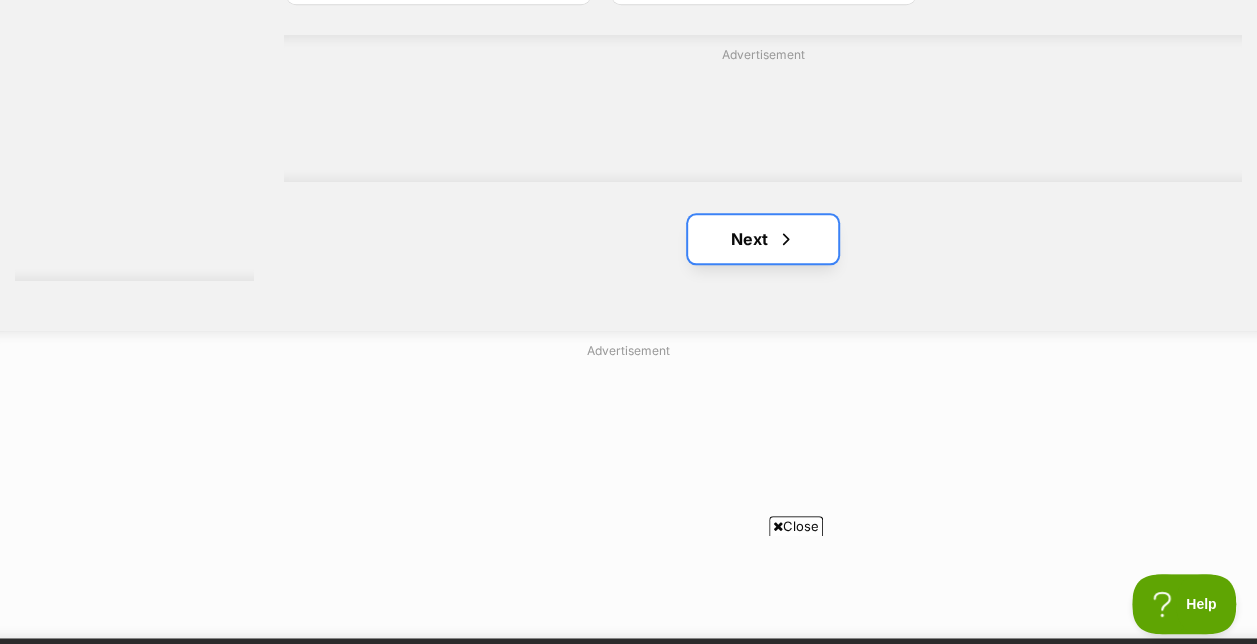 click on "Next" at bounding box center (763, 239) 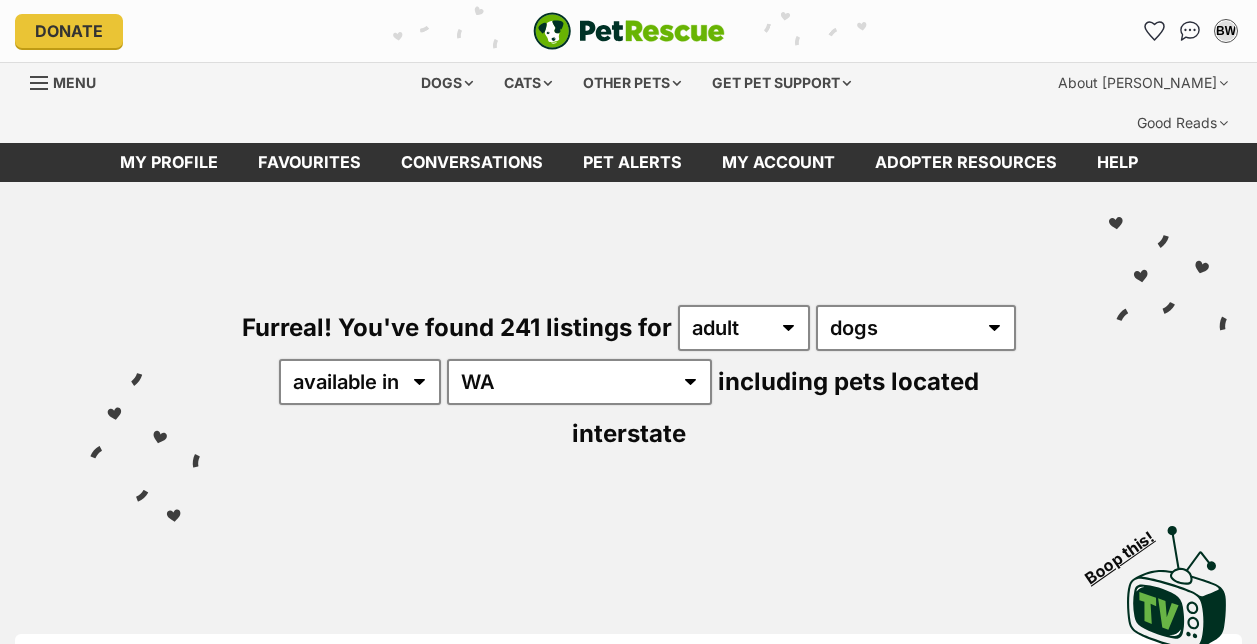 scroll, scrollTop: 0, scrollLeft: 0, axis: both 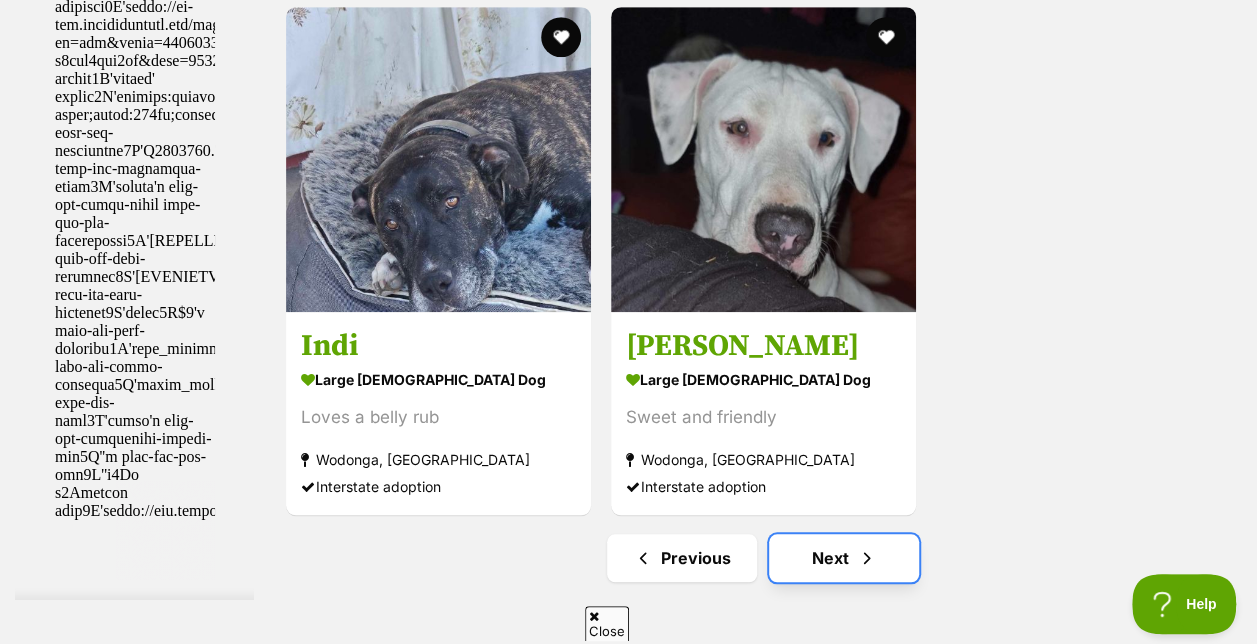 click on "Next" at bounding box center (844, 558) 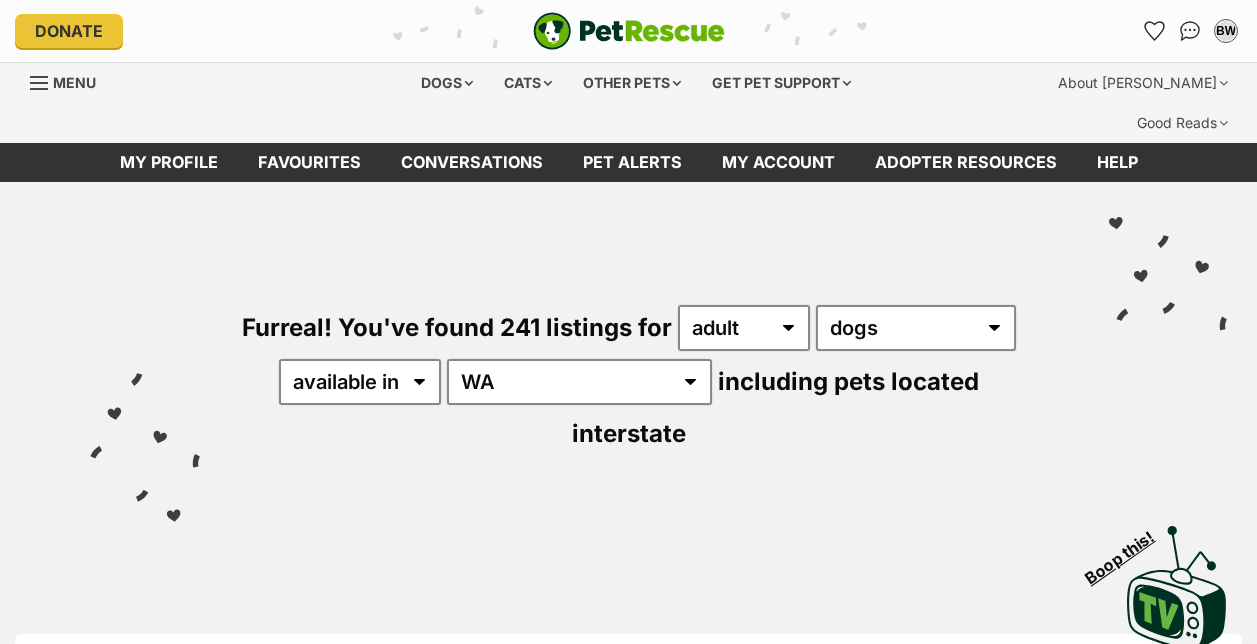 scroll, scrollTop: 0, scrollLeft: 0, axis: both 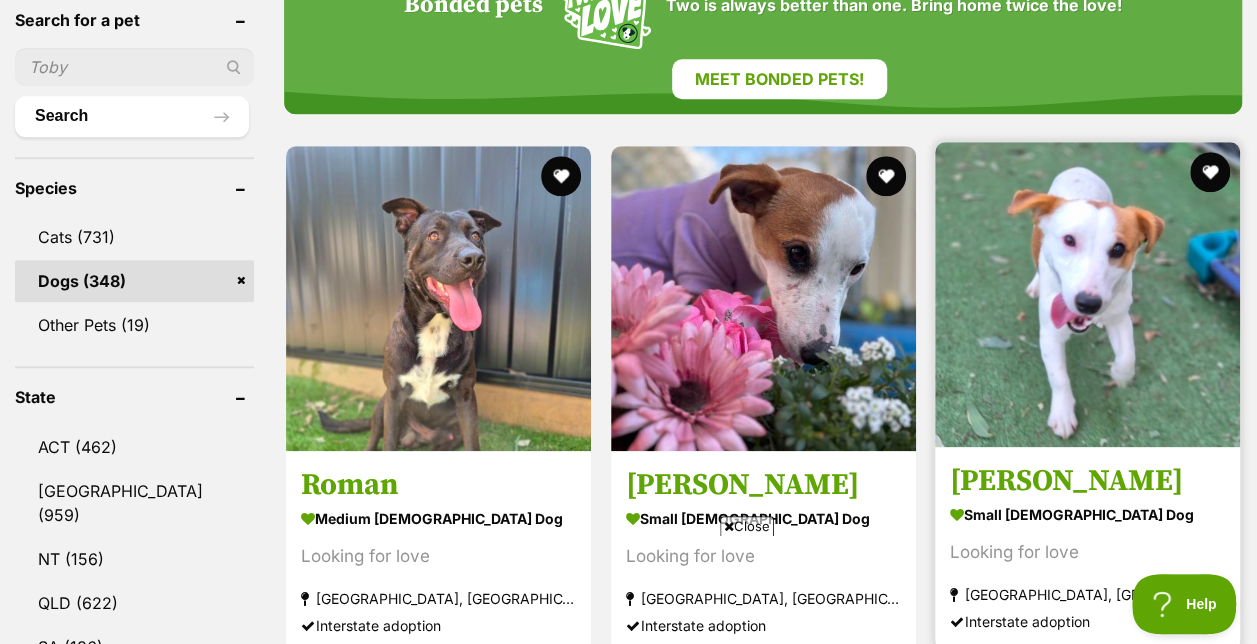 click at bounding box center (1087, 294) 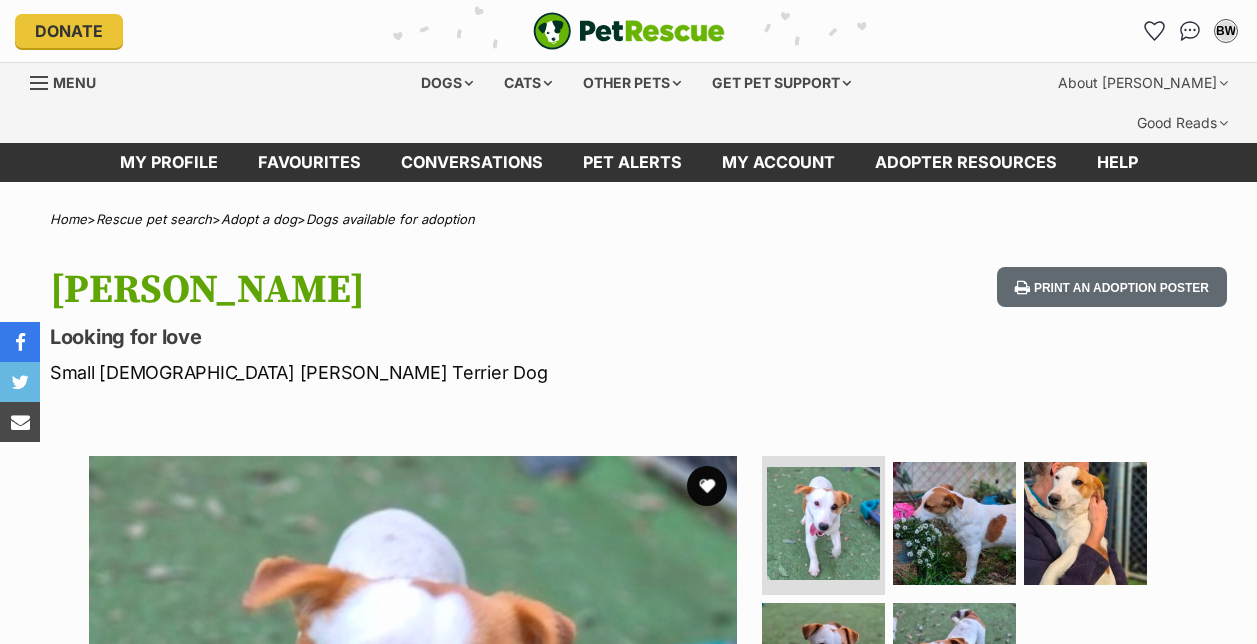 scroll, scrollTop: 0, scrollLeft: 0, axis: both 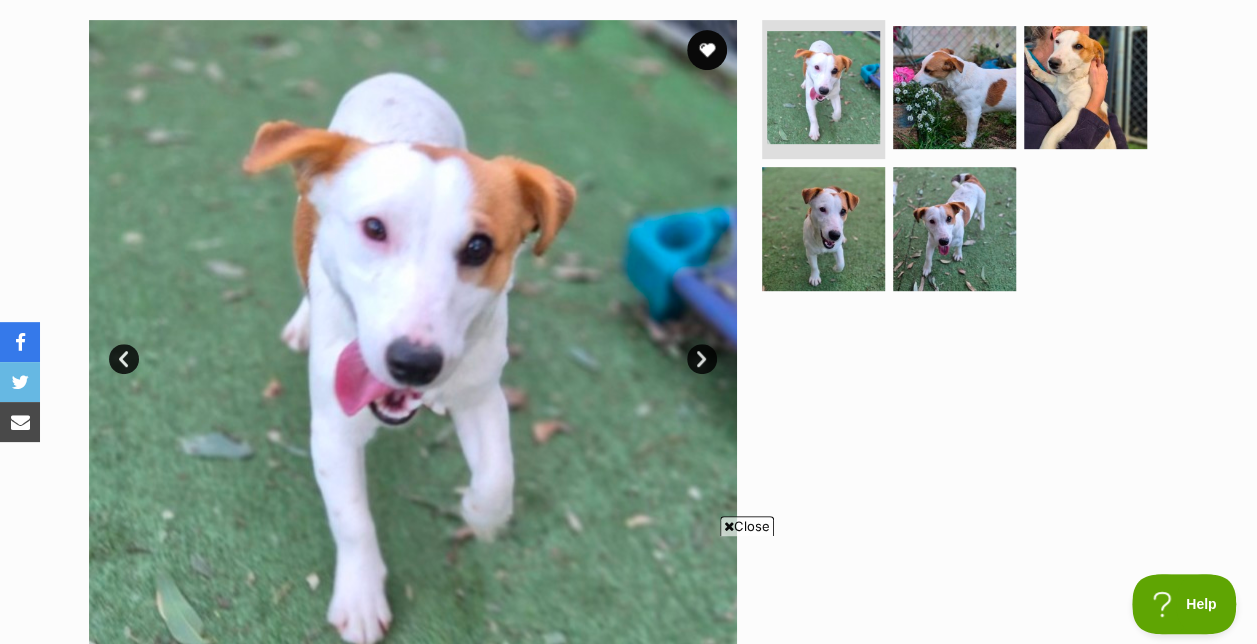 click on "Next" at bounding box center [702, 359] 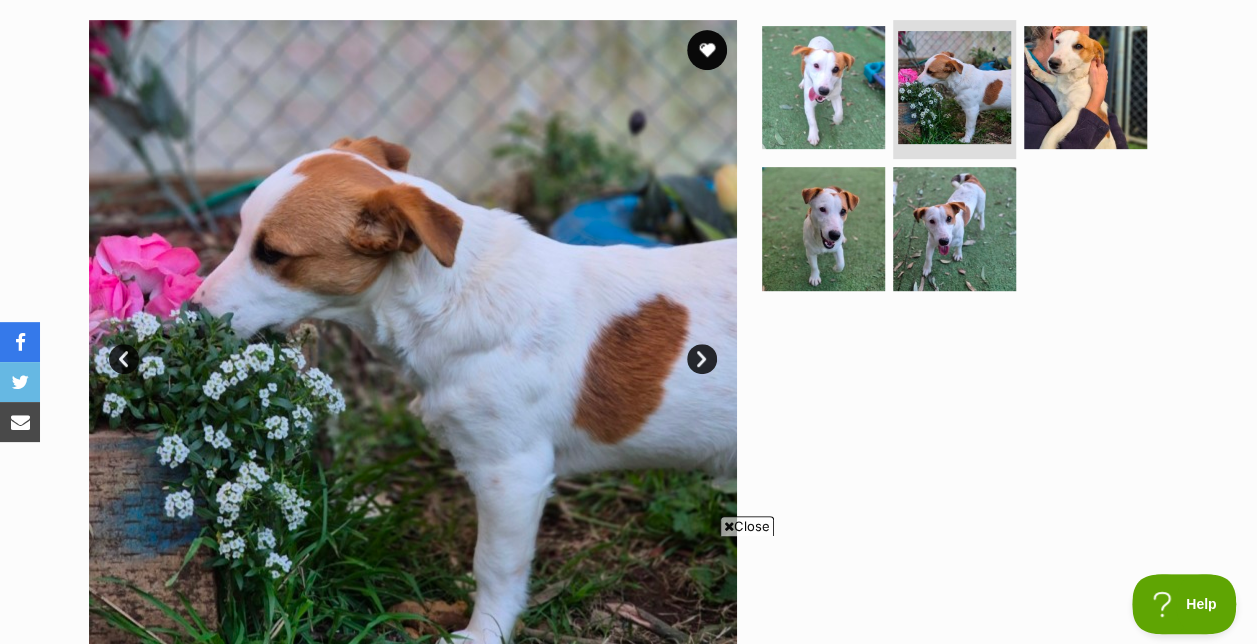 click on "Next" at bounding box center [702, 359] 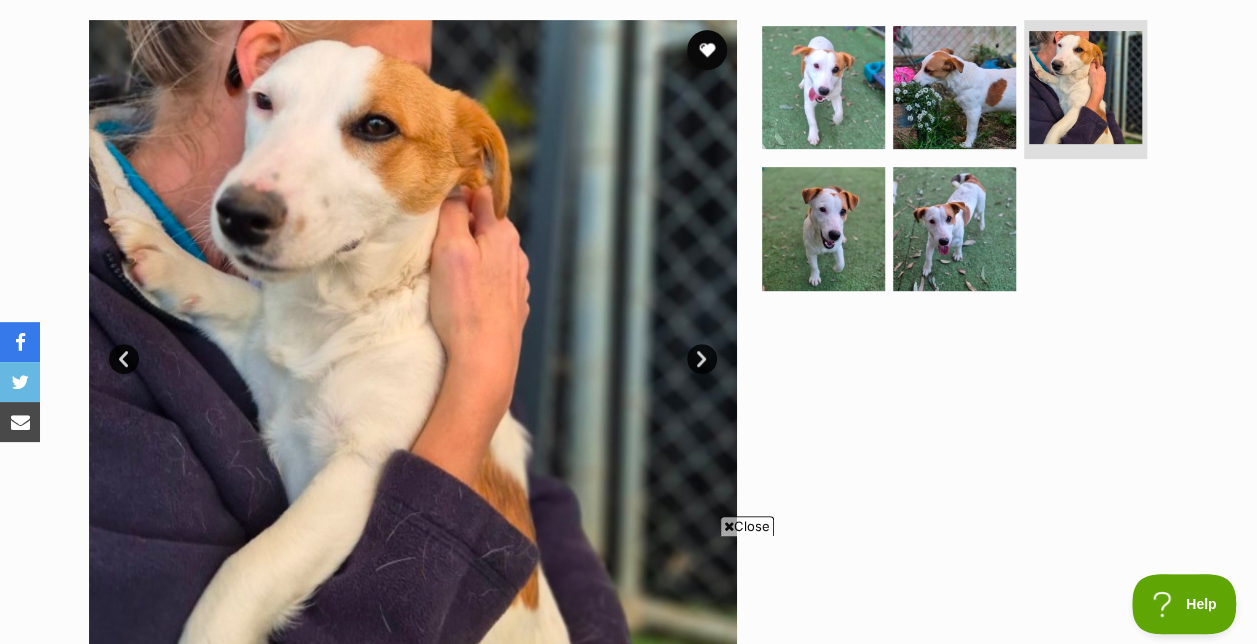 click on "Next" at bounding box center [702, 359] 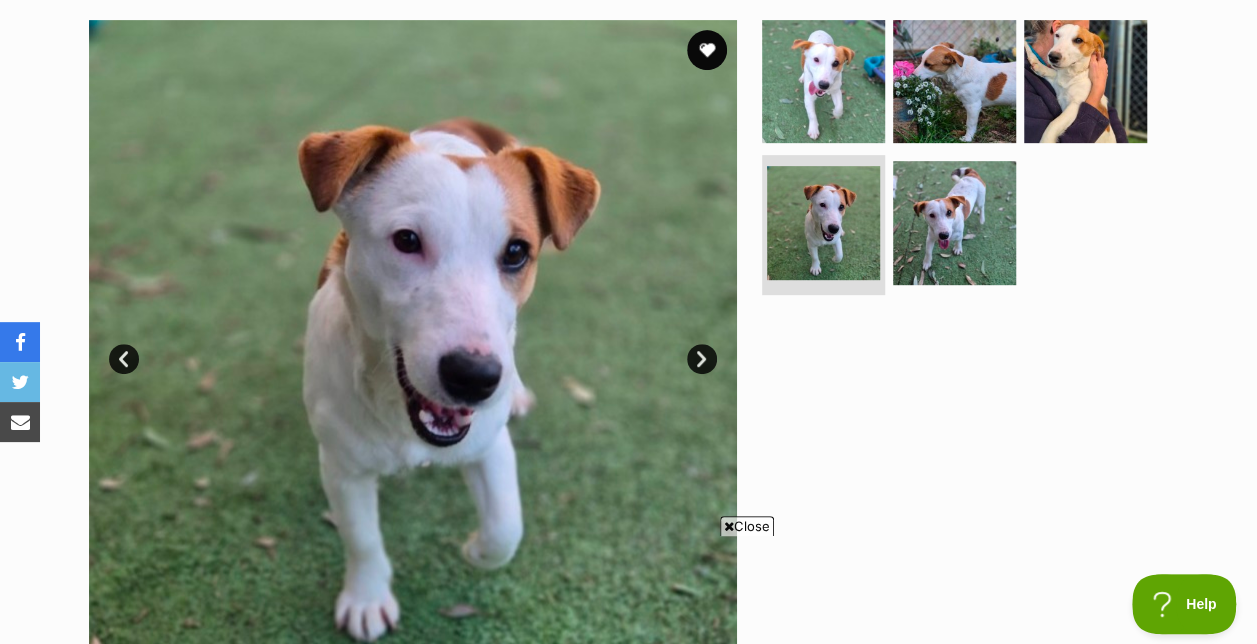 click on "Next" at bounding box center (702, 359) 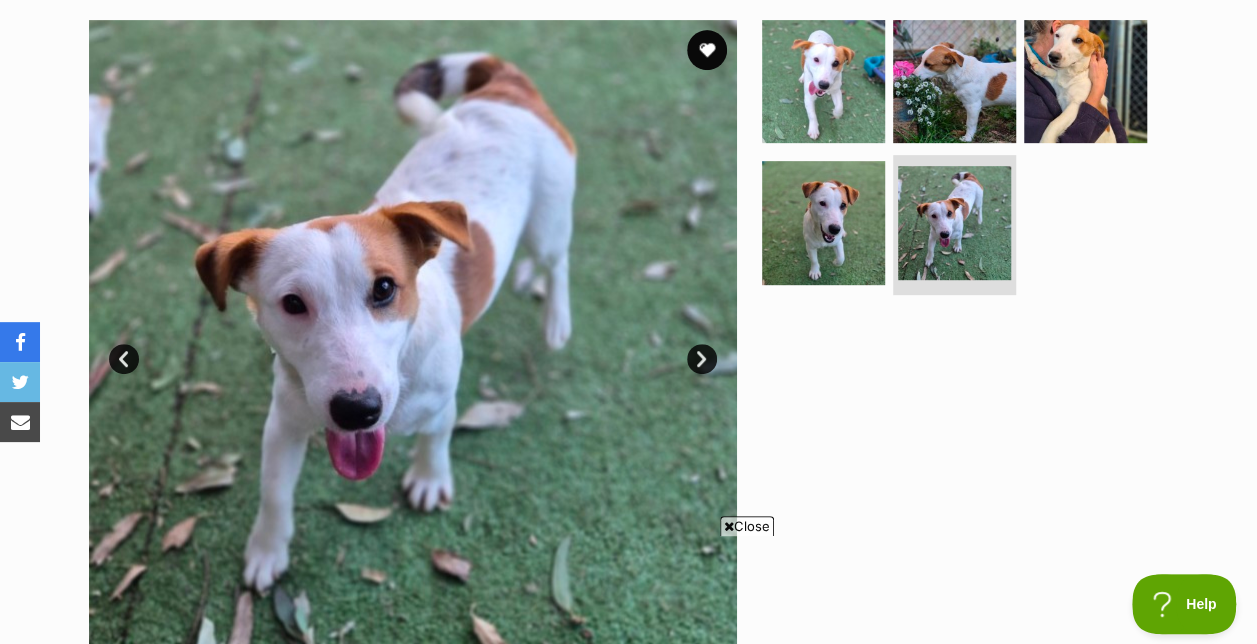 click on "Next" at bounding box center [702, 359] 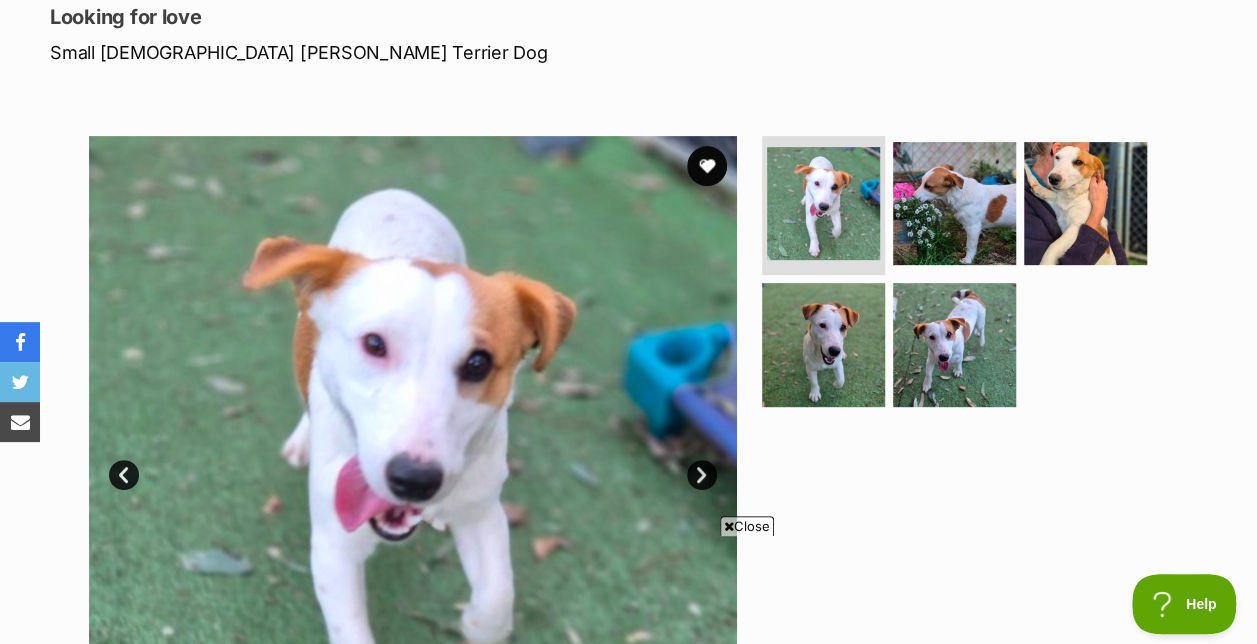 scroll, scrollTop: 345, scrollLeft: 0, axis: vertical 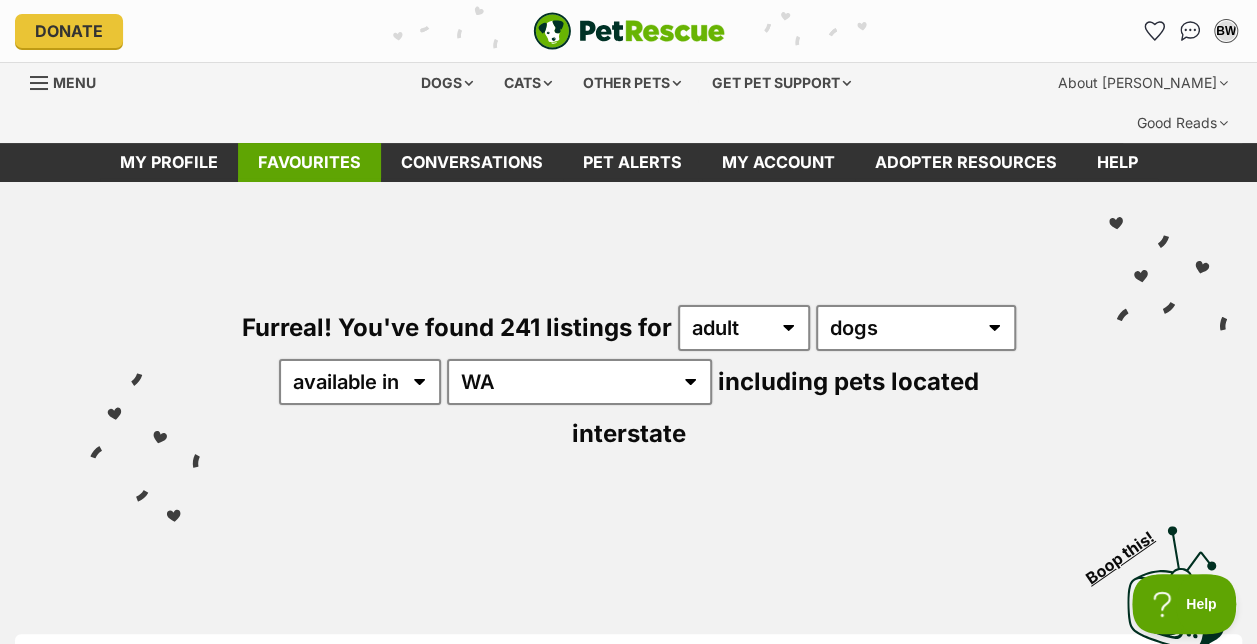 click on "Favourites" at bounding box center (309, 162) 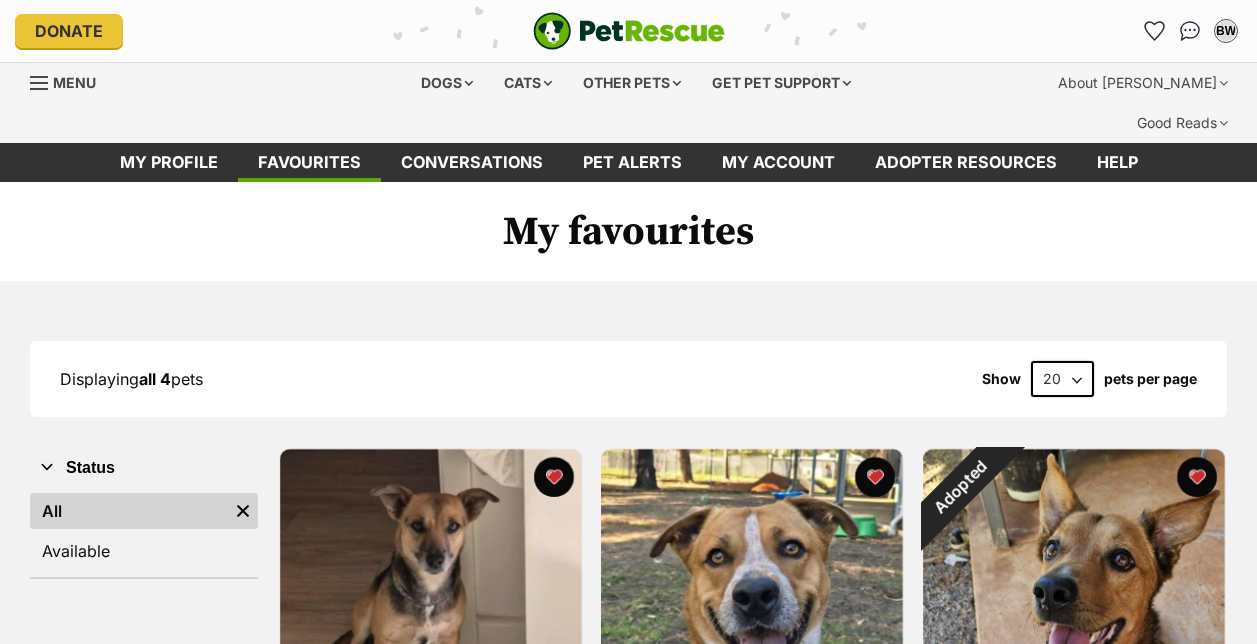 scroll, scrollTop: 0, scrollLeft: 0, axis: both 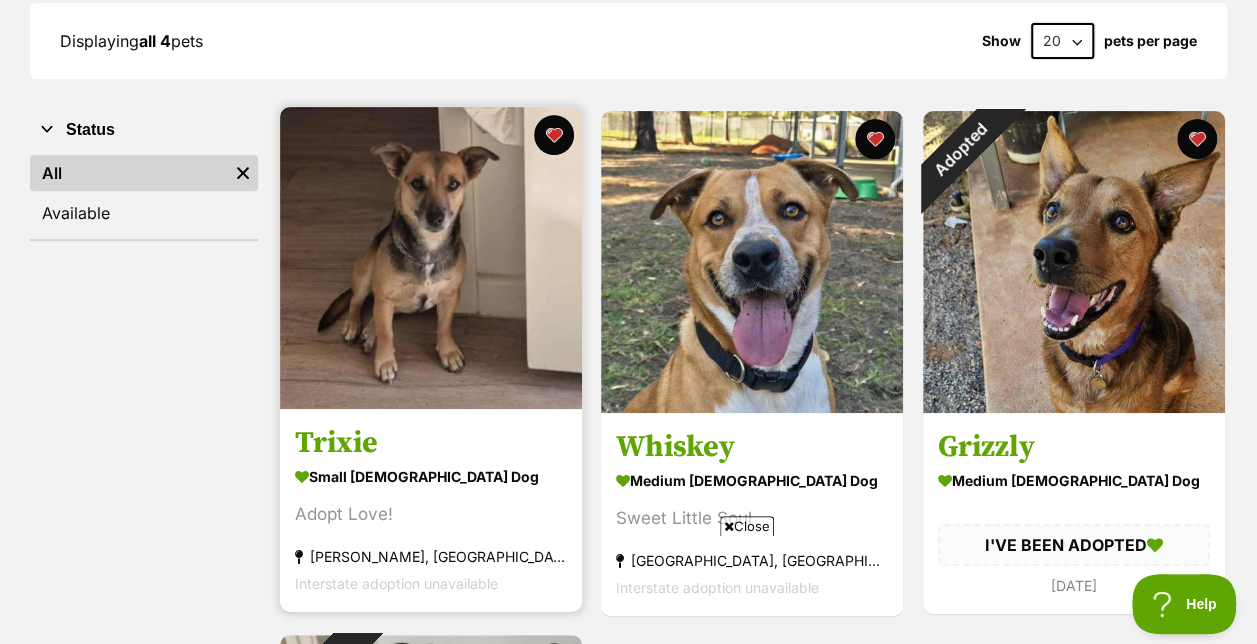 click on "Trixie" at bounding box center [431, 443] 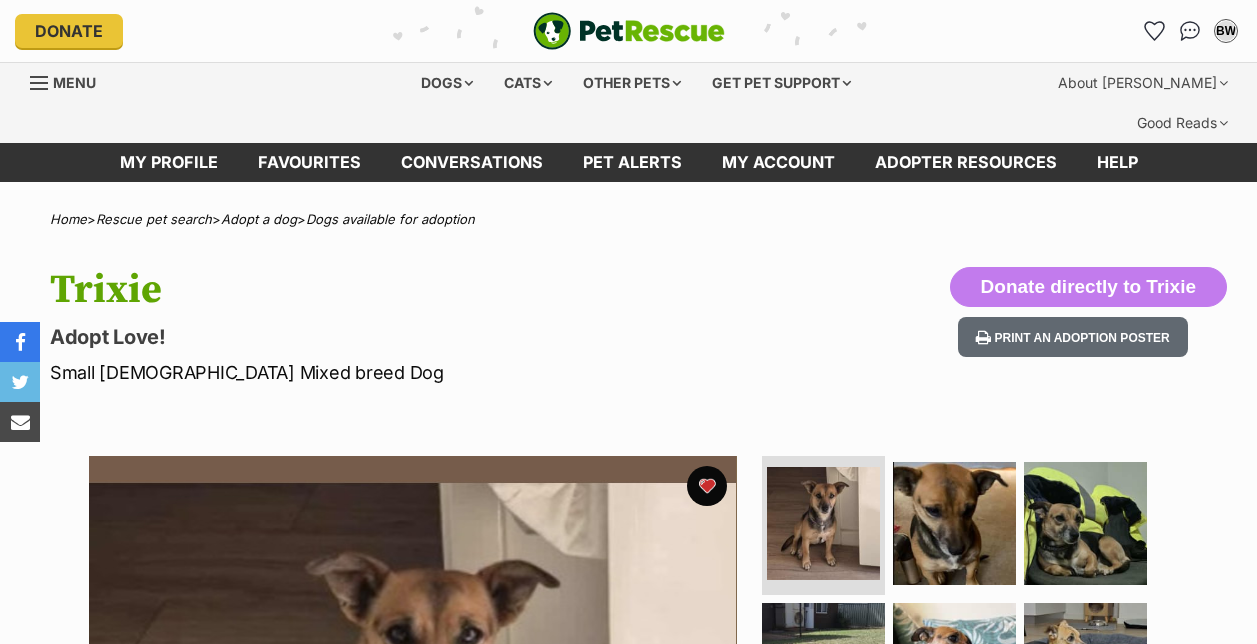 scroll, scrollTop: 0, scrollLeft: 0, axis: both 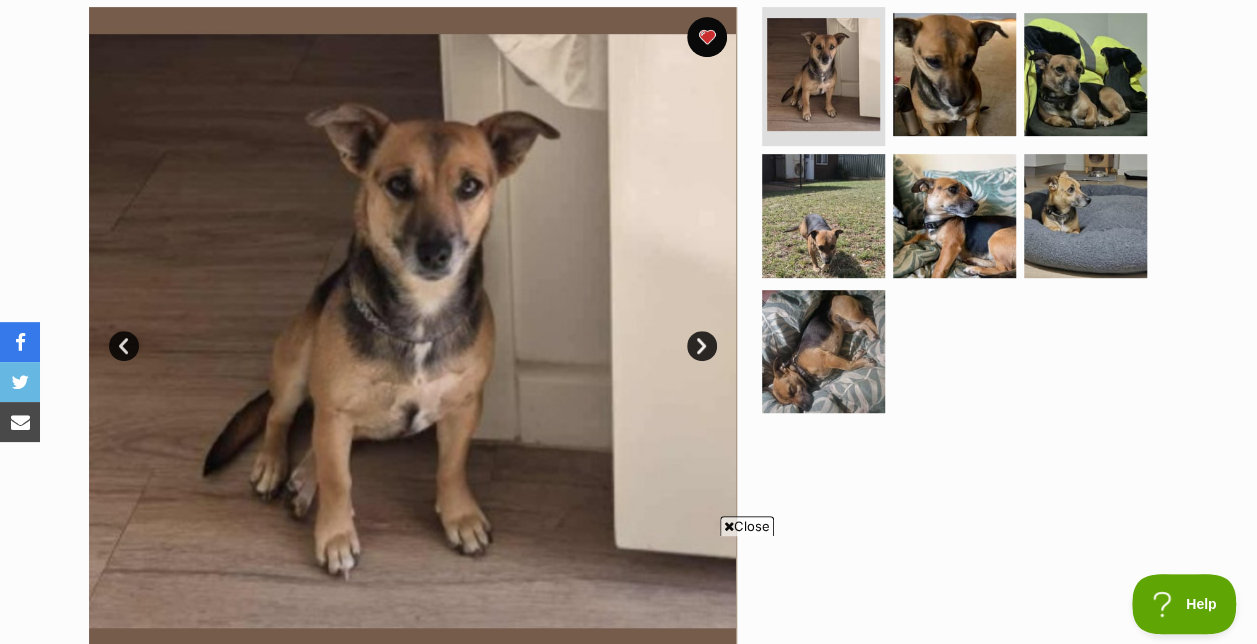 click on "Next" at bounding box center [702, 346] 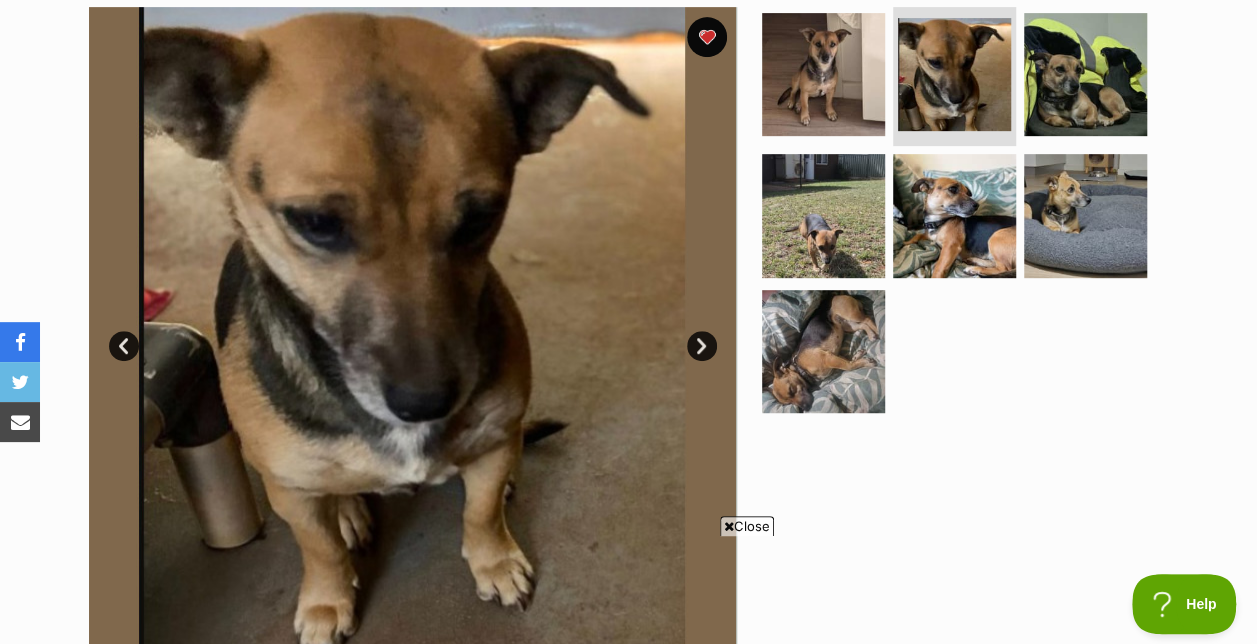 click on "Next" at bounding box center (702, 346) 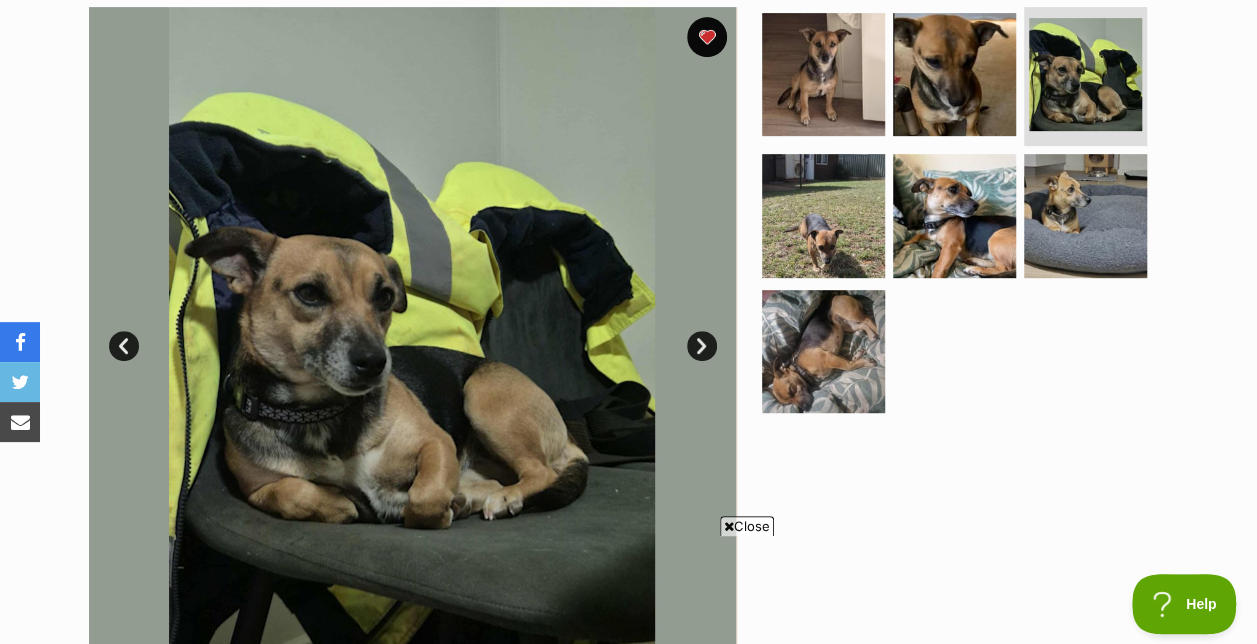 click on "Next" at bounding box center (702, 346) 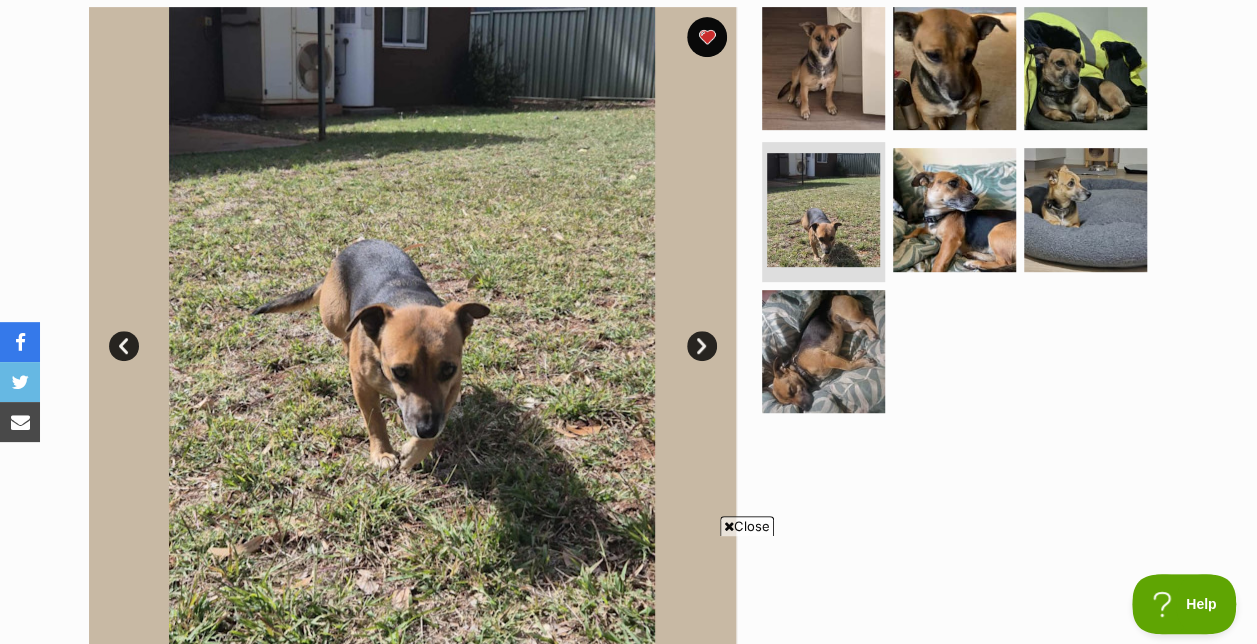 click on "Next" at bounding box center (702, 346) 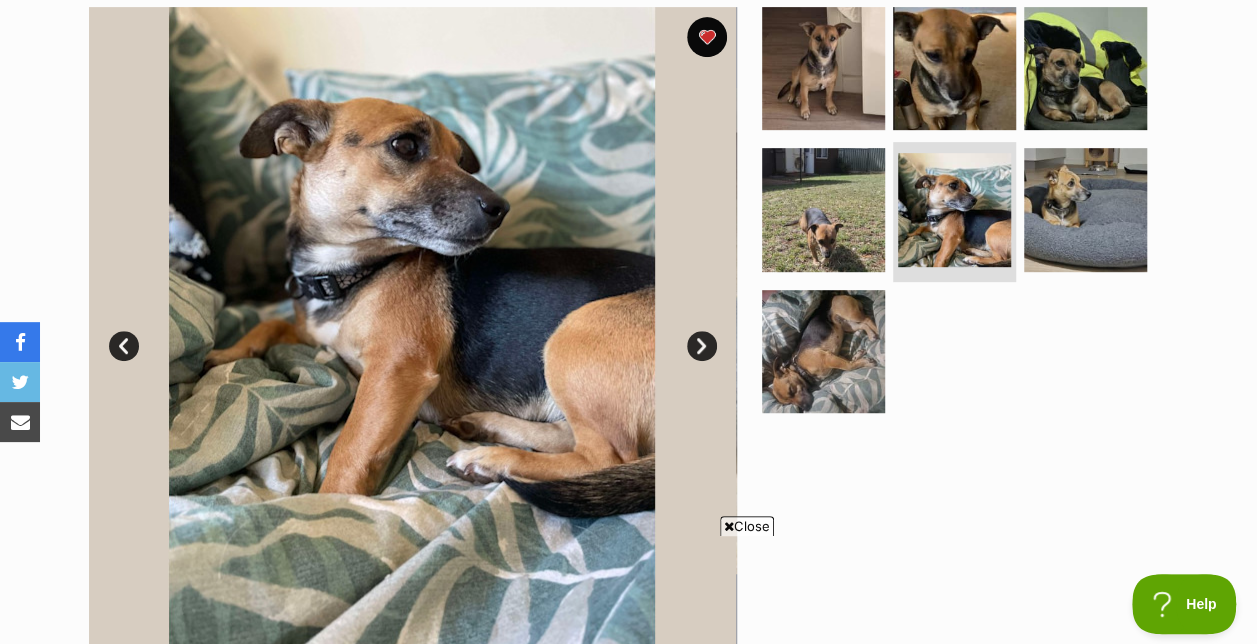 click on "Next" at bounding box center [702, 346] 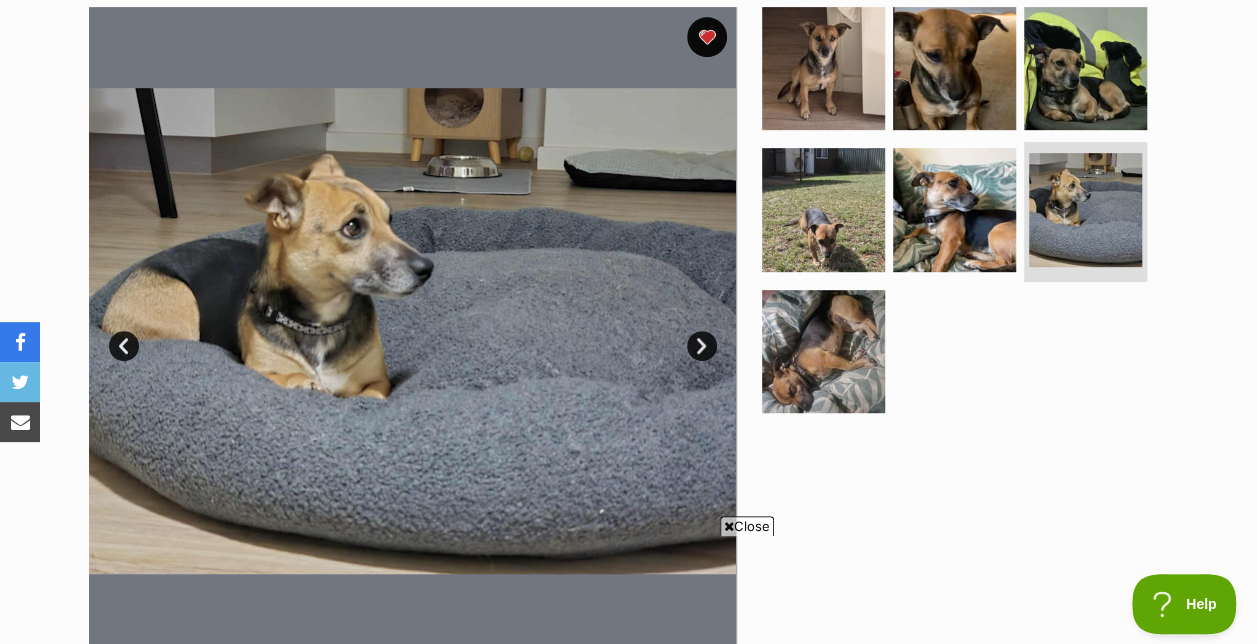 click on "Next" at bounding box center [702, 346] 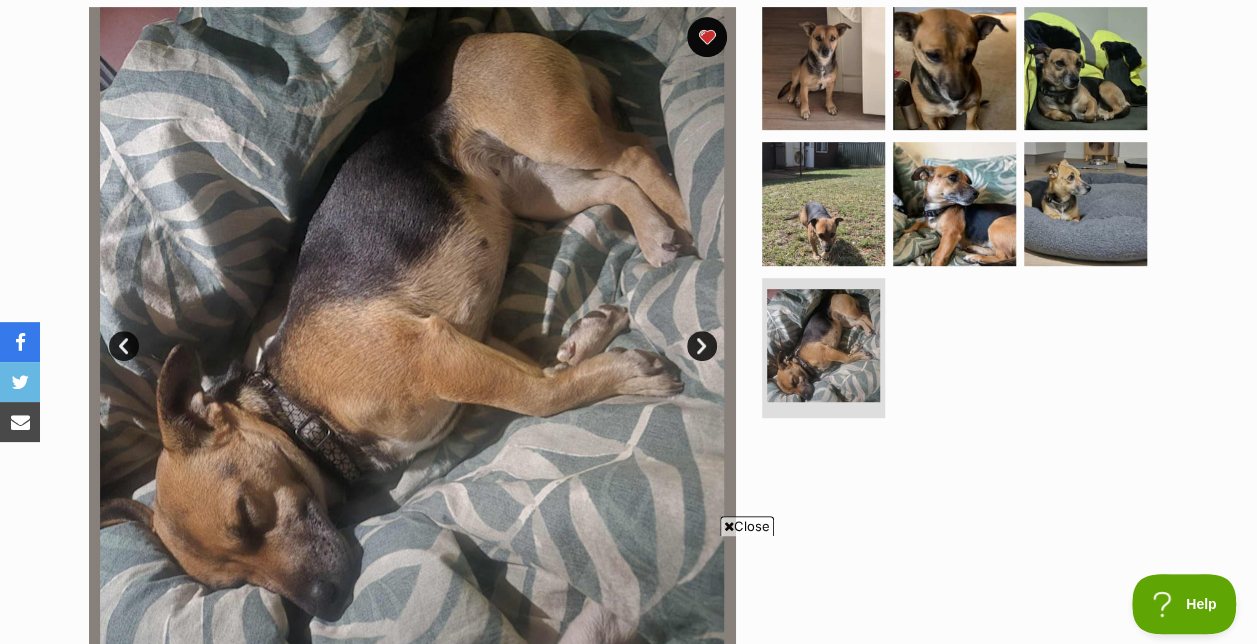 click on "Next" at bounding box center [702, 346] 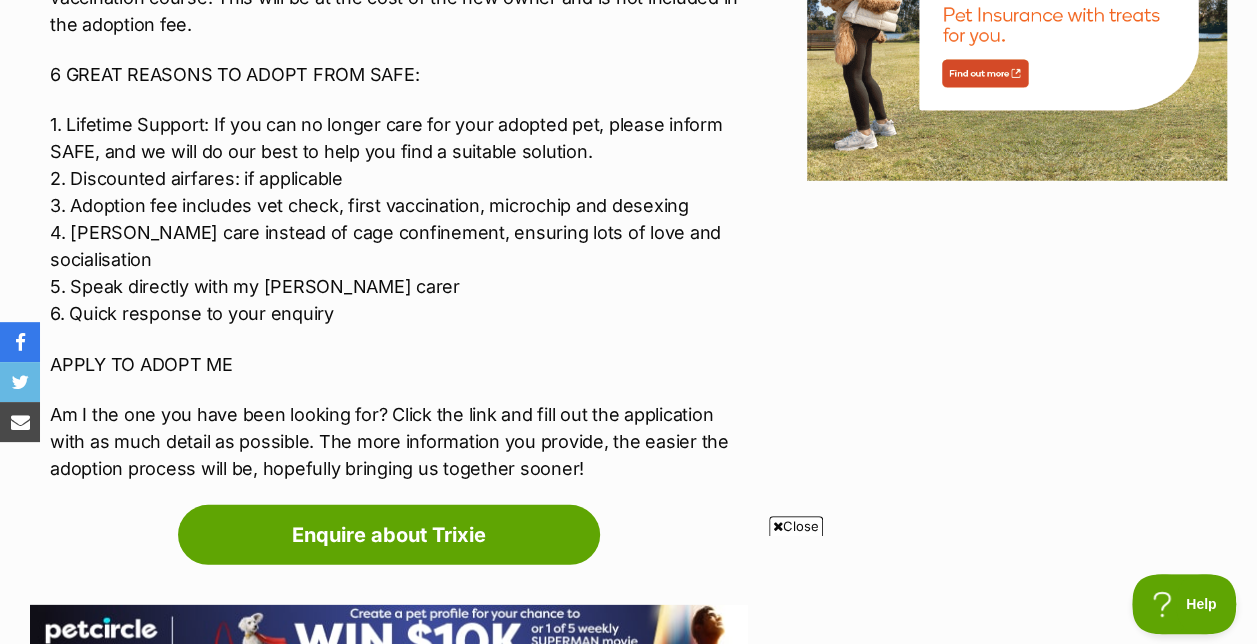scroll, scrollTop: 2672, scrollLeft: 0, axis: vertical 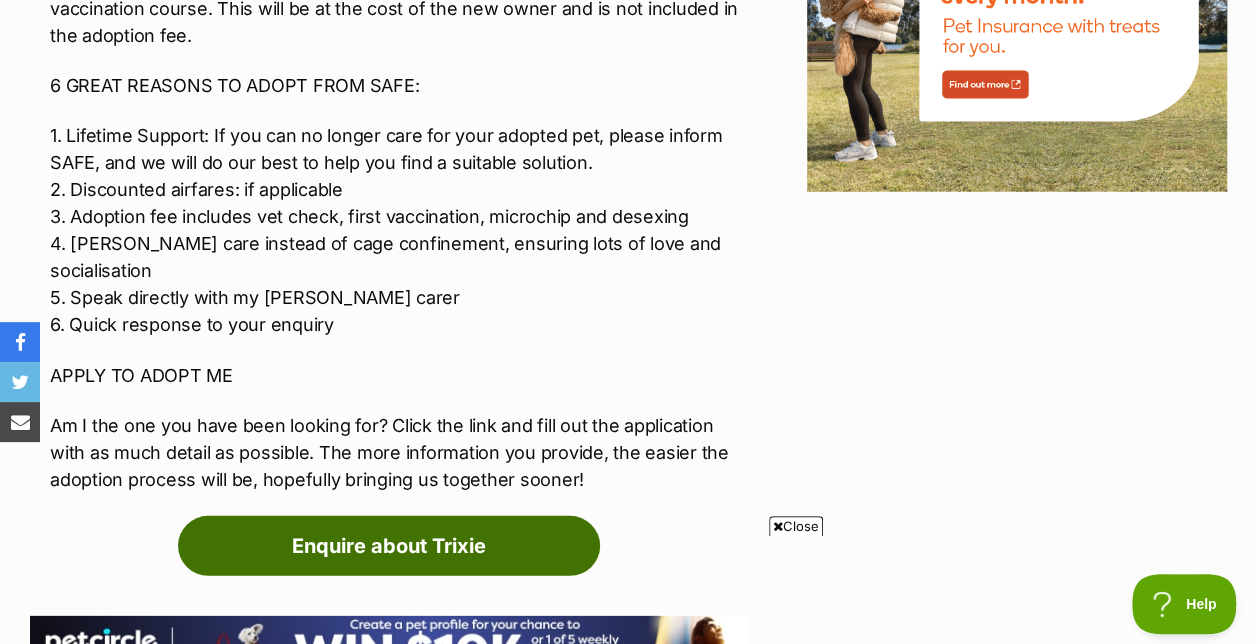 click on "Enquire about Trixie" at bounding box center (389, 546) 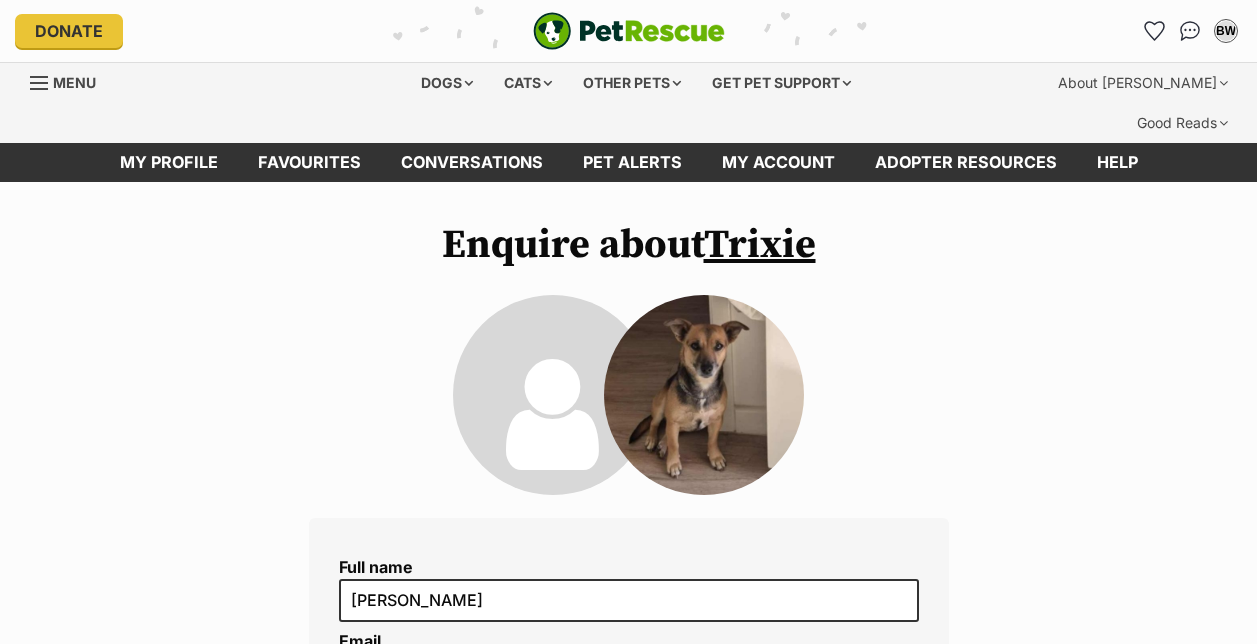 scroll, scrollTop: 0, scrollLeft: 0, axis: both 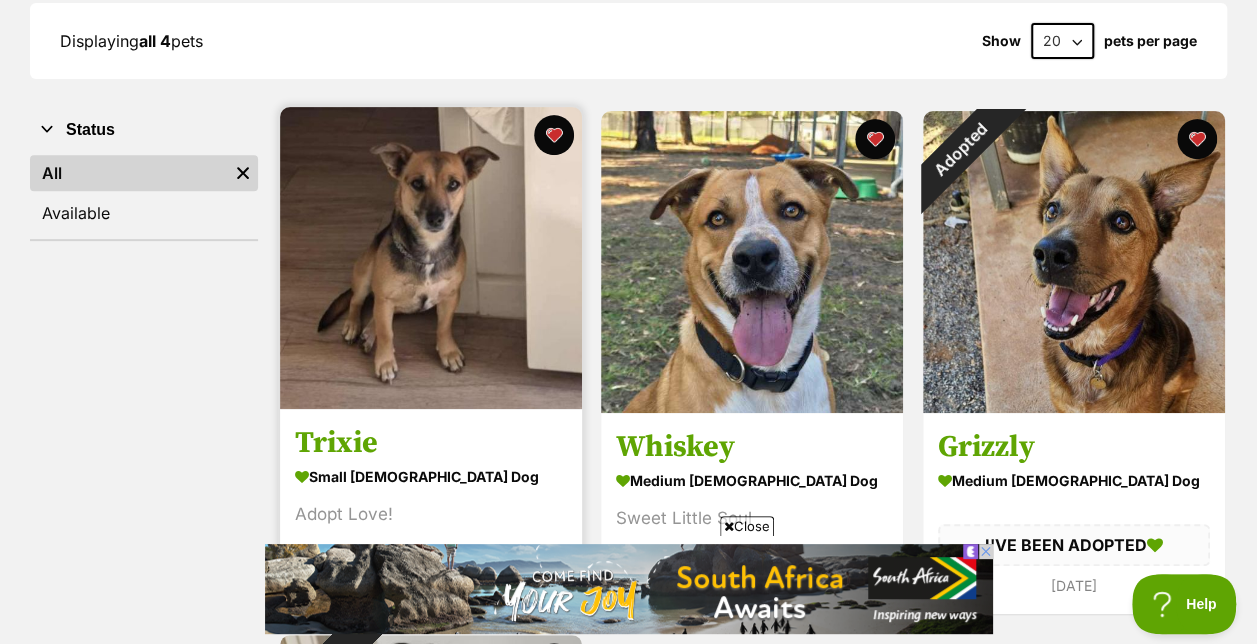 click at bounding box center [431, 258] 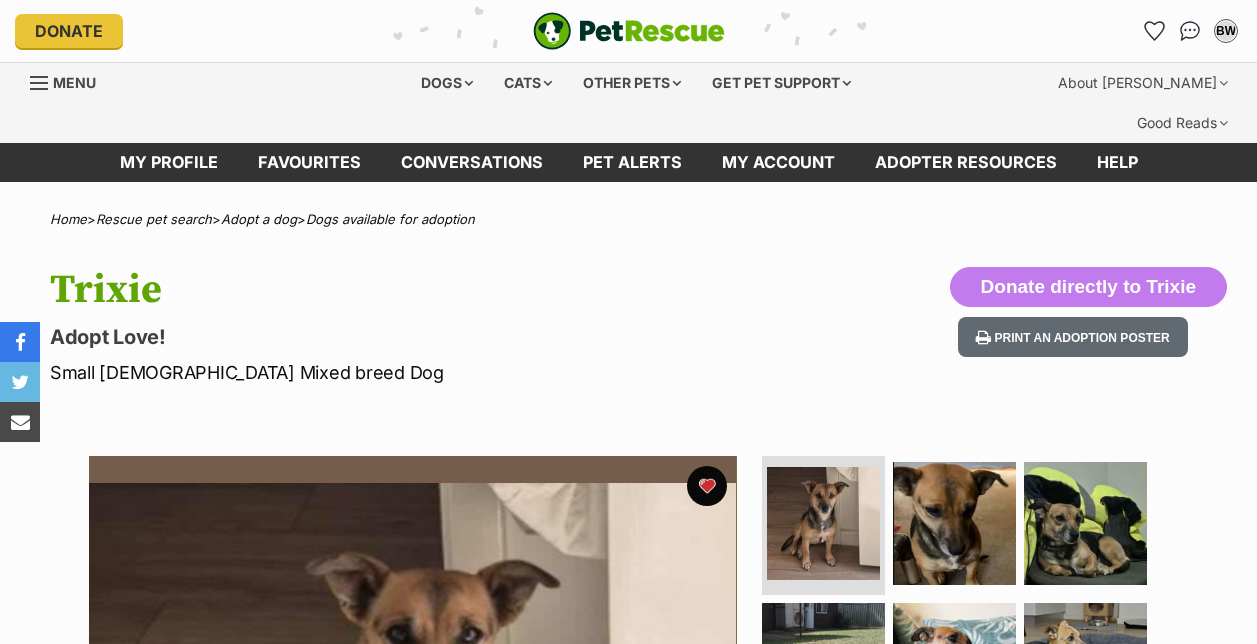 scroll, scrollTop: 0, scrollLeft: 0, axis: both 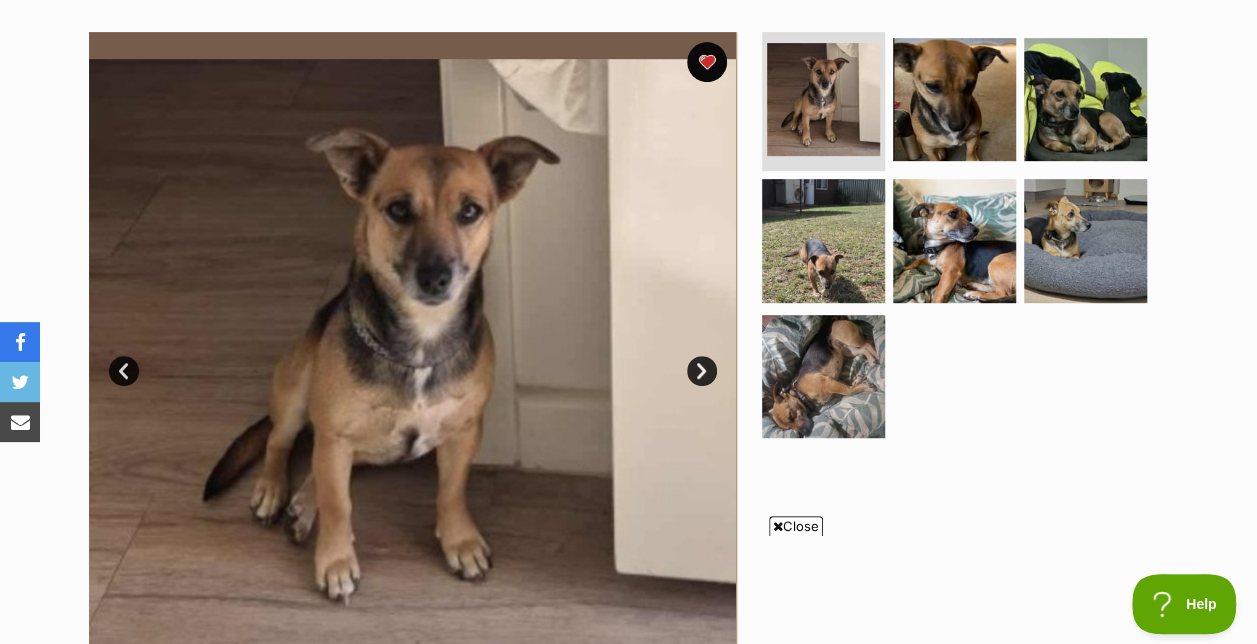 click on "Next" at bounding box center (702, 371) 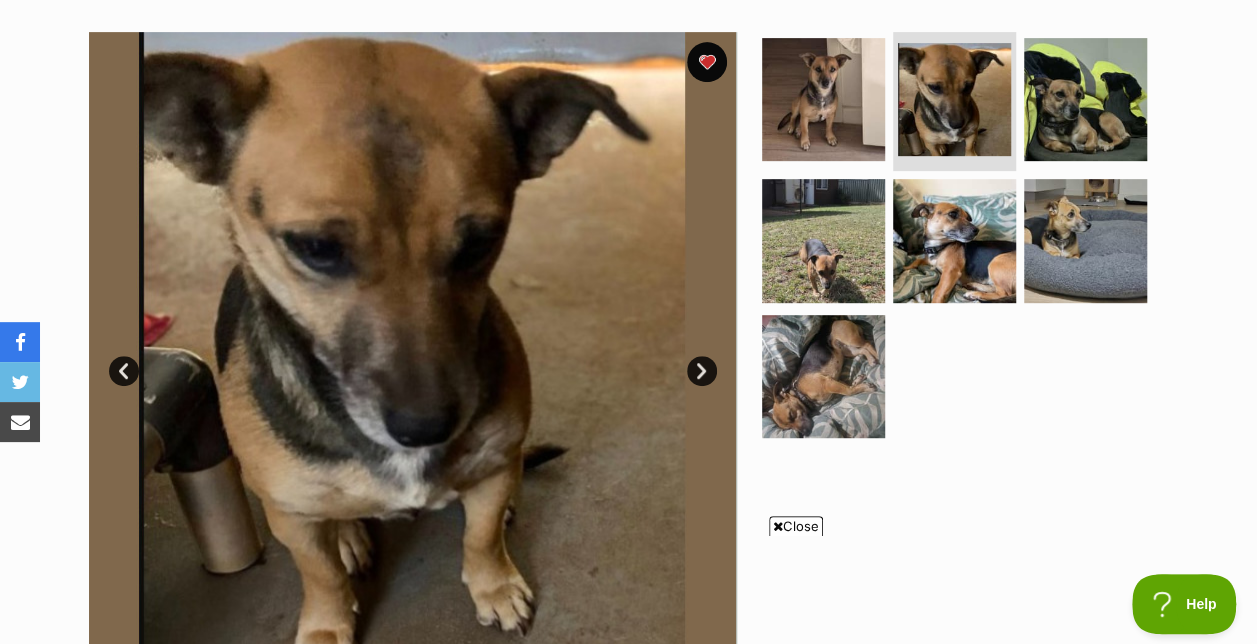 click on "Next" at bounding box center [702, 371] 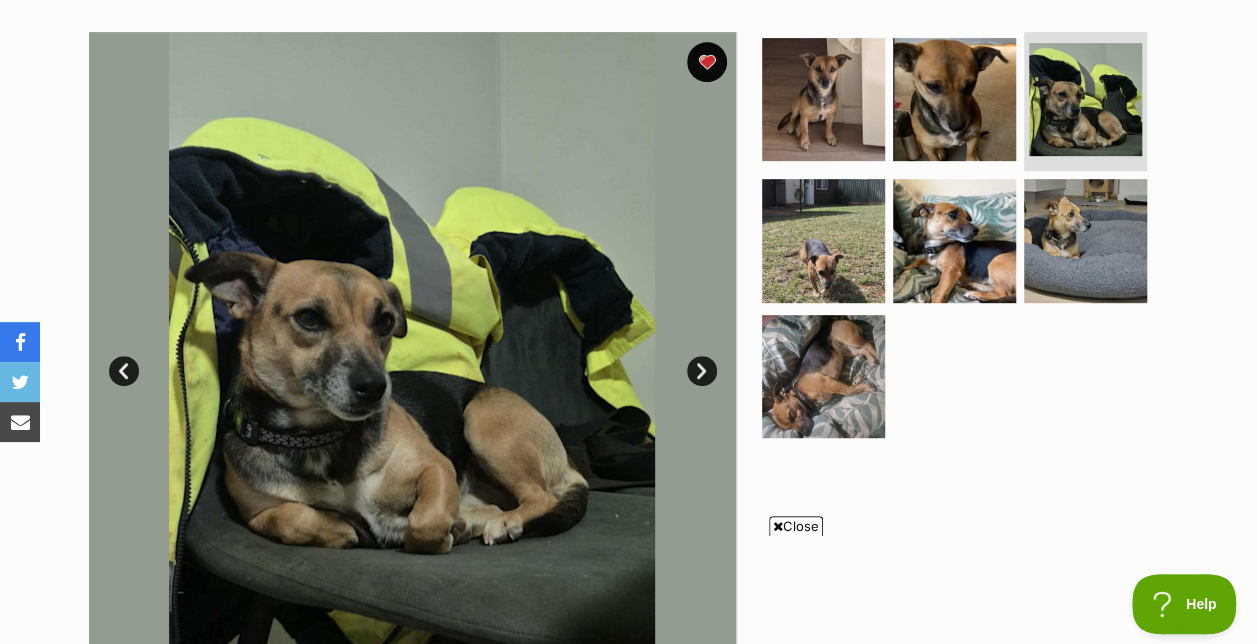 click on "Next" at bounding box center (702, 371) 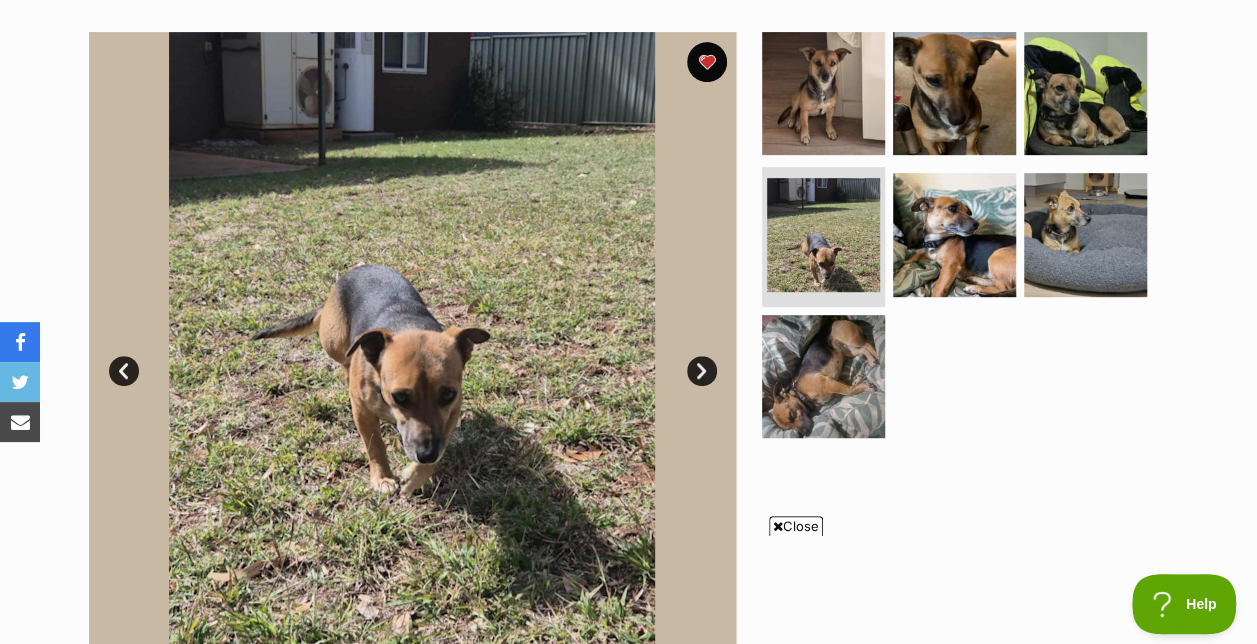 click on "Next" at bounding box center (702, 371) 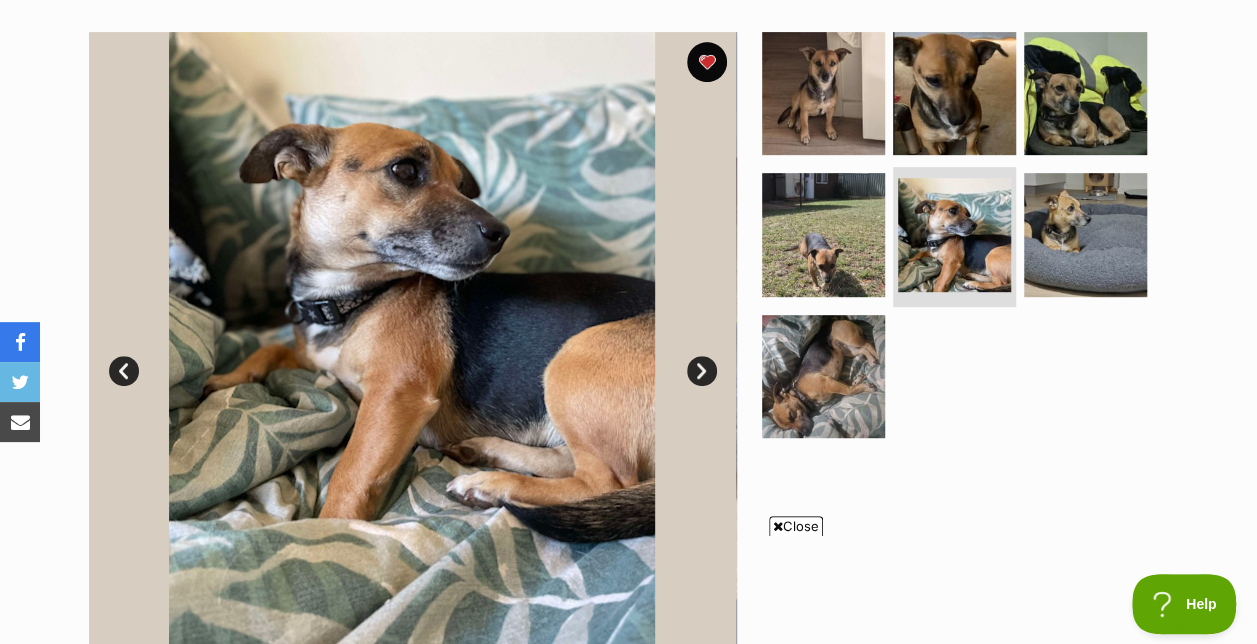 click on "Next" at bounding box center (702, 371) 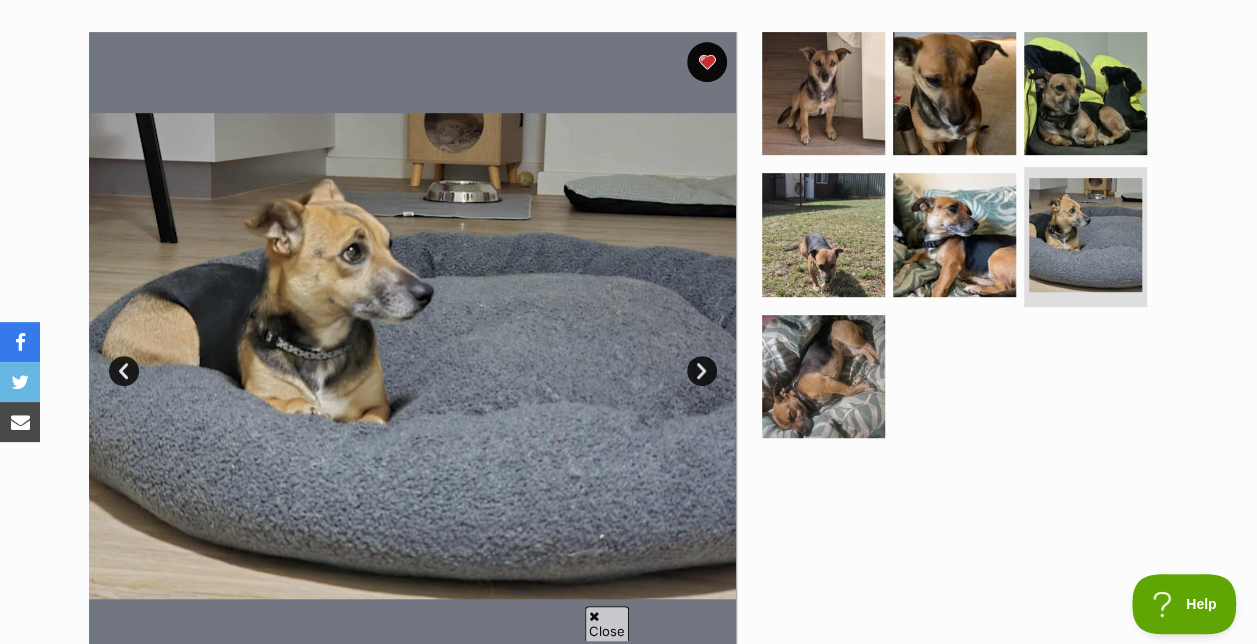 scroll, scrollTop: 0, scrollLeft: 0, axis: both 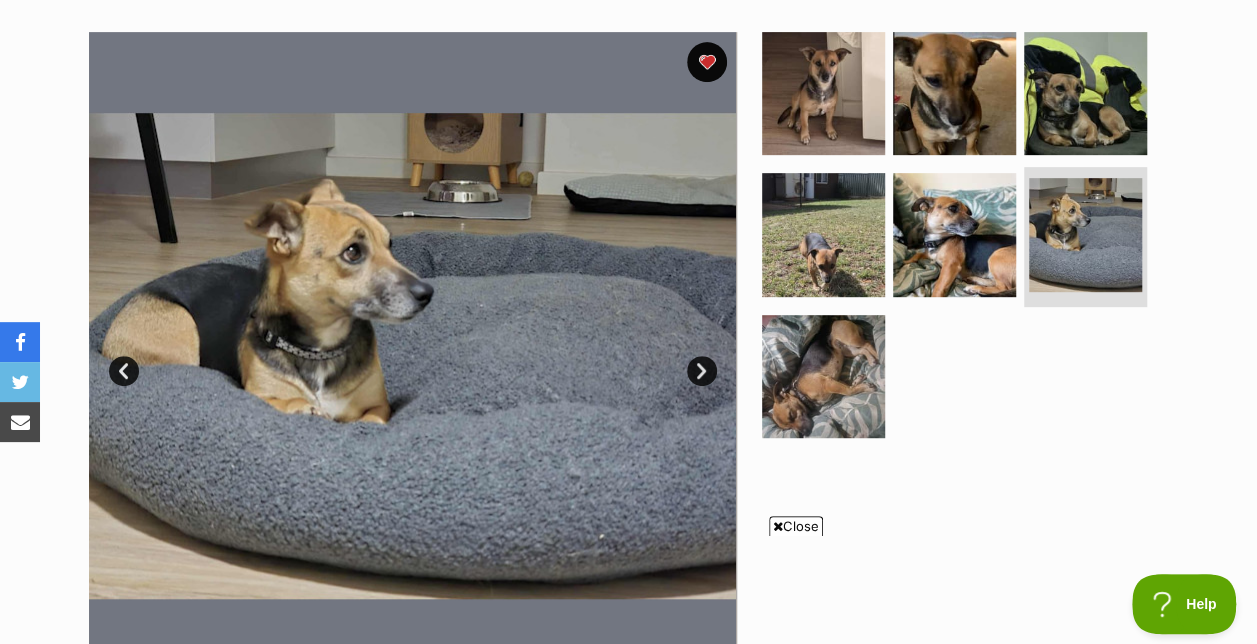 click on "Next" at bounding box center [702, 371] 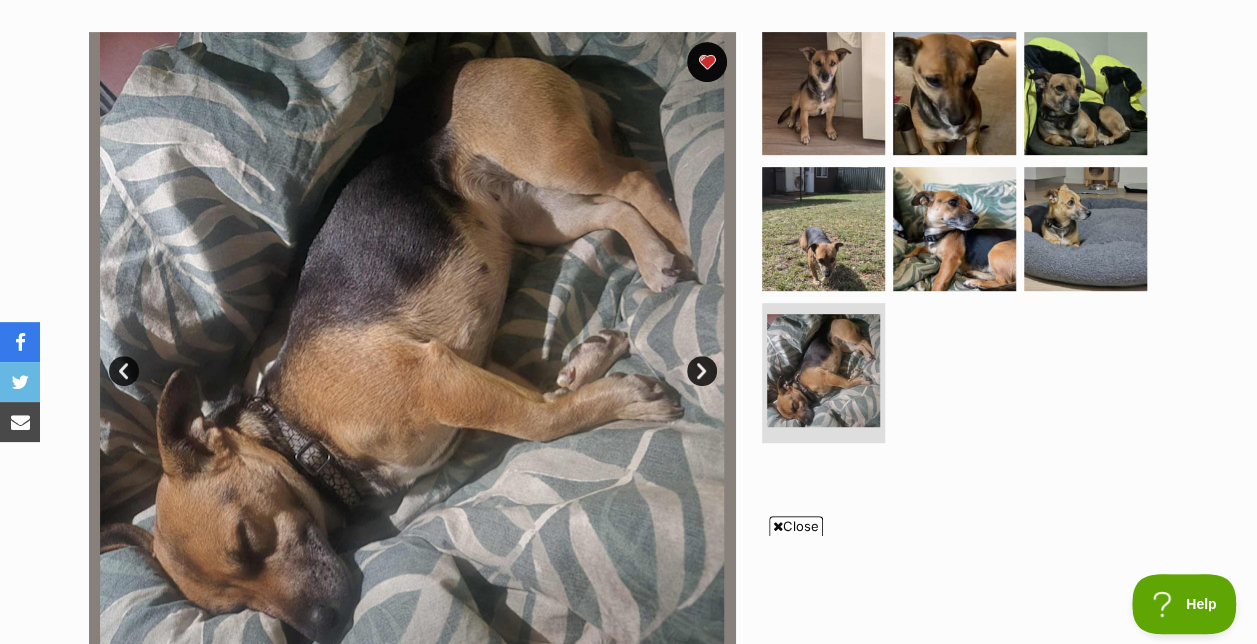 click on "Next" at bounding box center [702, 371] 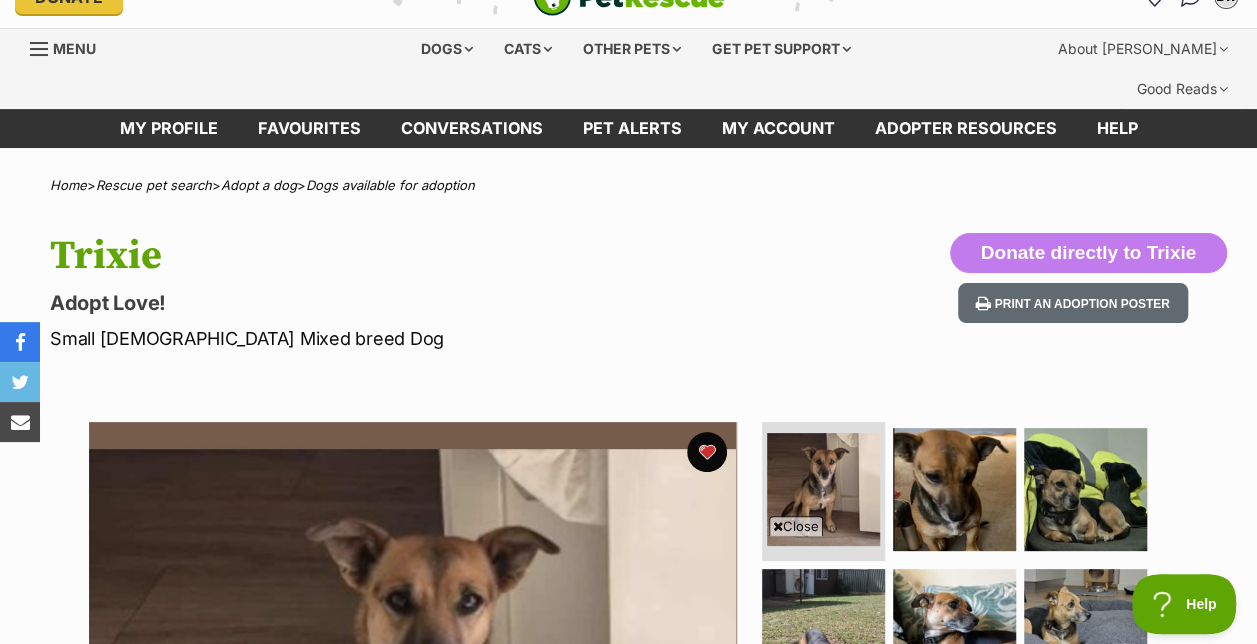 scroll, scrollTop: 0, scrollLeft: 0, axis: both 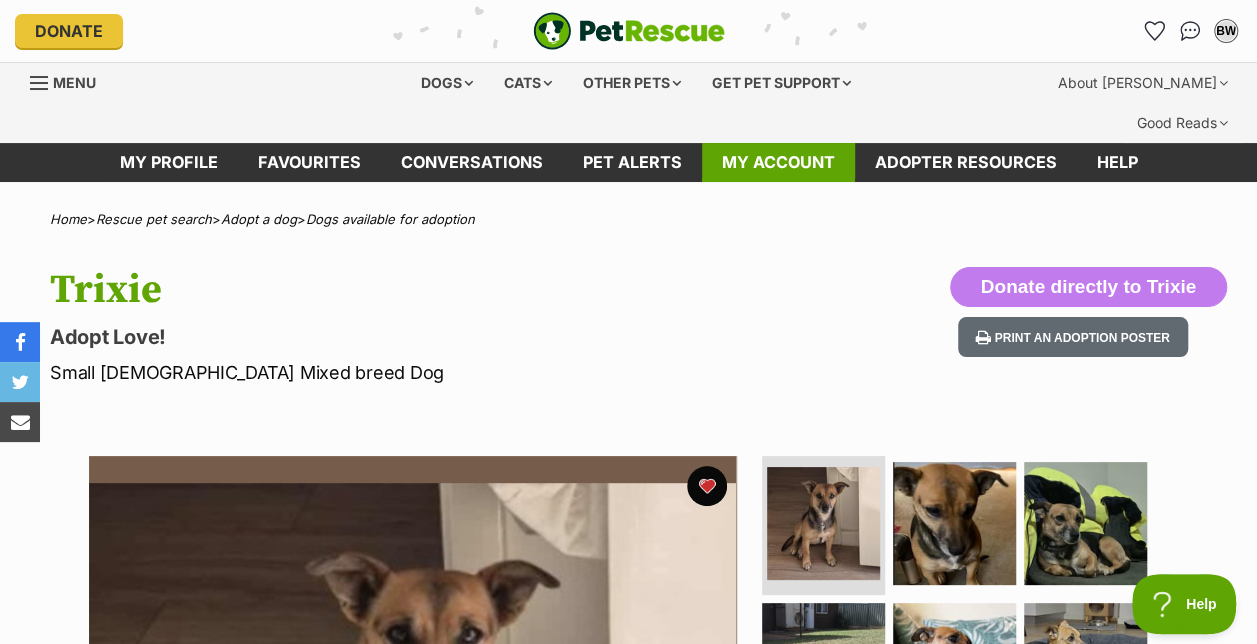 click on "My account" at bounding box center [778, 162] 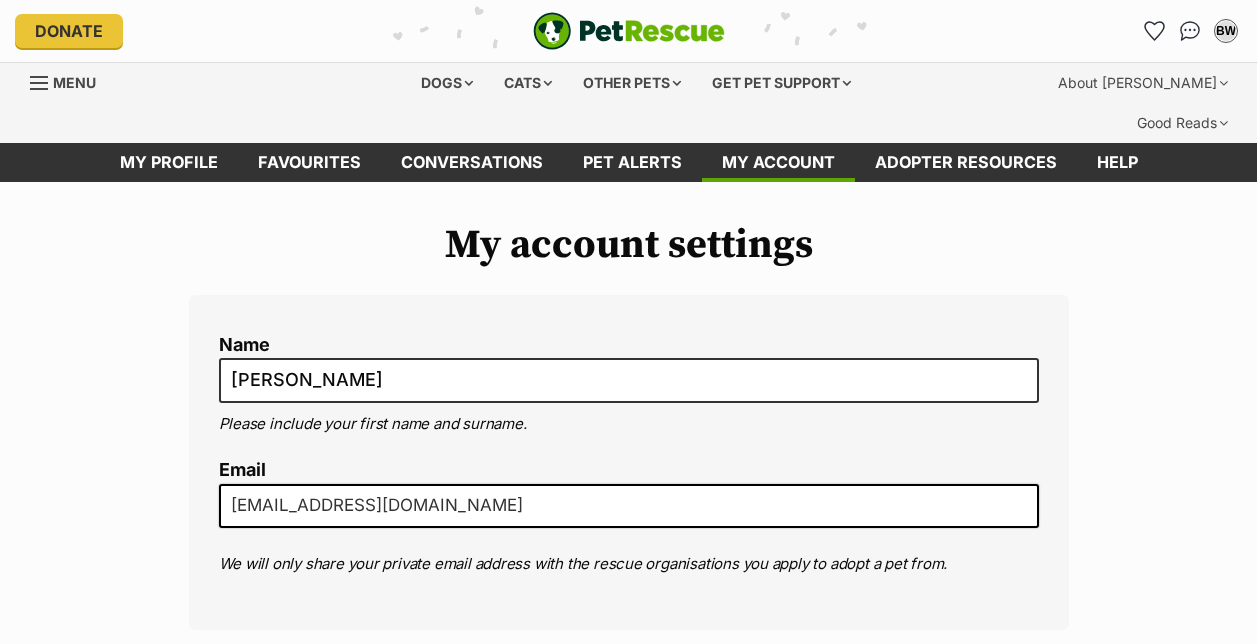 scroll, scrollTop: 0, scrollLeft: 0, axis: both 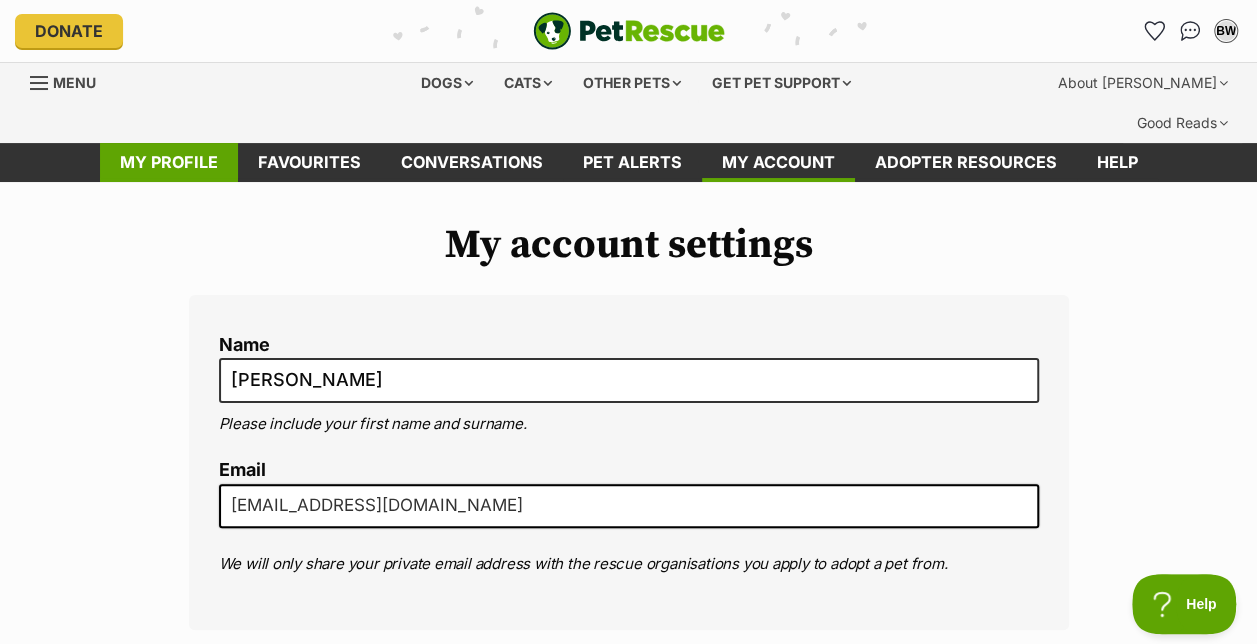 click on "My profile" at bounding box center [169, 162] 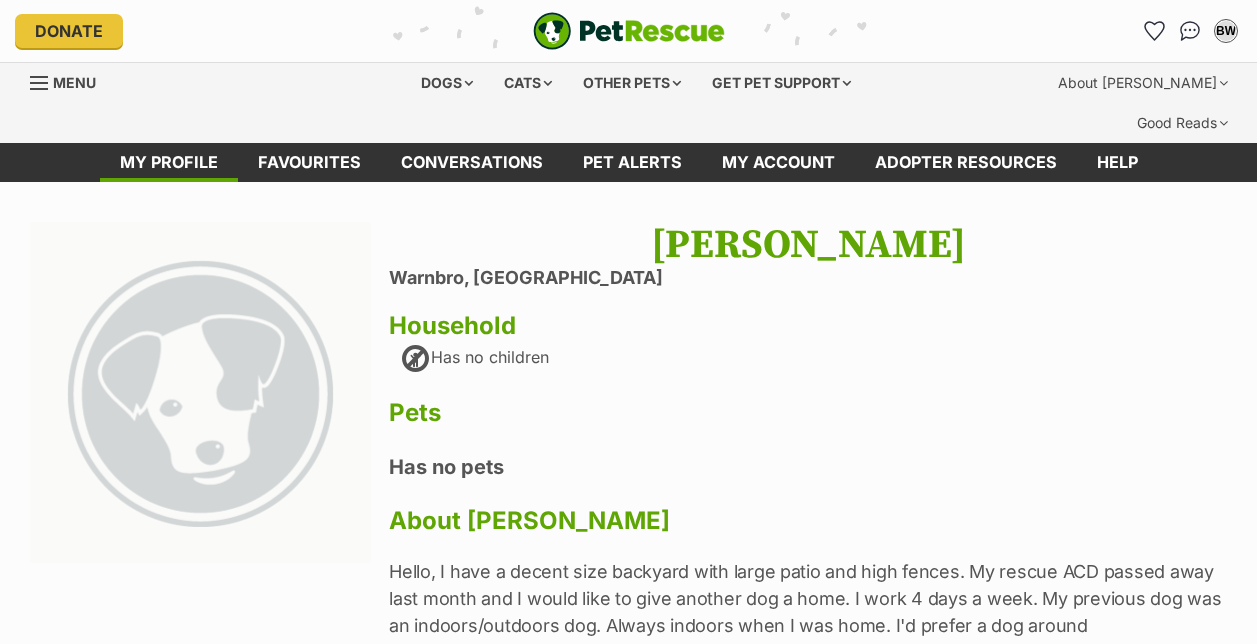 scroll, scrollTop: 0, scrollLeft: 0, axis: both 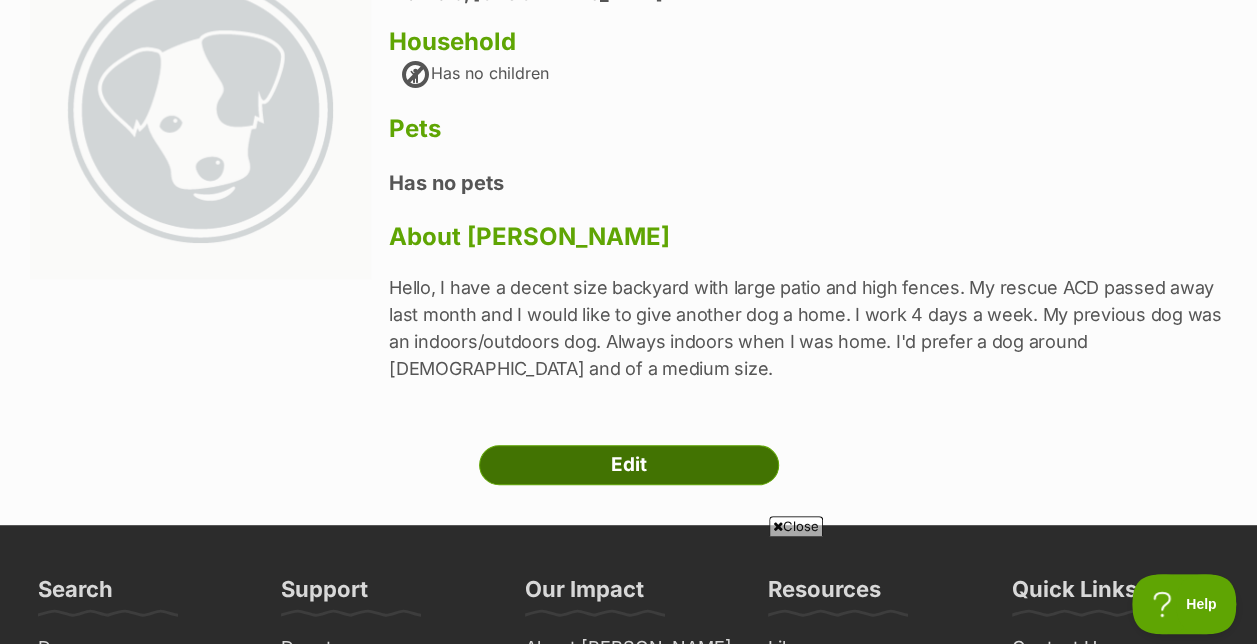 click on "Edit" at bounding box center [629, 465] 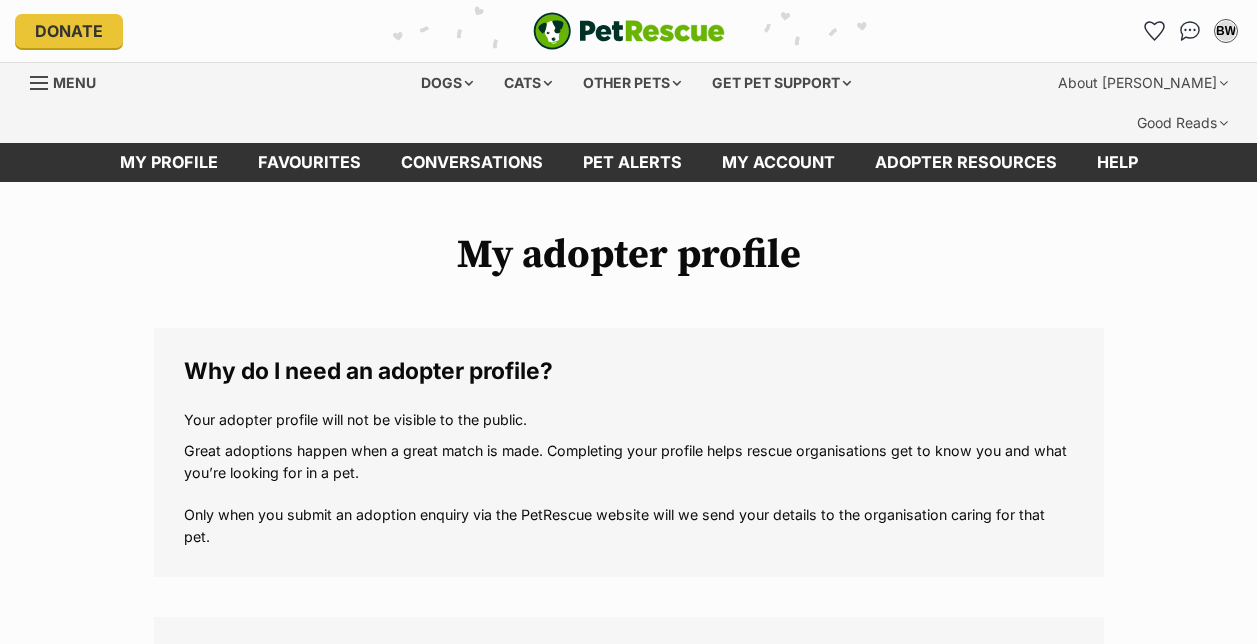 scroll, scrollTop: 0, scrollLeft: 0, axis: both 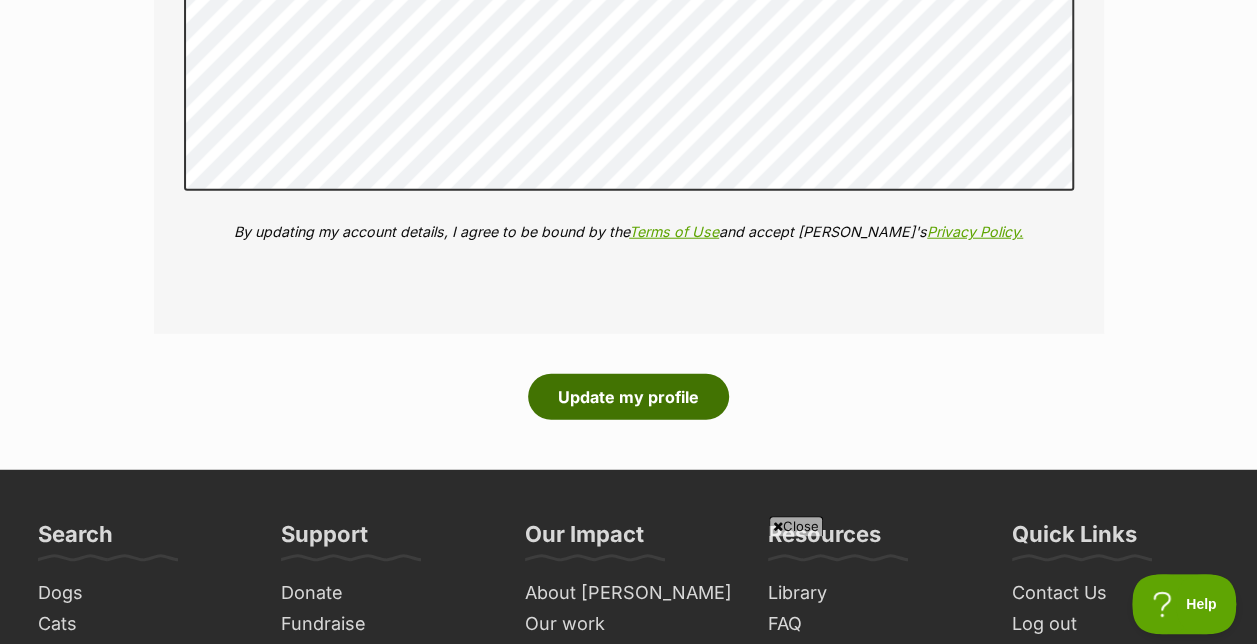 click on "Update my profile" at bounding box center [628, 397] 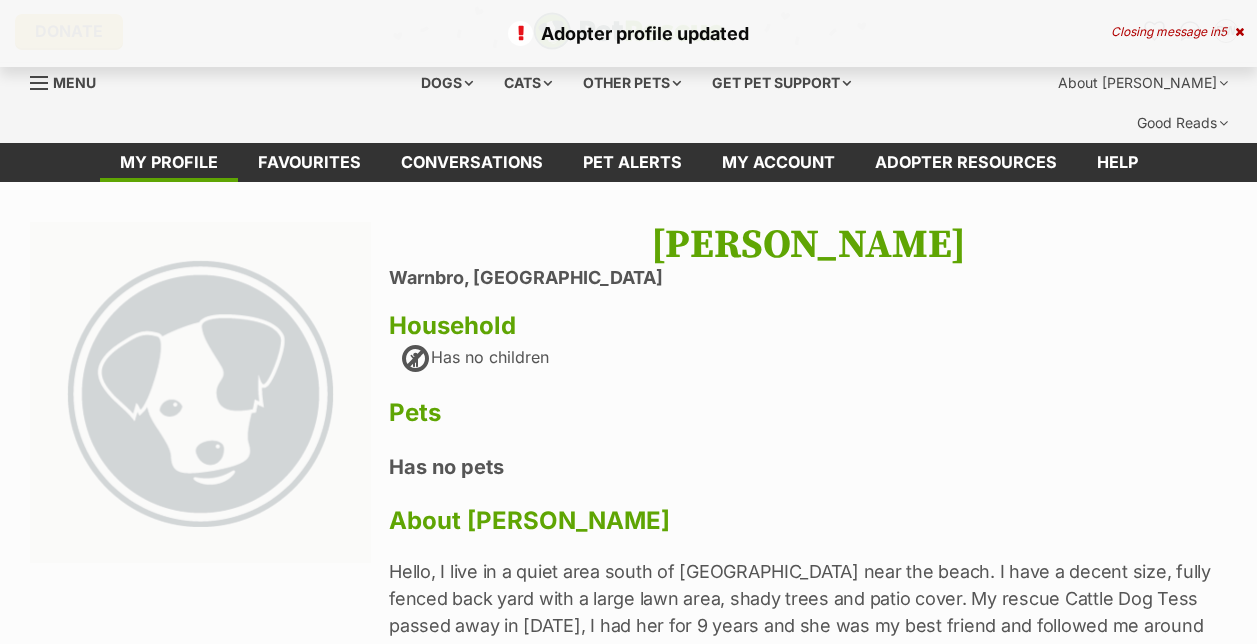 scroll, scrollTop: 0, scrollLeft: 0, axis: both 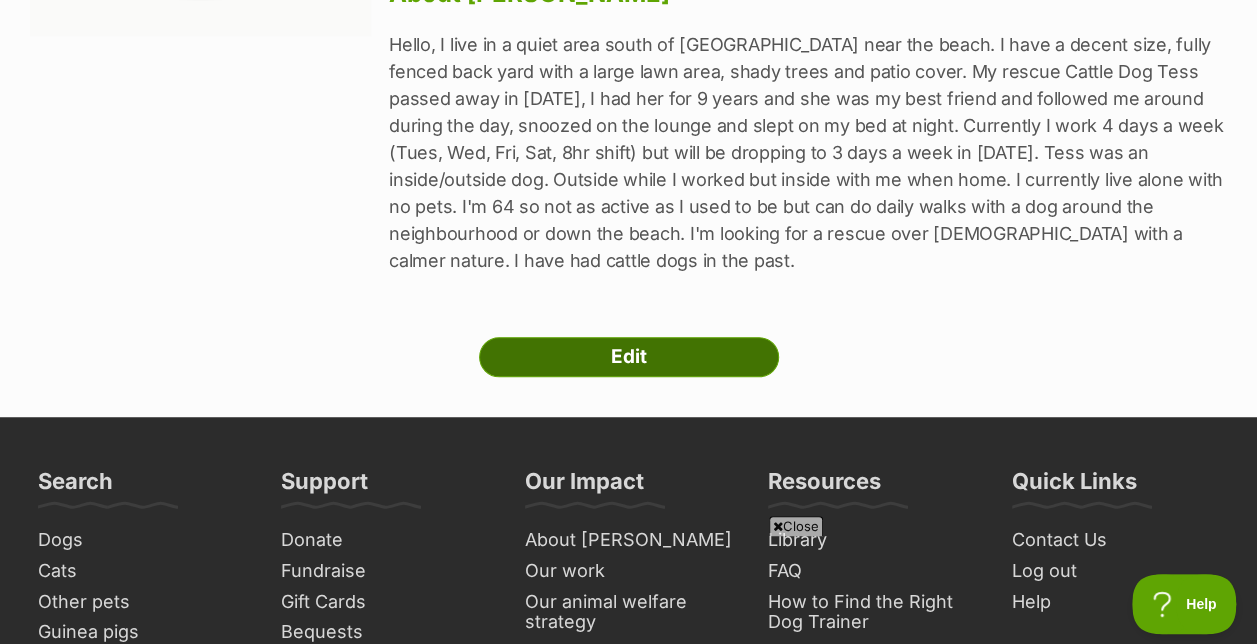 click on "Edit" at bounding box center [629, 357] 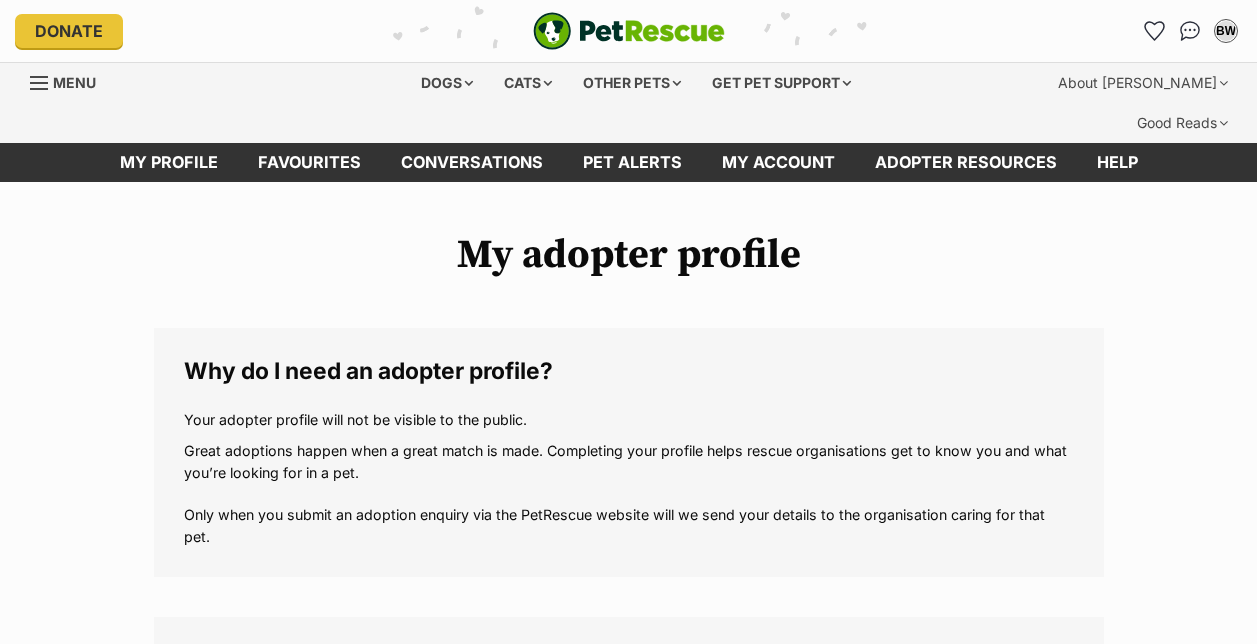 scroll, scrollTop: 0, scrollLeft: 0, axis: both 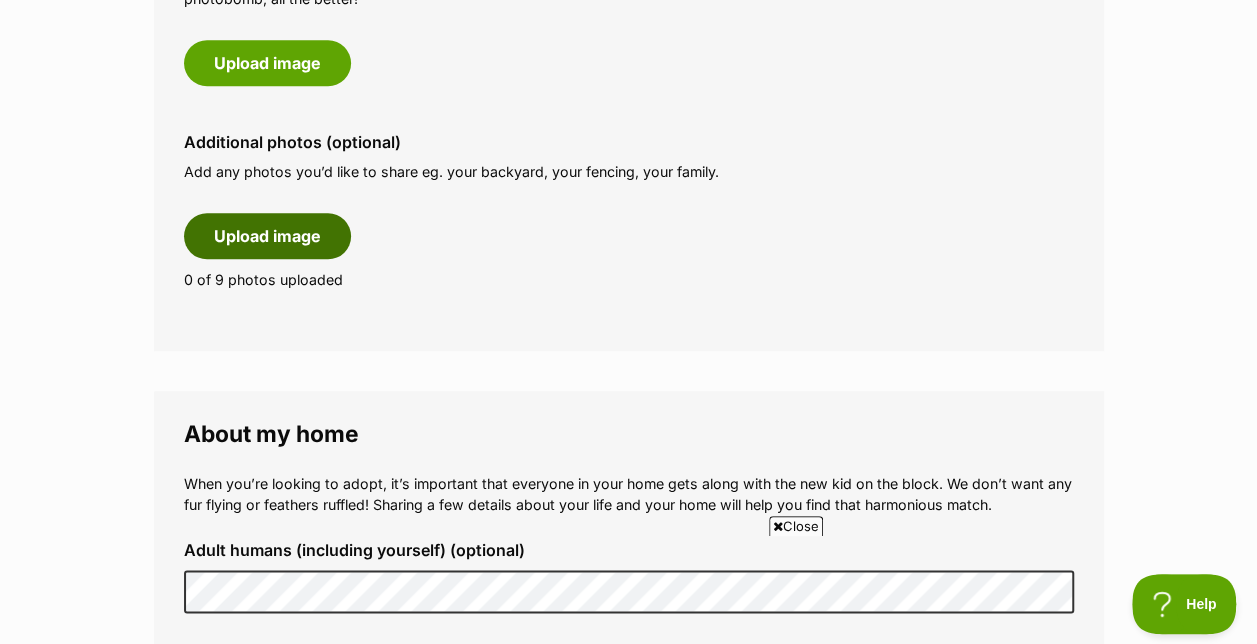 click on "Upload image" at bounding box center [267, 236] 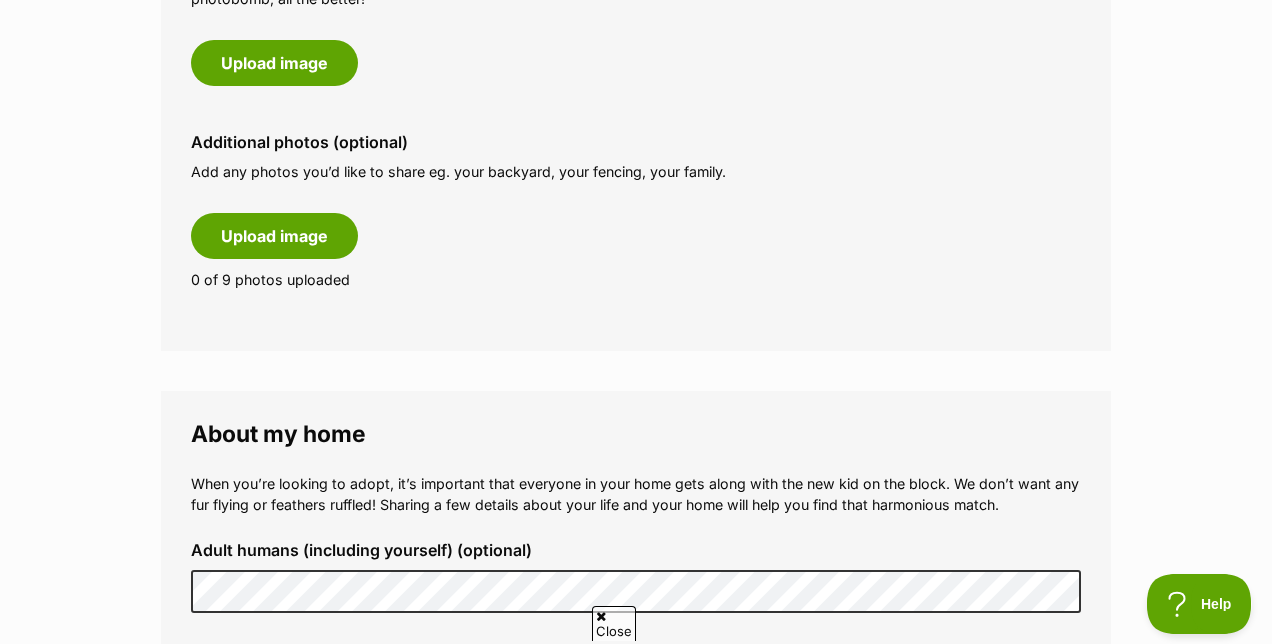 scroll, scrollTop: 0, scrollLeft: 0, axis: both 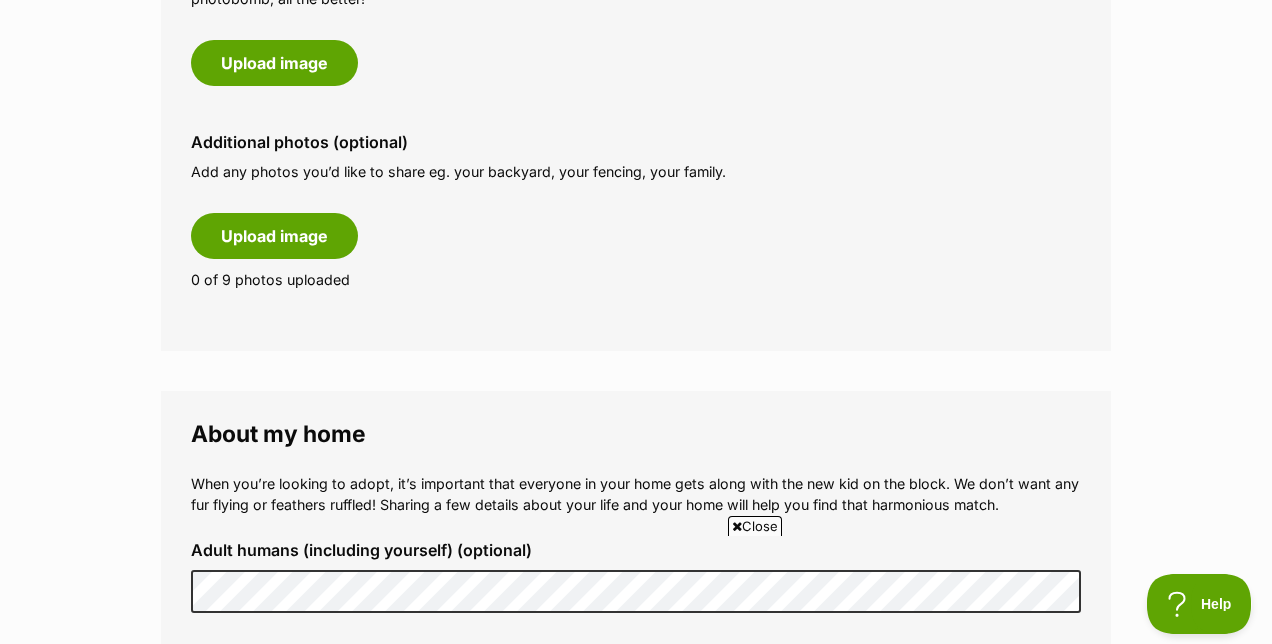 click on "Close" at bounding box center [755, 526] 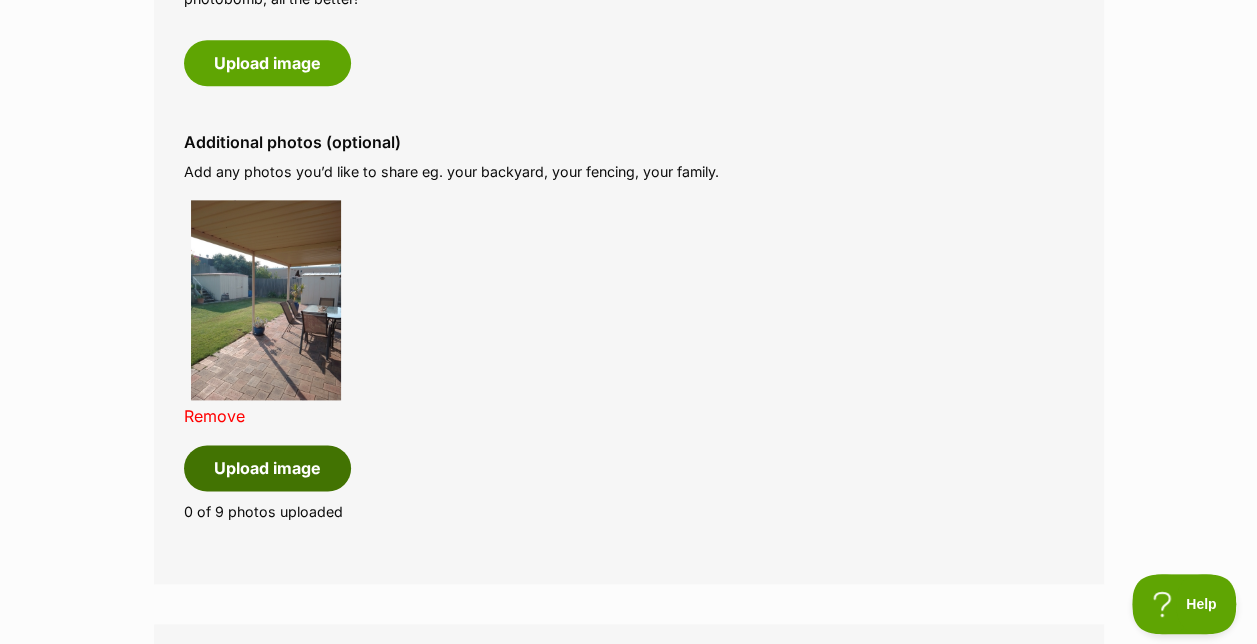 click on "Upload image" at bounding box center (267, 468) 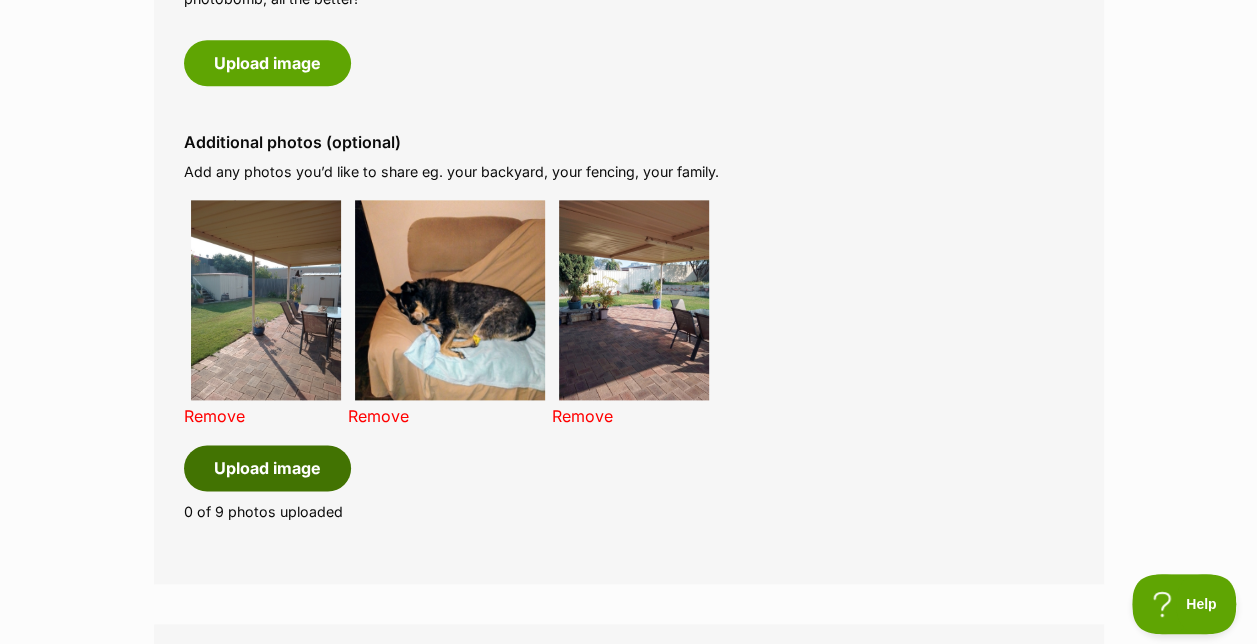 click on "Upload image" at bounding box center (267, 468) 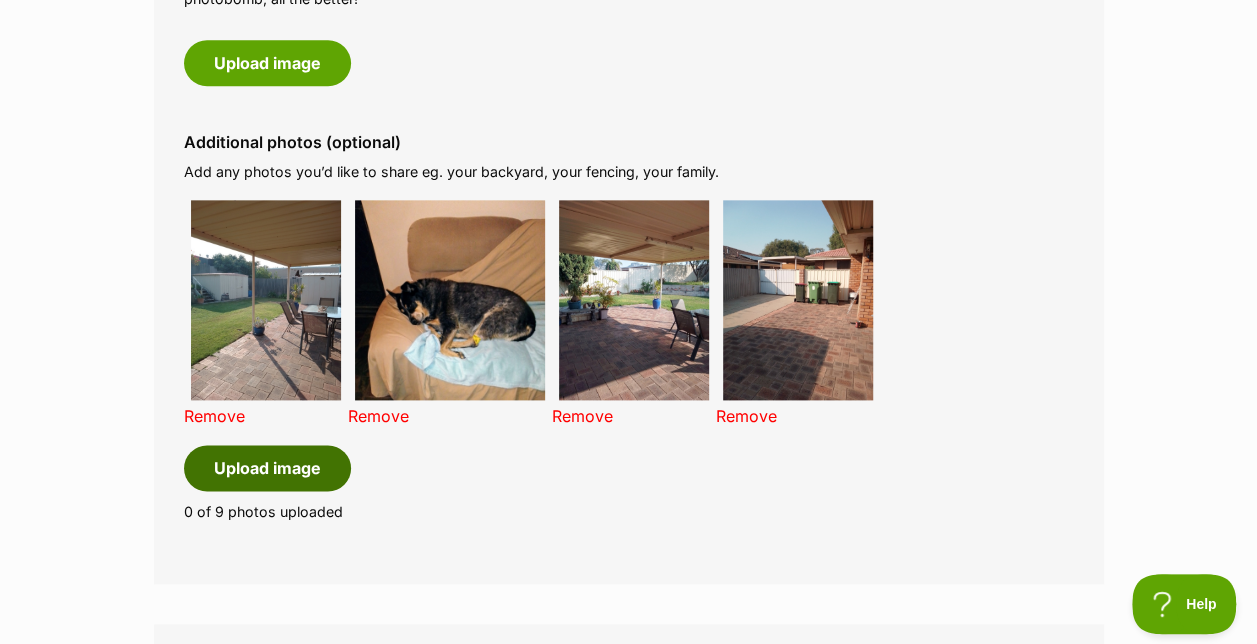 click on "Upload image" at bounding box center [267, 468] 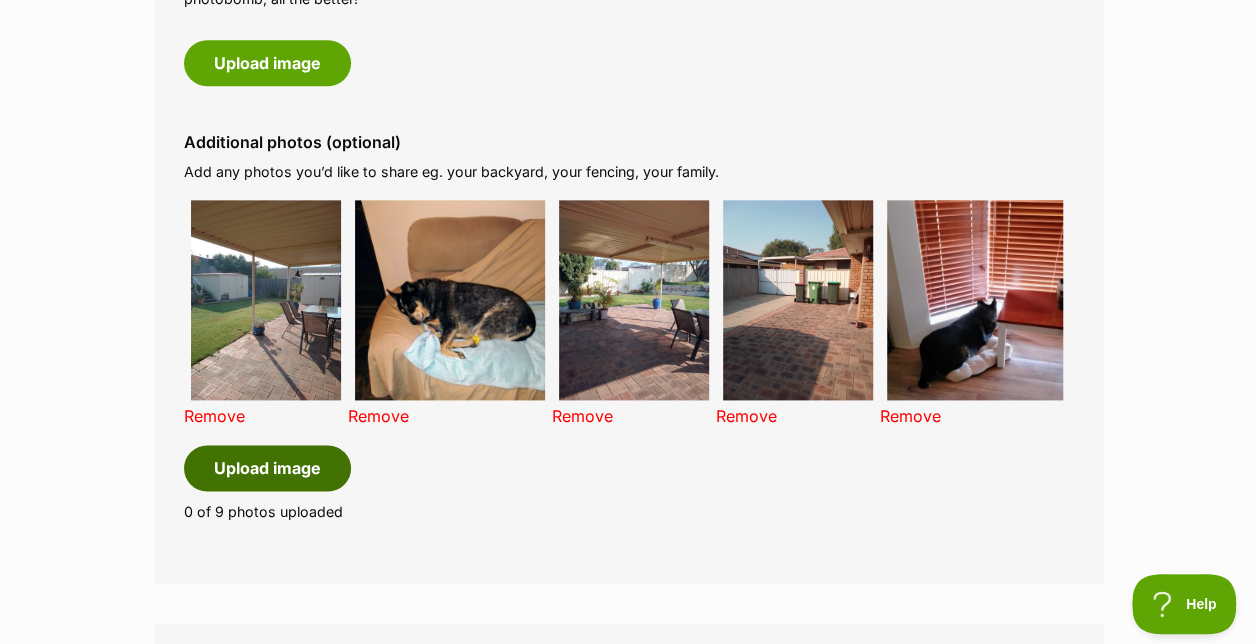 click on "Upload image" at bounding box center [267, 468] 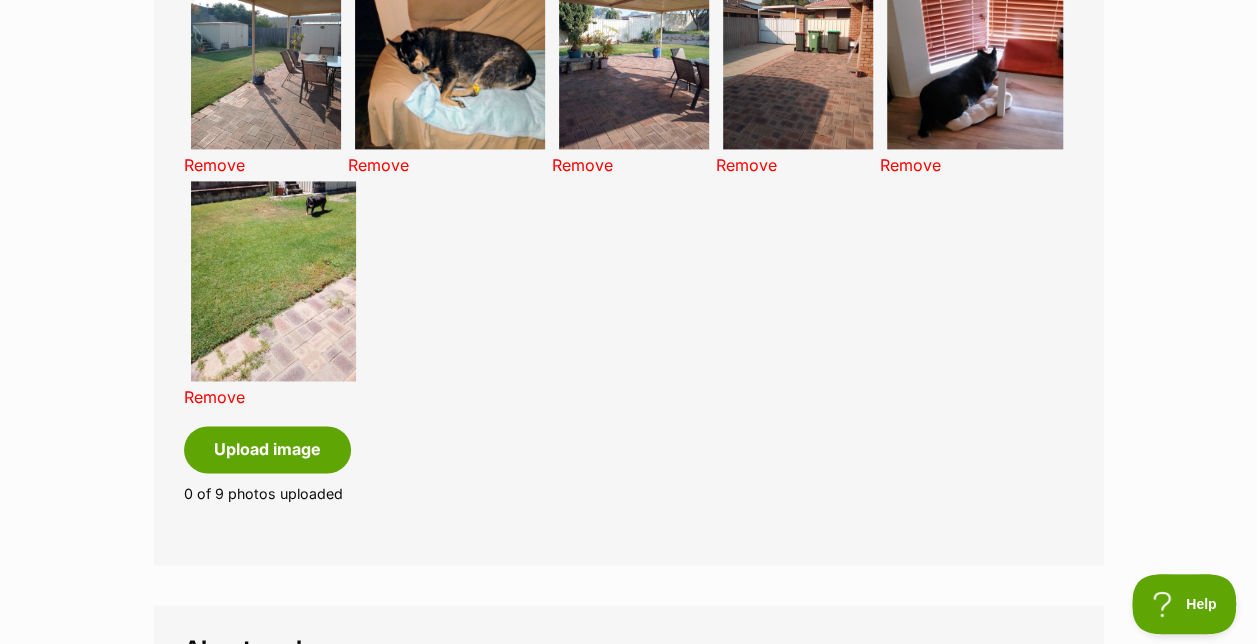 scroll, scrollTop: 1390, scrollLeft: 0, axis: vertical 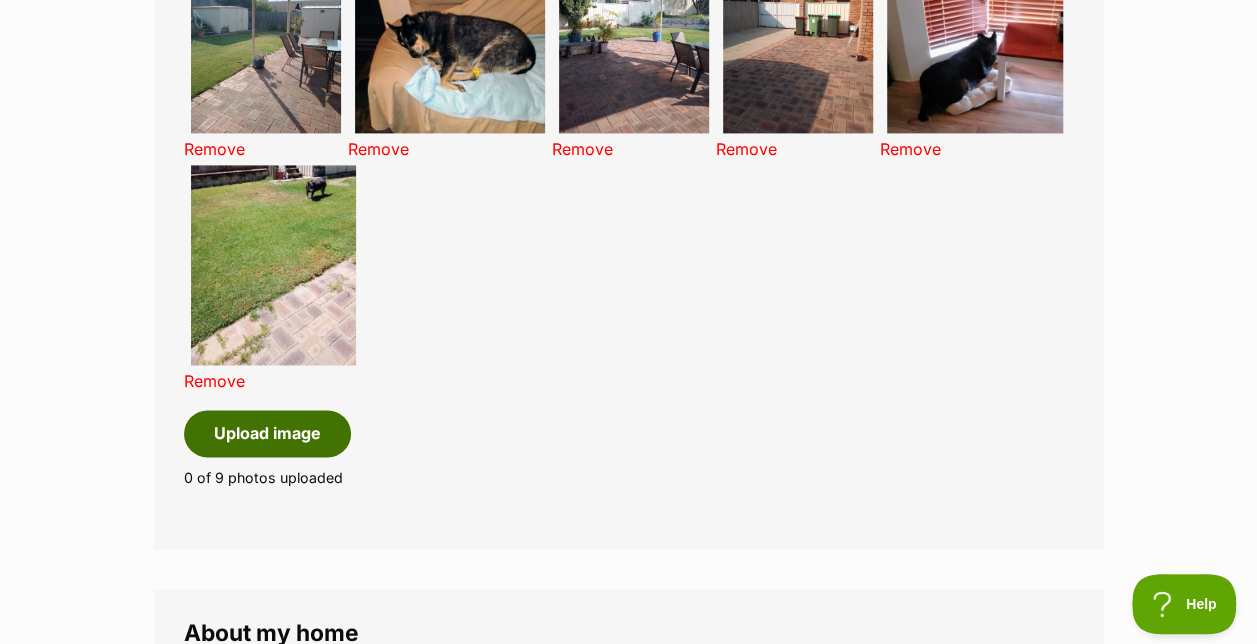 click on "Upload image" at bounding box center [267, 433] 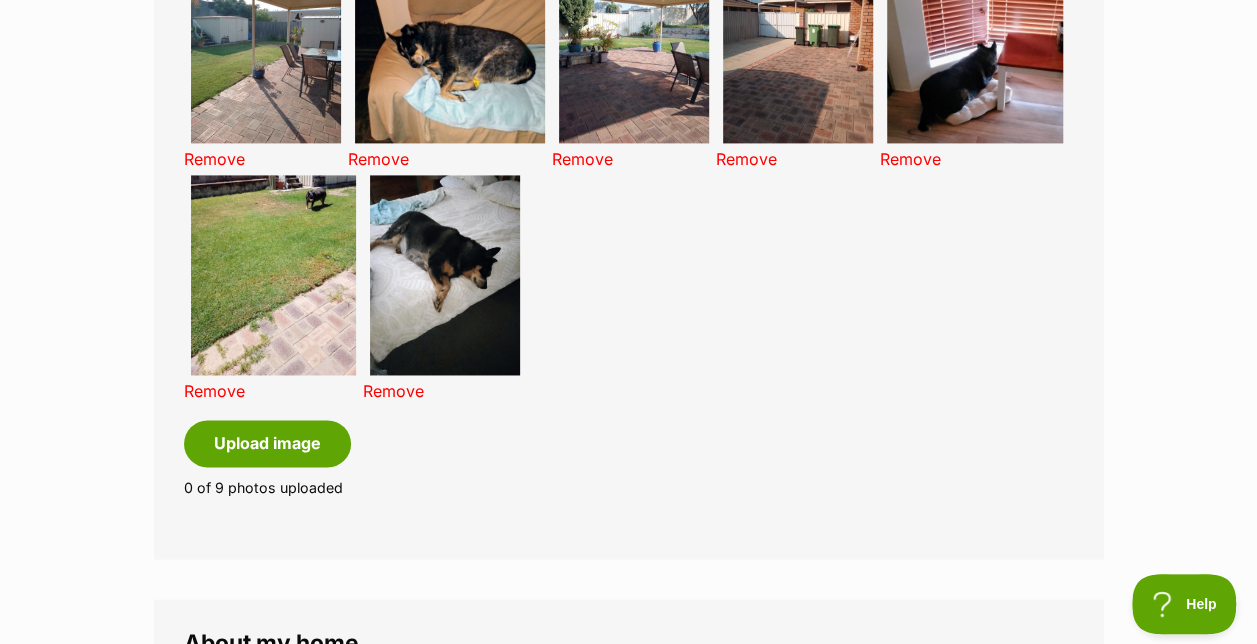 scroll, scrollTop: 1330, scrollLeft: 0, axis: vertical 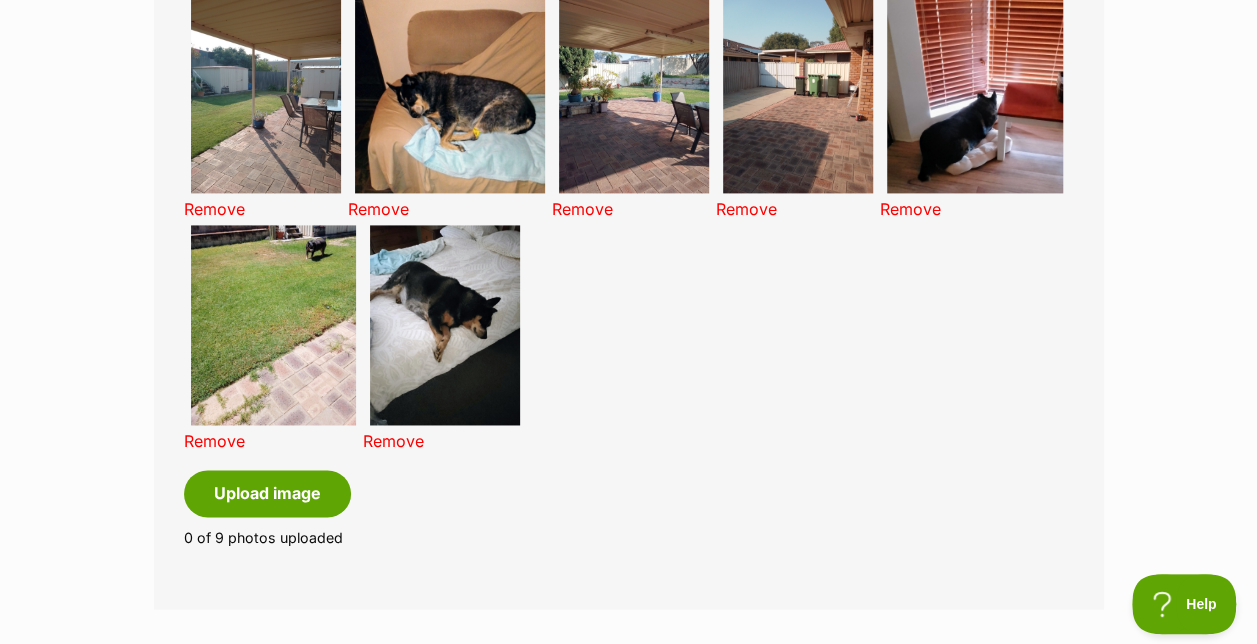 click on "Remove" at bounding box center (393, 441) 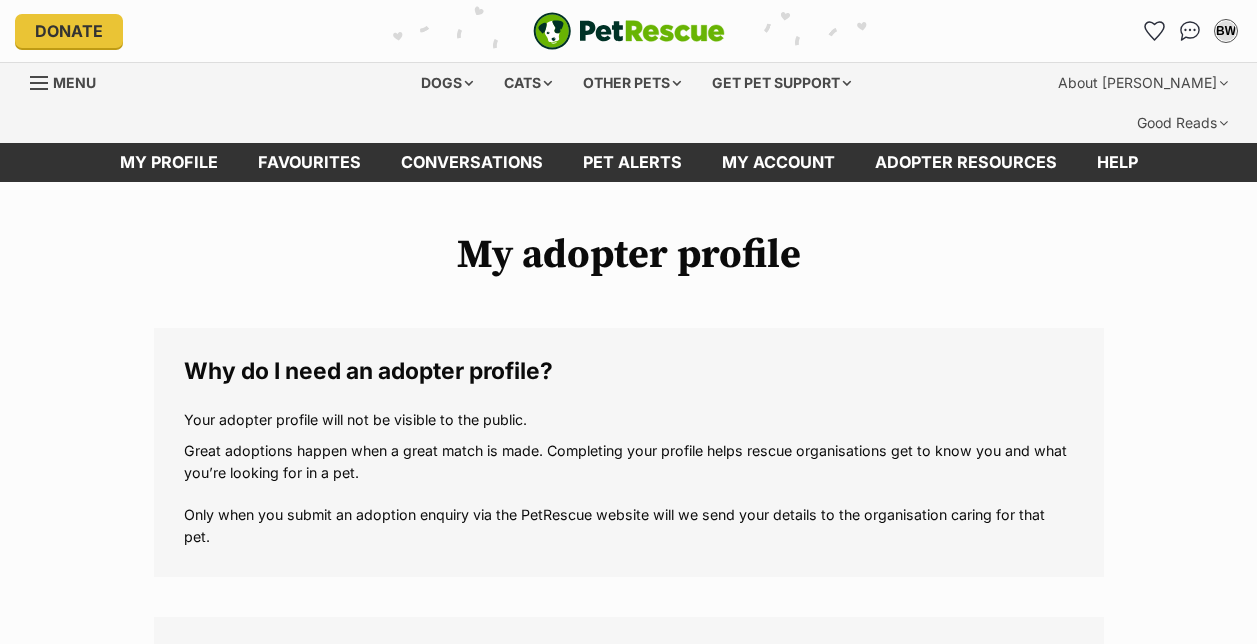 scroll, scrollTop: 929, scrollLeft: 0, axis: vertical 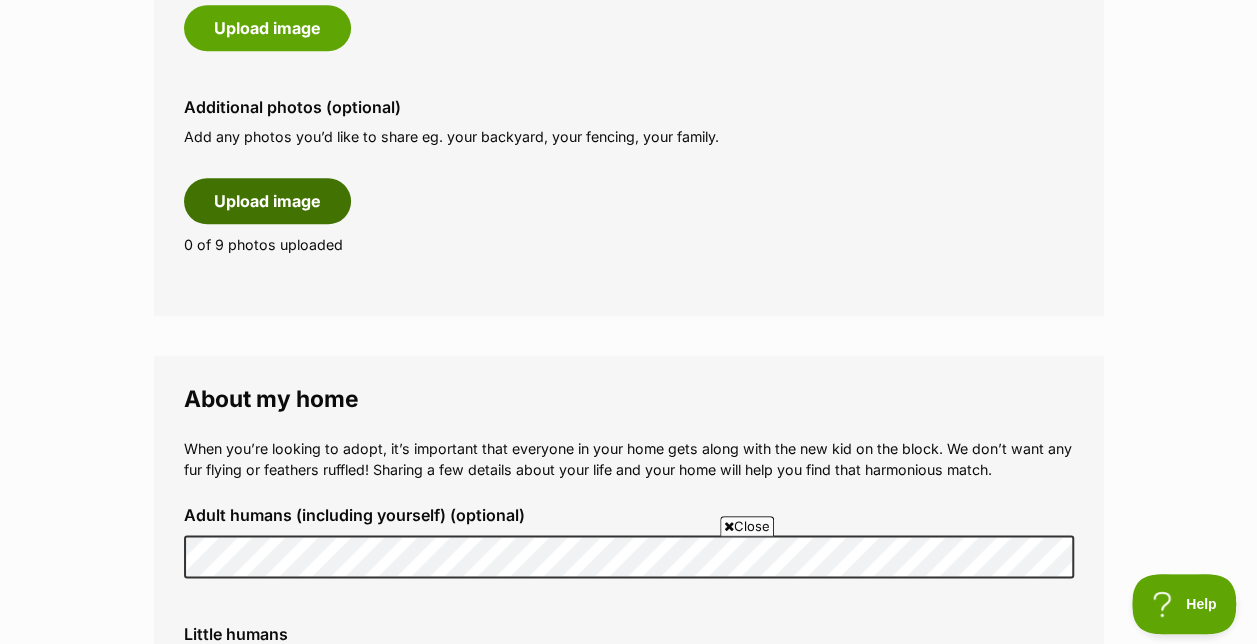 click on "Upload image" at bounding box center [267, 201] 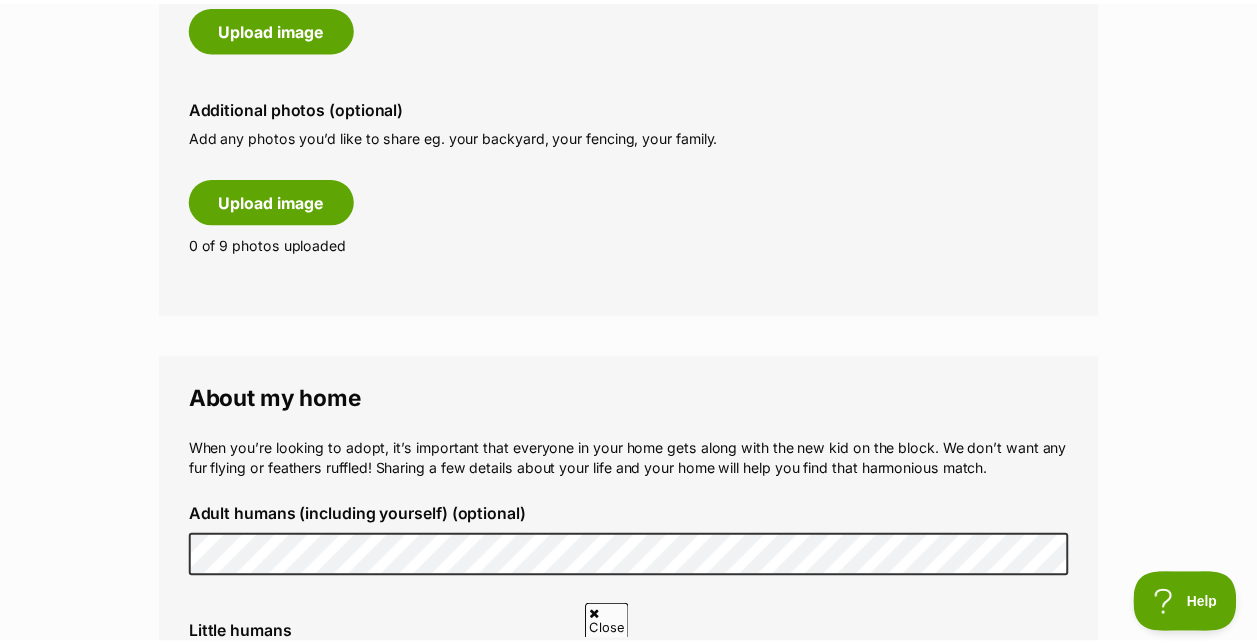 scroll, scrollTop: 0, scrollLeft: 0, axis: both 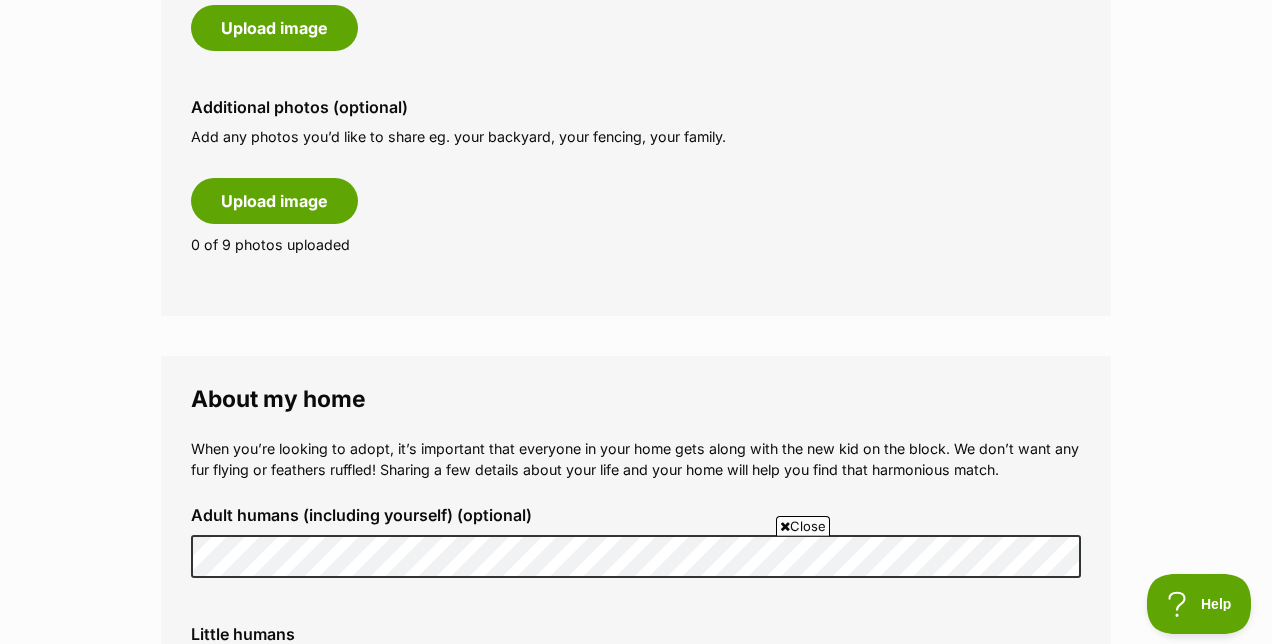 click at bounding box center [785, 526] 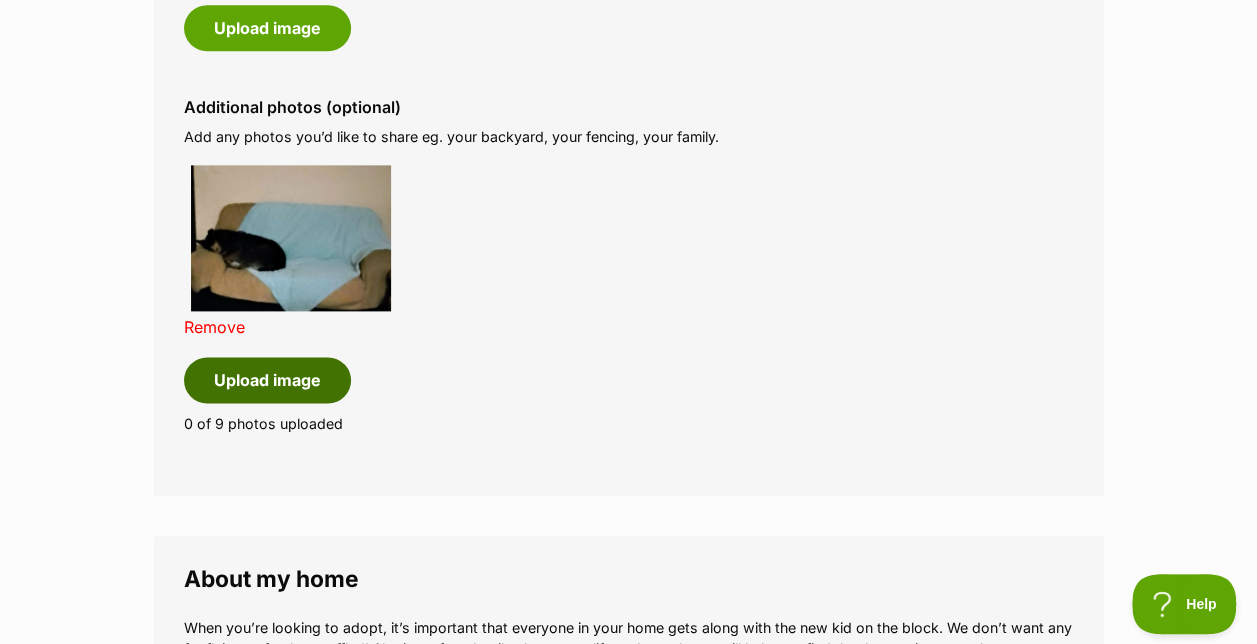 click on "Upload image" at bounding box center (267, 380) 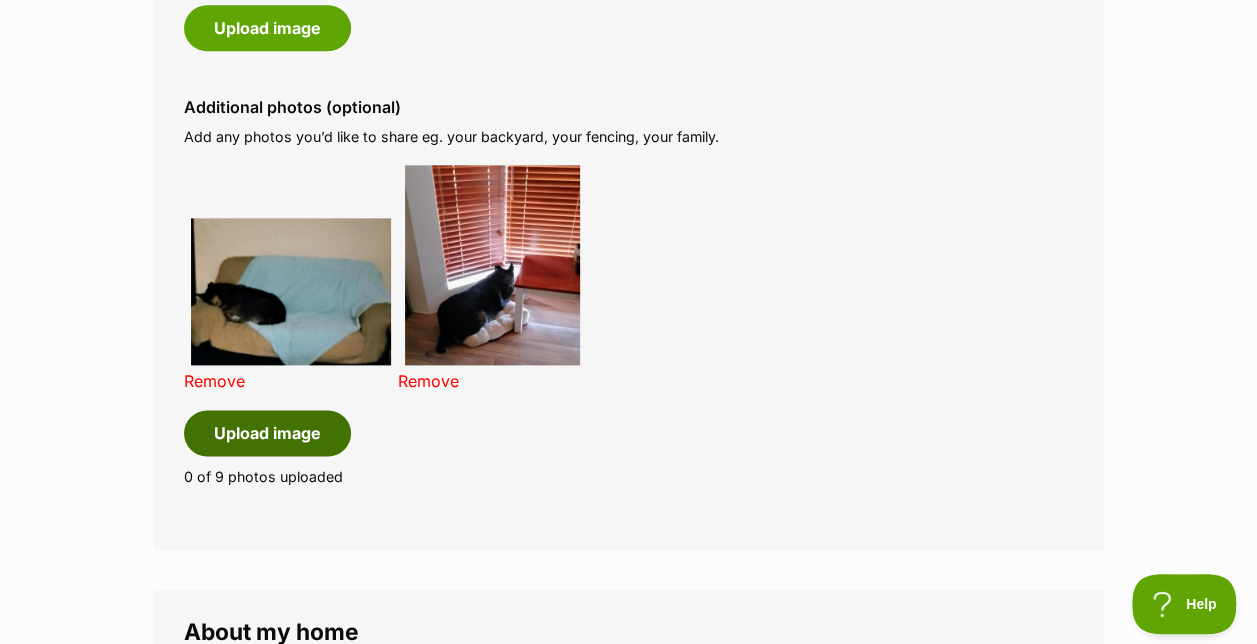 click on "Upload image" at bounding box center [267, 433] 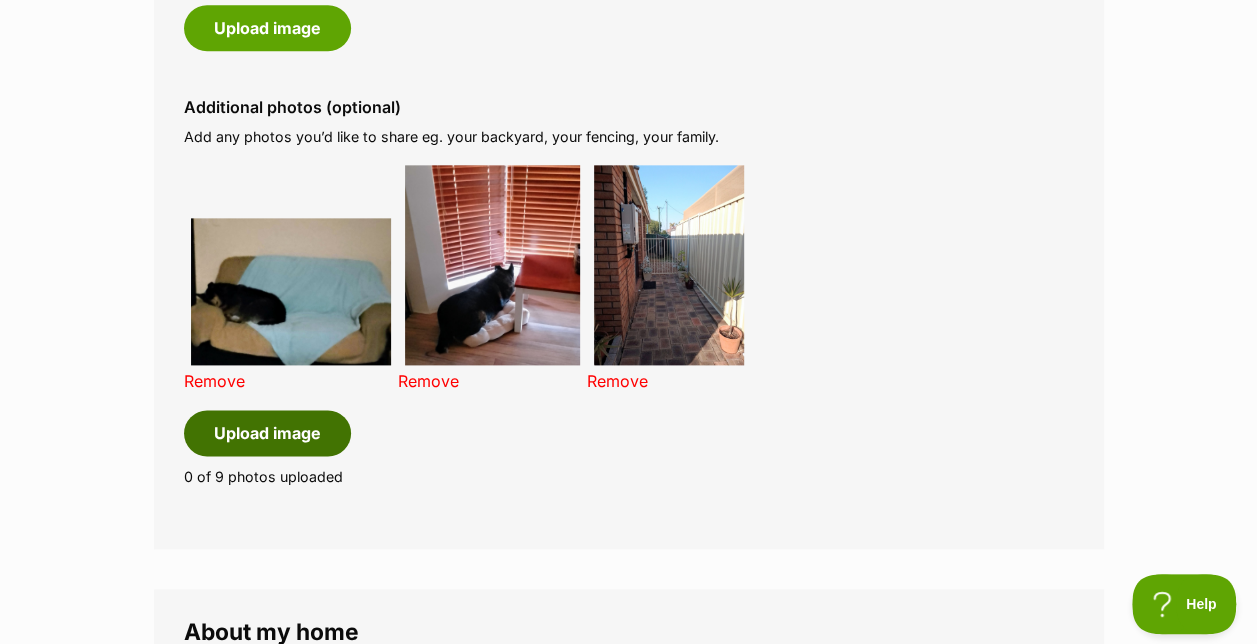 click on "Upload image" at bounding box center [267, 433] 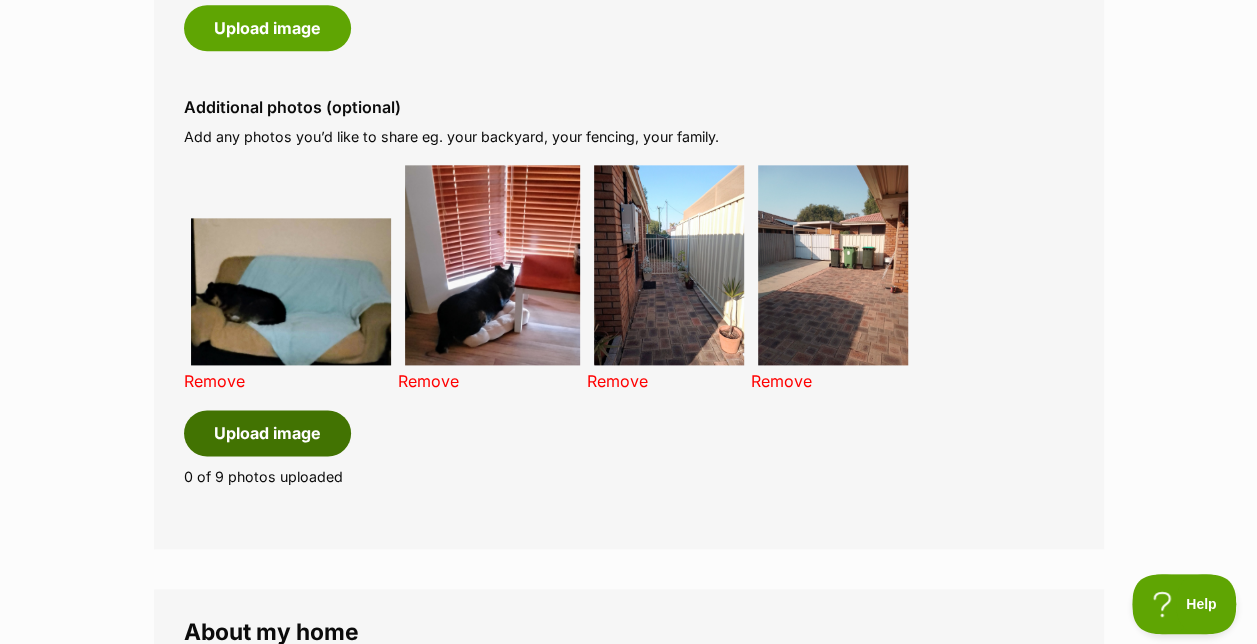 click on "Upload image" at bounding box center [267, 433] 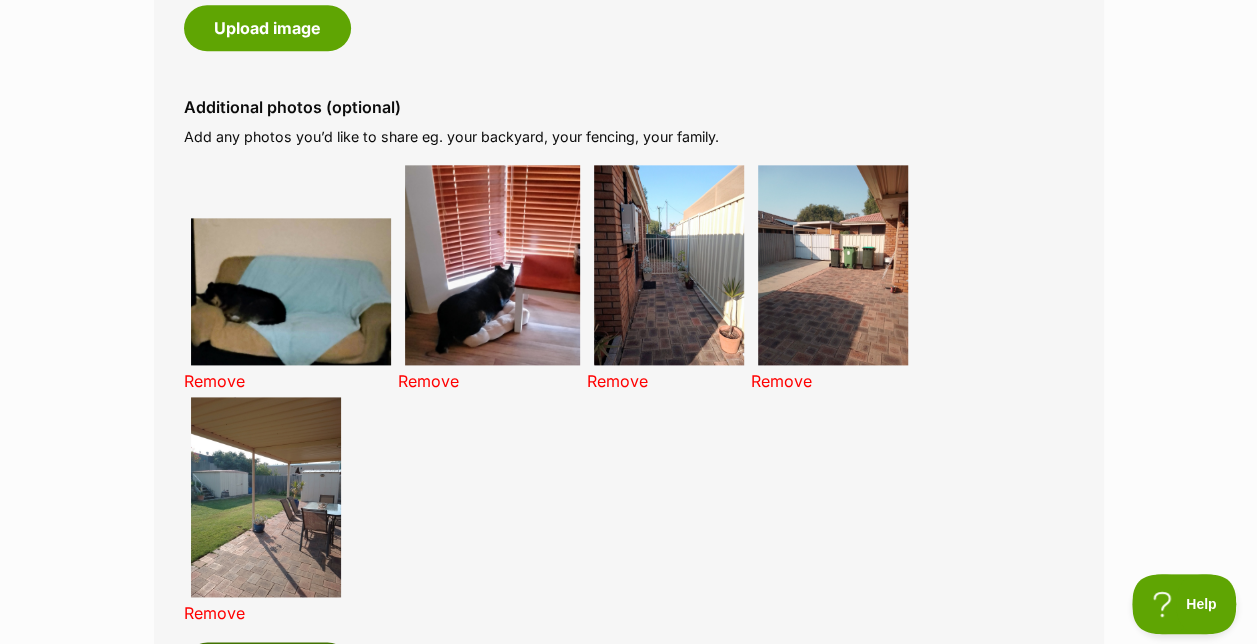 click on "Upload image" at bounding box center (267, 665) 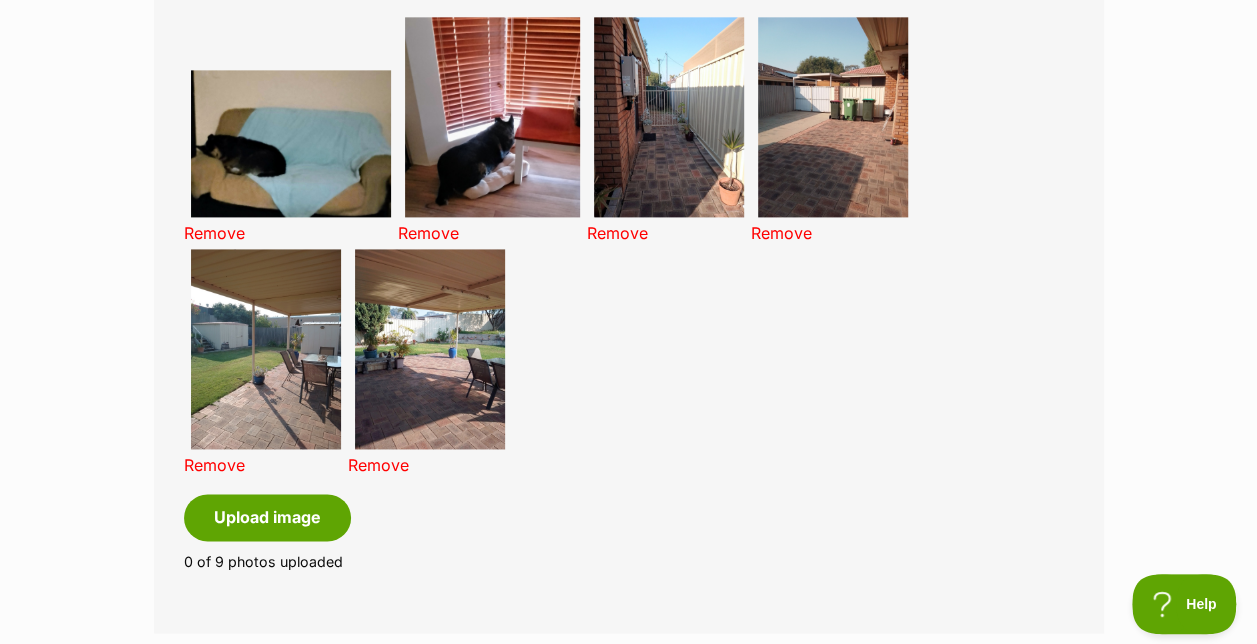 scroll, scrollTop: 1346, scrollLeft: 0, axis: vertical 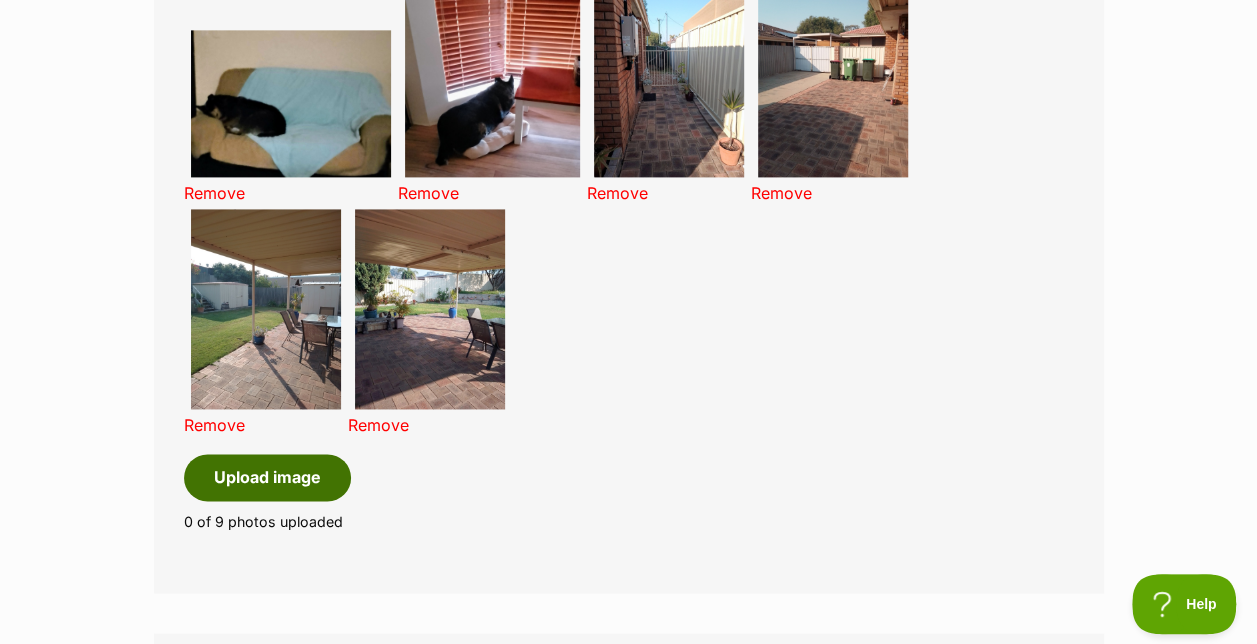 click on "Upload image" at bounding box center (267, 477) 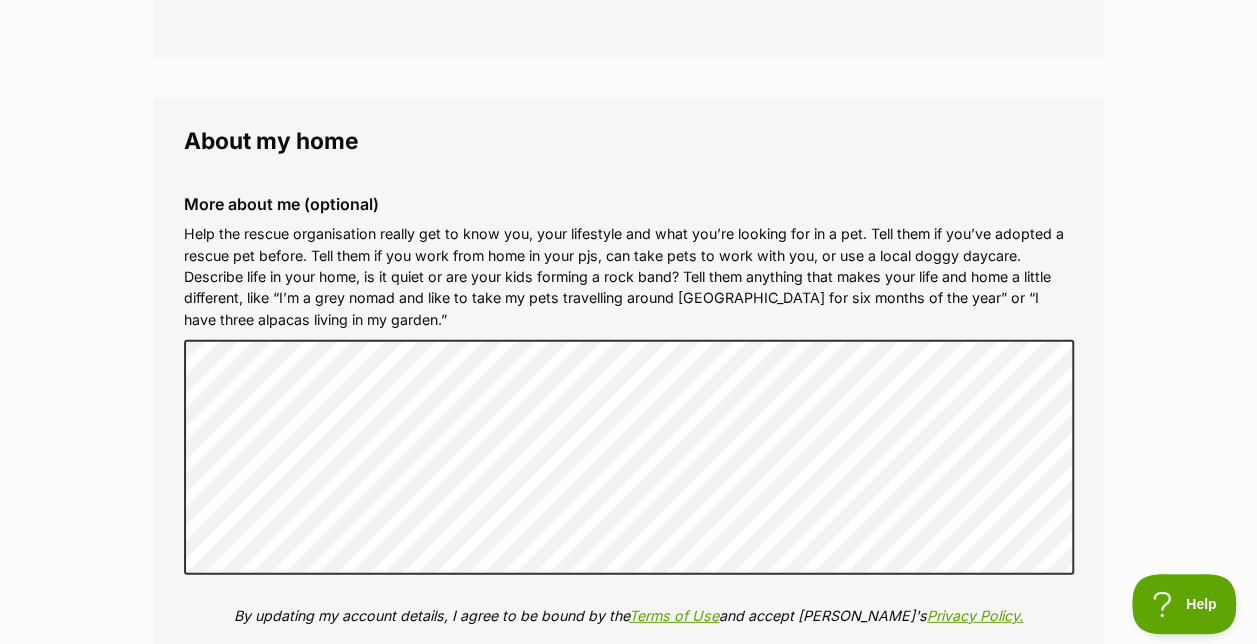 scroll, scrollTop: 2548, scrollLeft: 0, axis: vertical 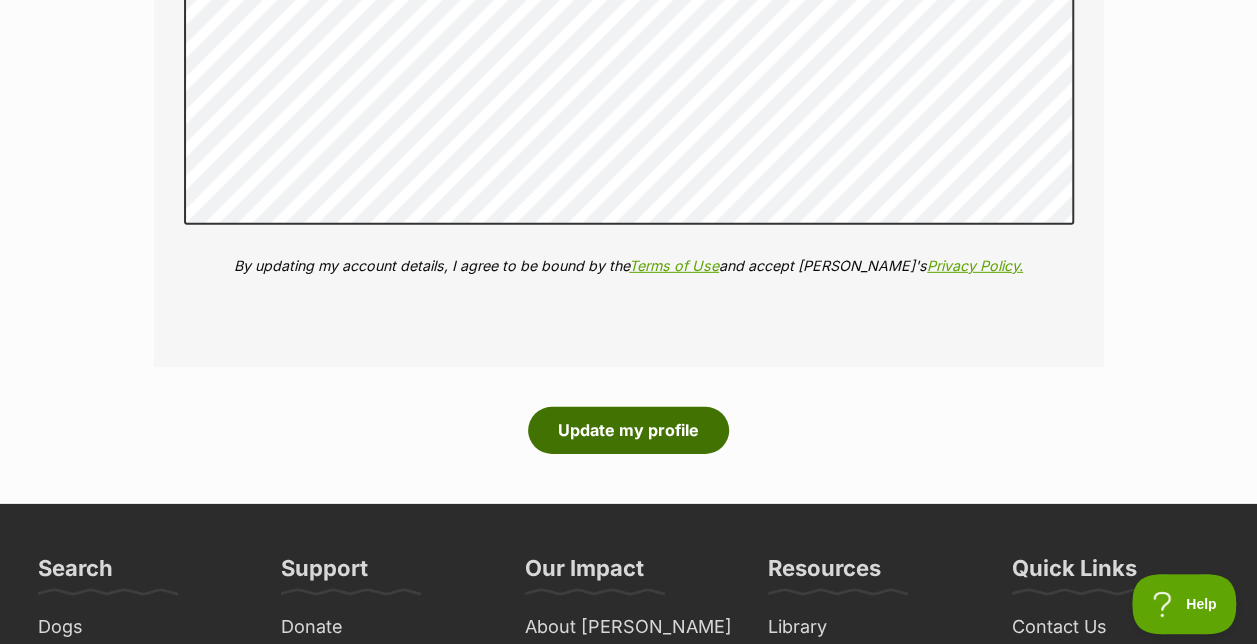 click on "Update my profile" at bounding box center (628, 430) 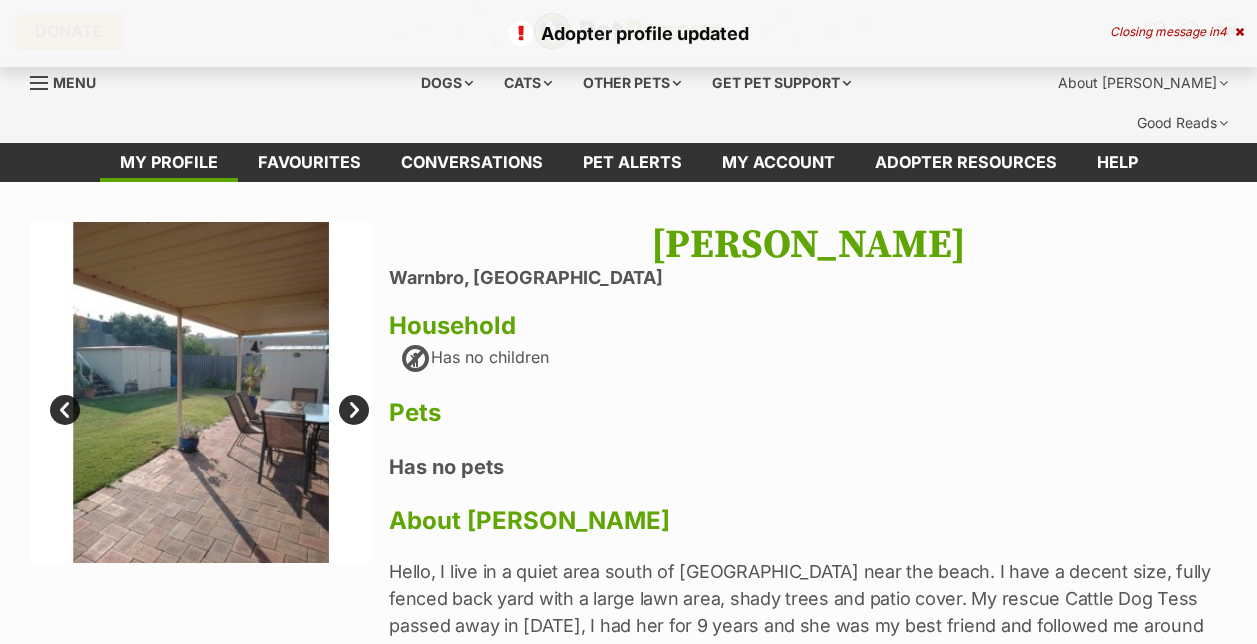 scroll, scrollTop: 0, scrollLeft: 0, axis: both 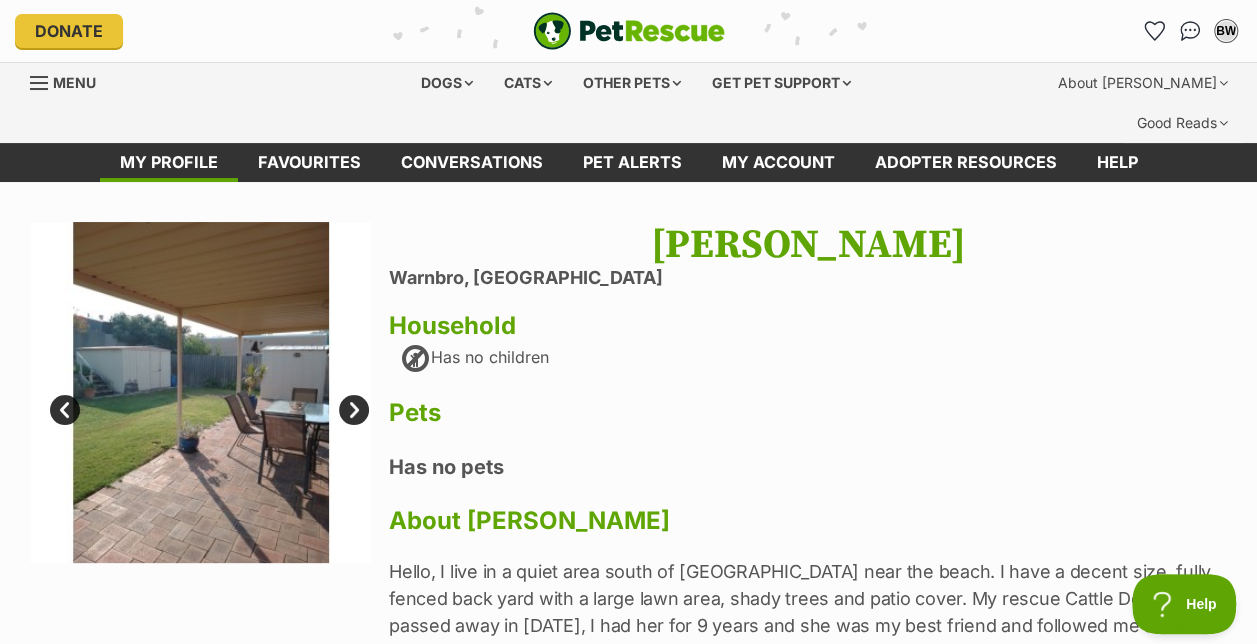 click on "Next" at bounding box center (354, 410) 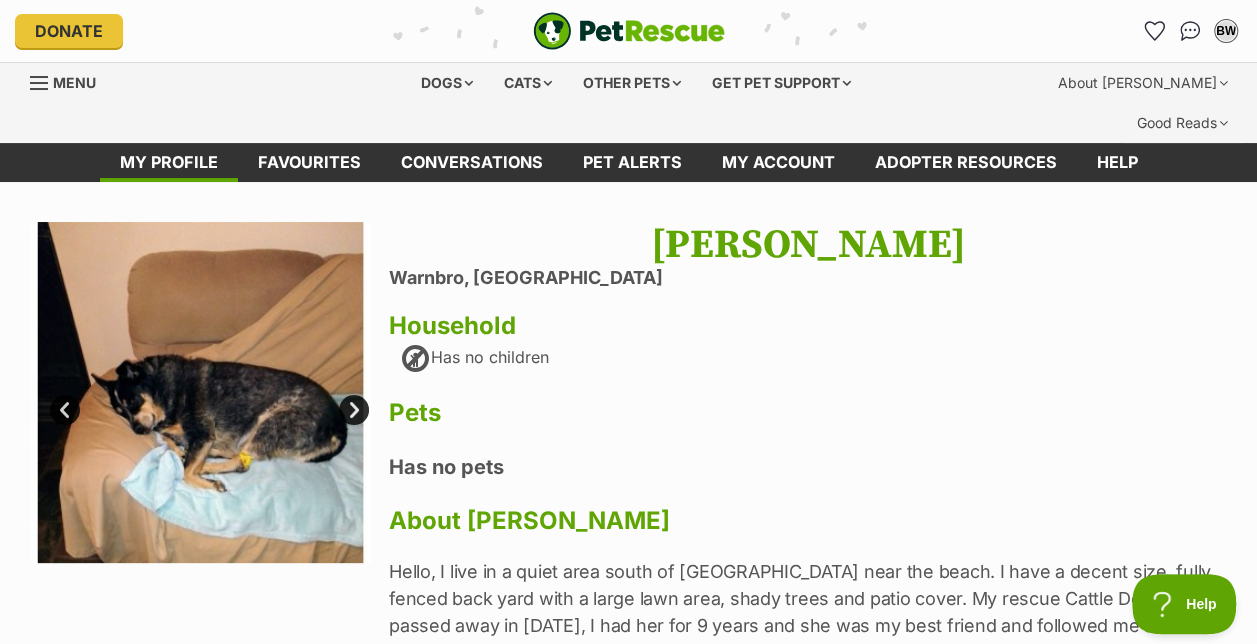 click on "Next" at bounding box center [354, 410] 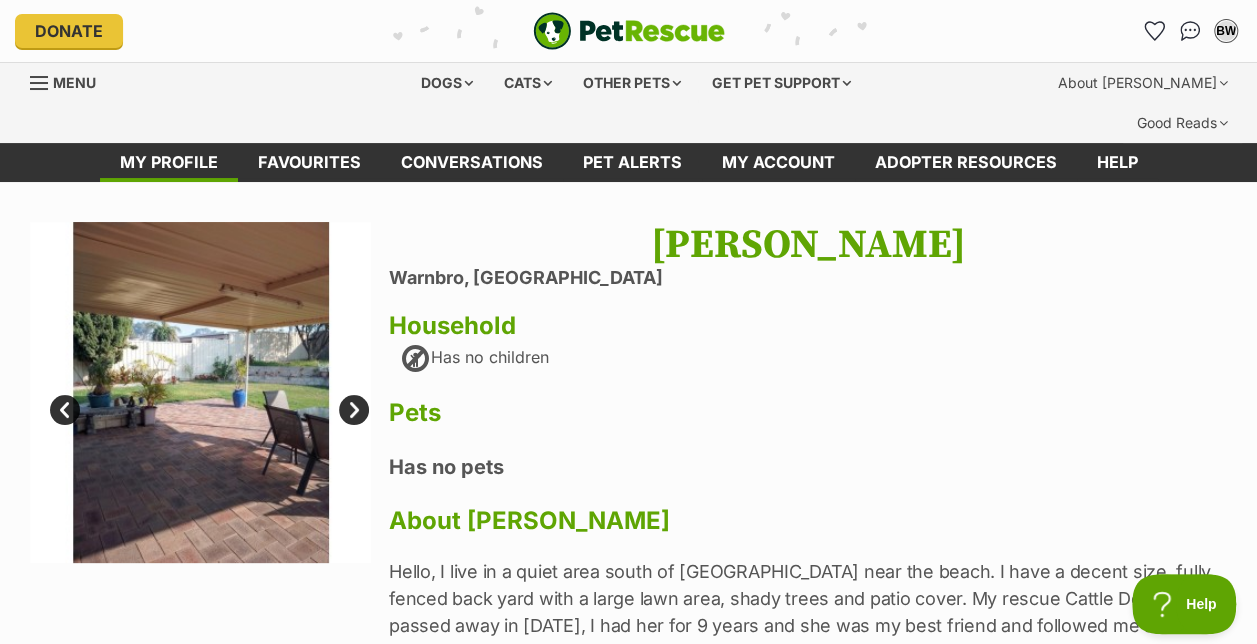 click on "Next" at bounding box center [354, 410] 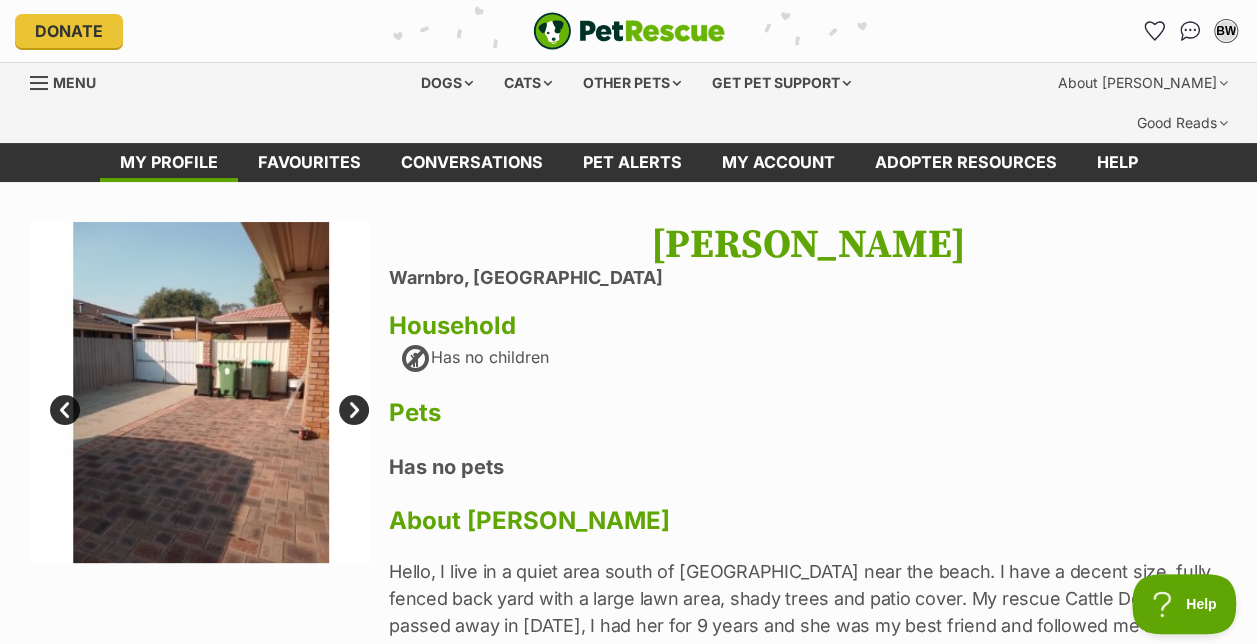 click on "Next" at bounding box center [354, 410] 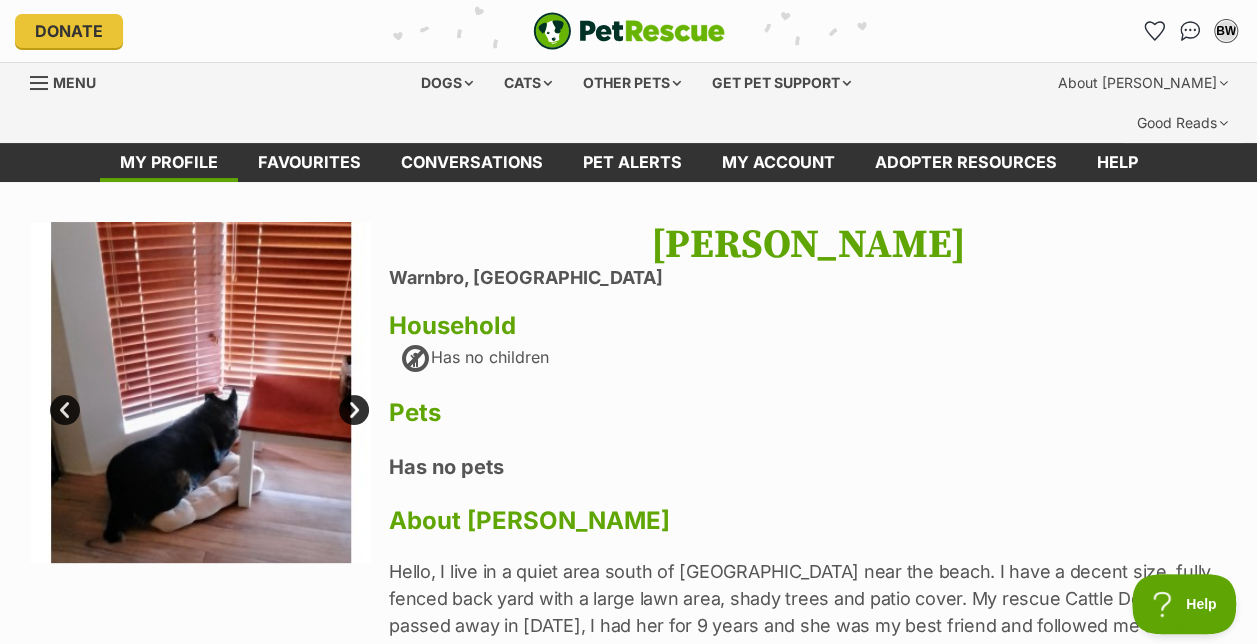 click on "Next" at bounding box center (354, 410) 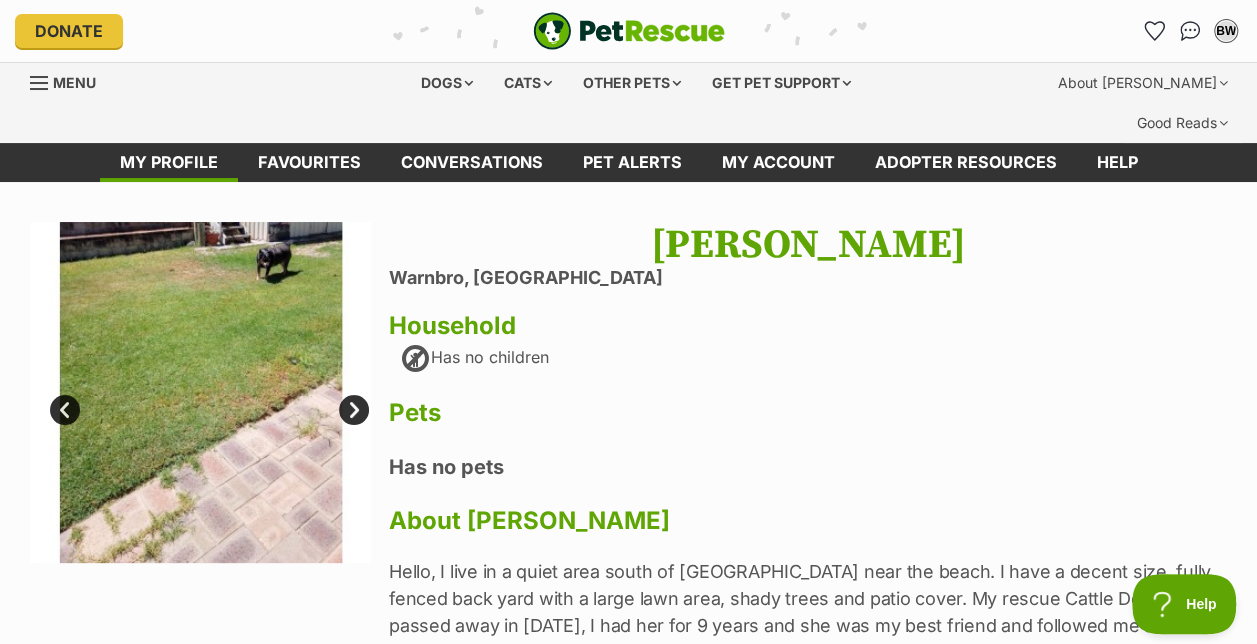 click on "Next" at bounding box center (354, 410) 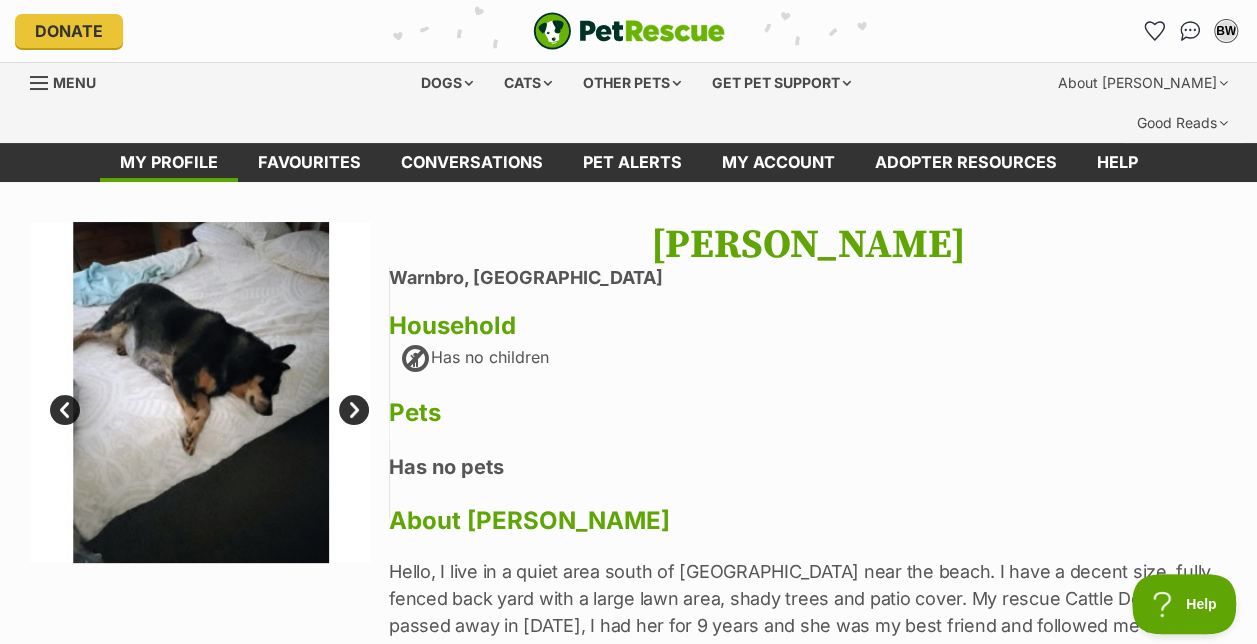 click on "Next" at bounding box center [354, 410] 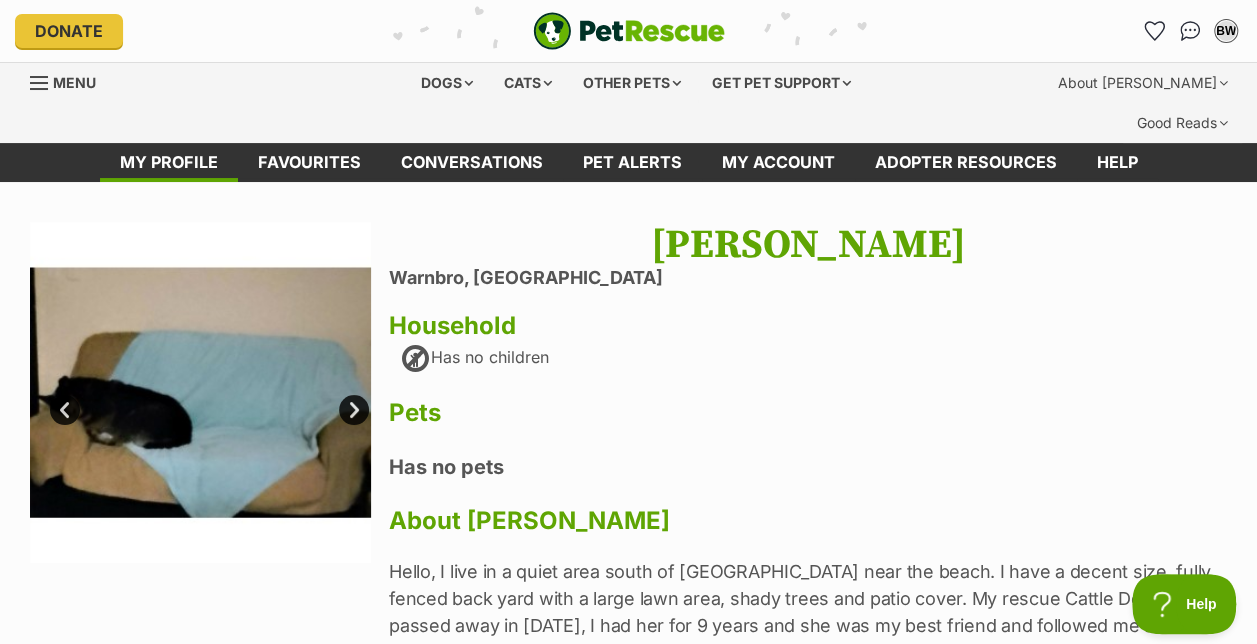click on "Next" at bounding box center [354, 410] 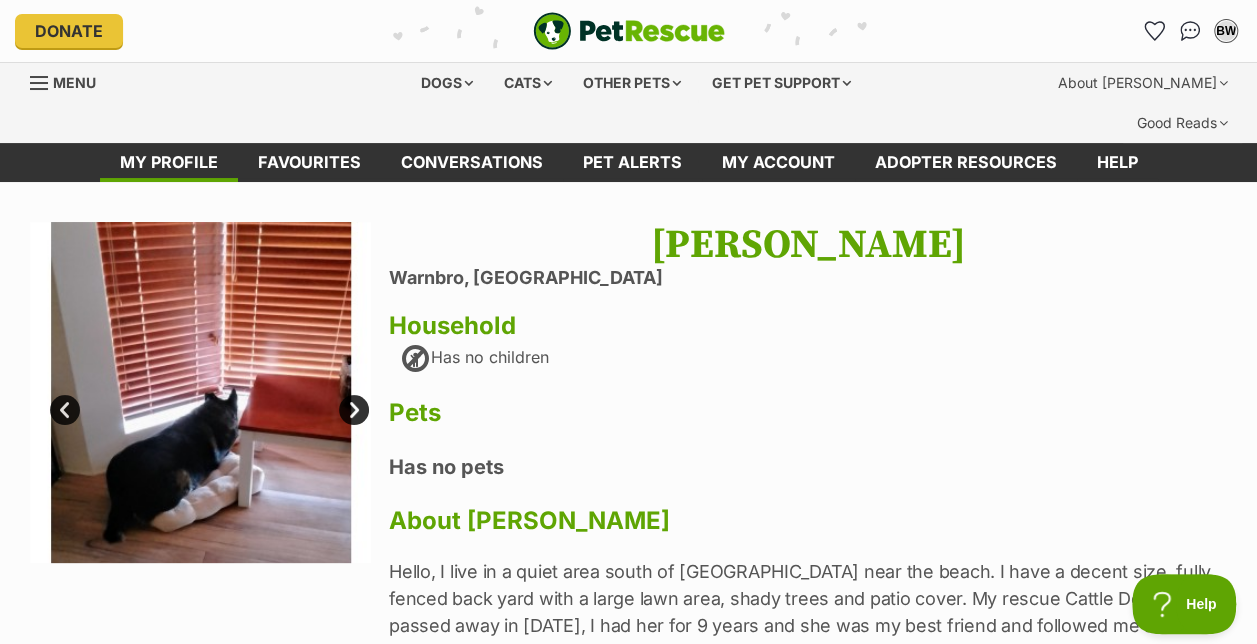 click on "Next" at bounding box center [354, 410] 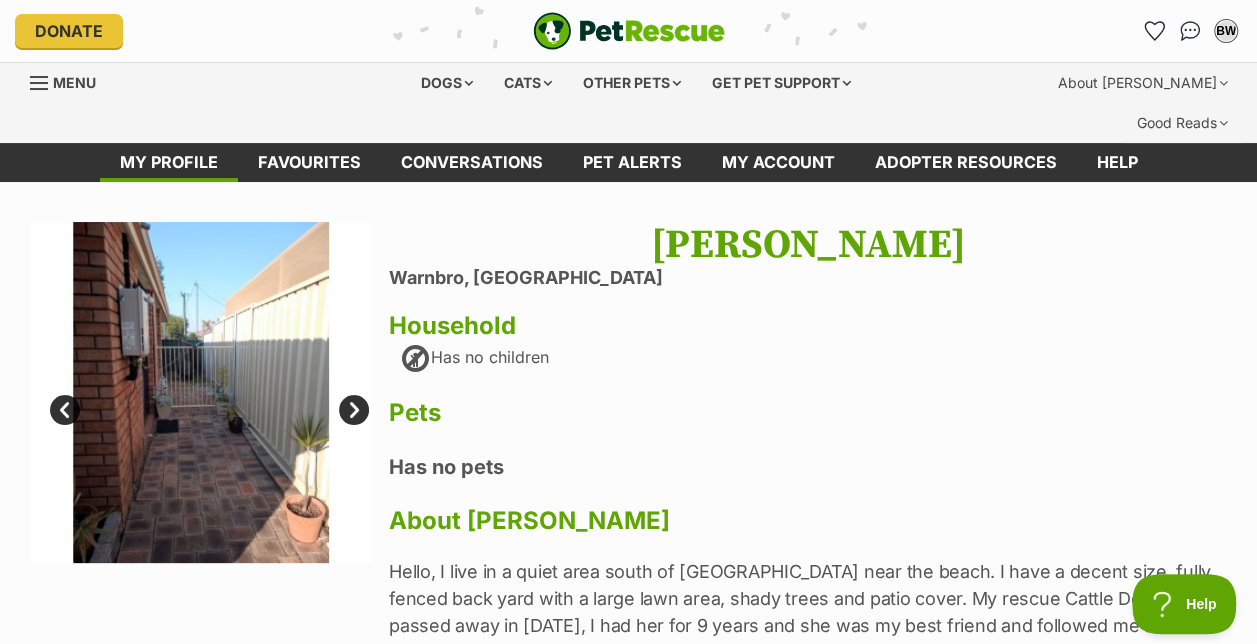 click on "Next" at bounding box center [354, 410] 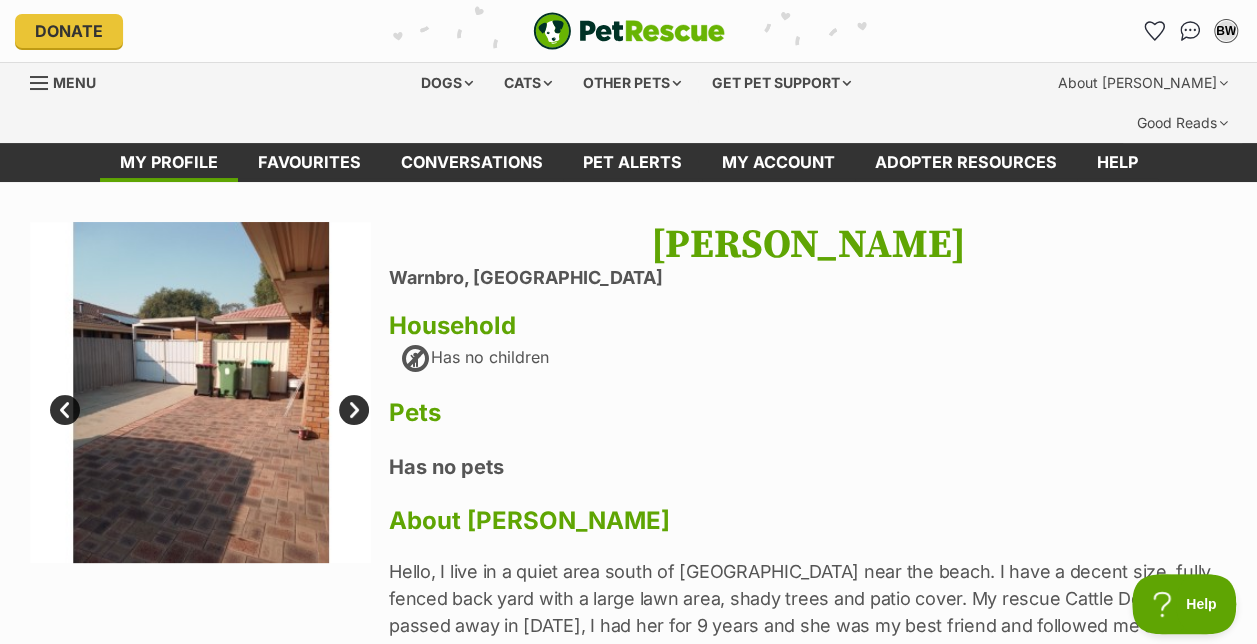 click on "Next" at bounding box center [354, 410] 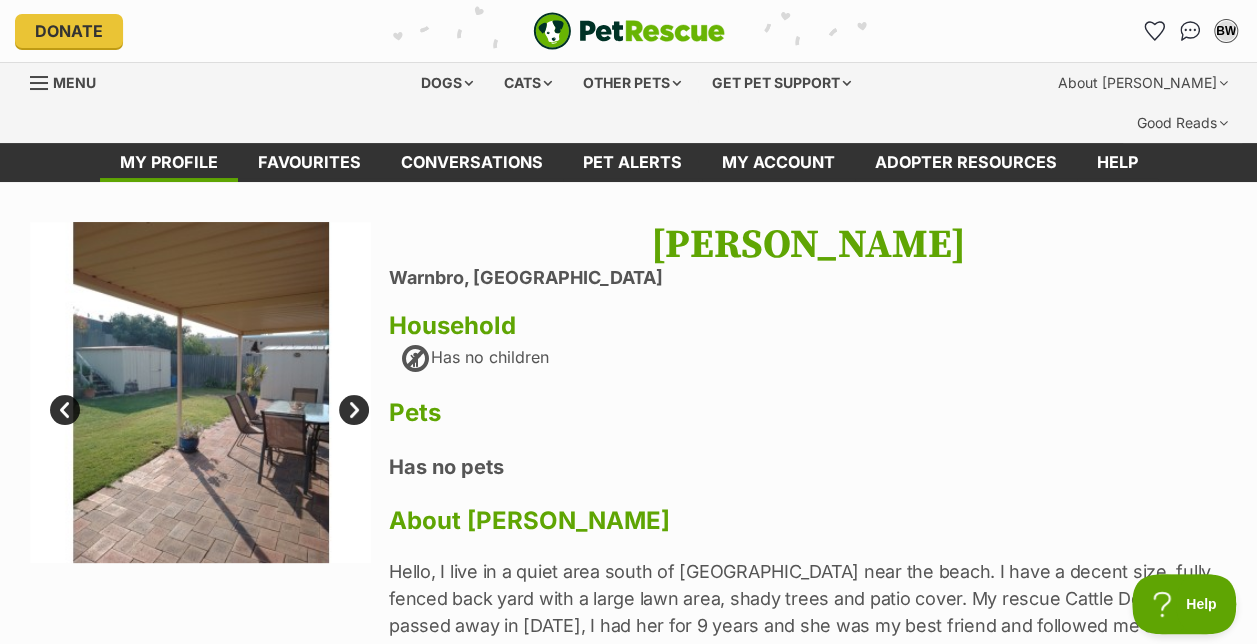 click on "Next" at bounding box center (354, 410) 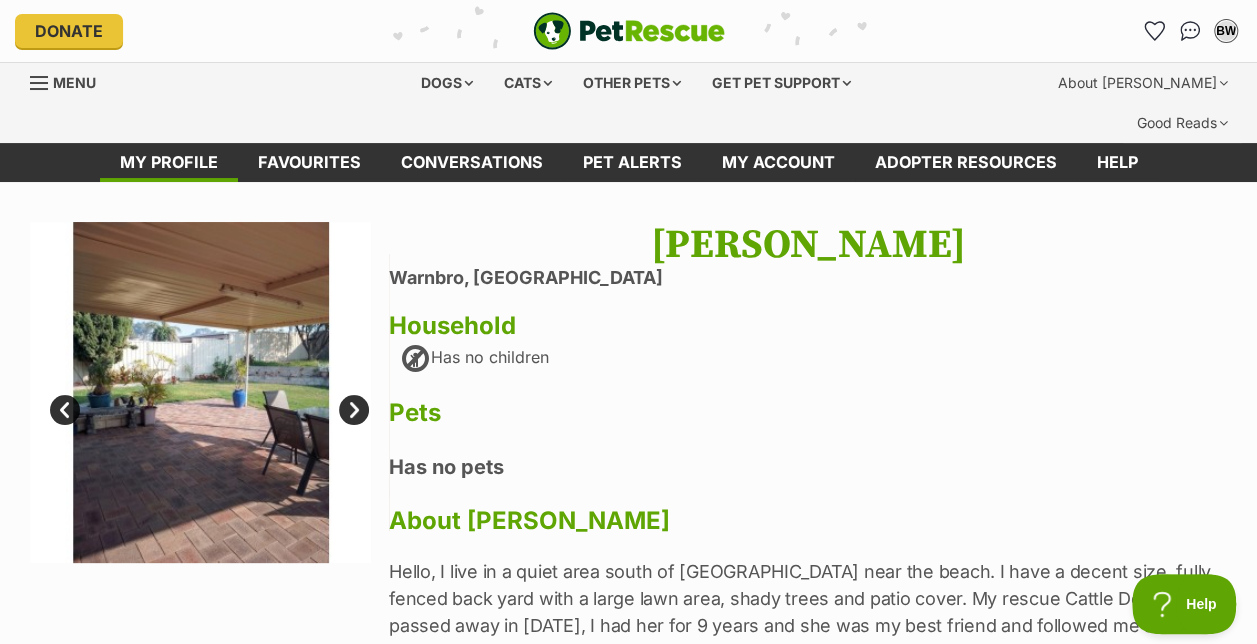click on "Next" at bounding box center (354, 410) 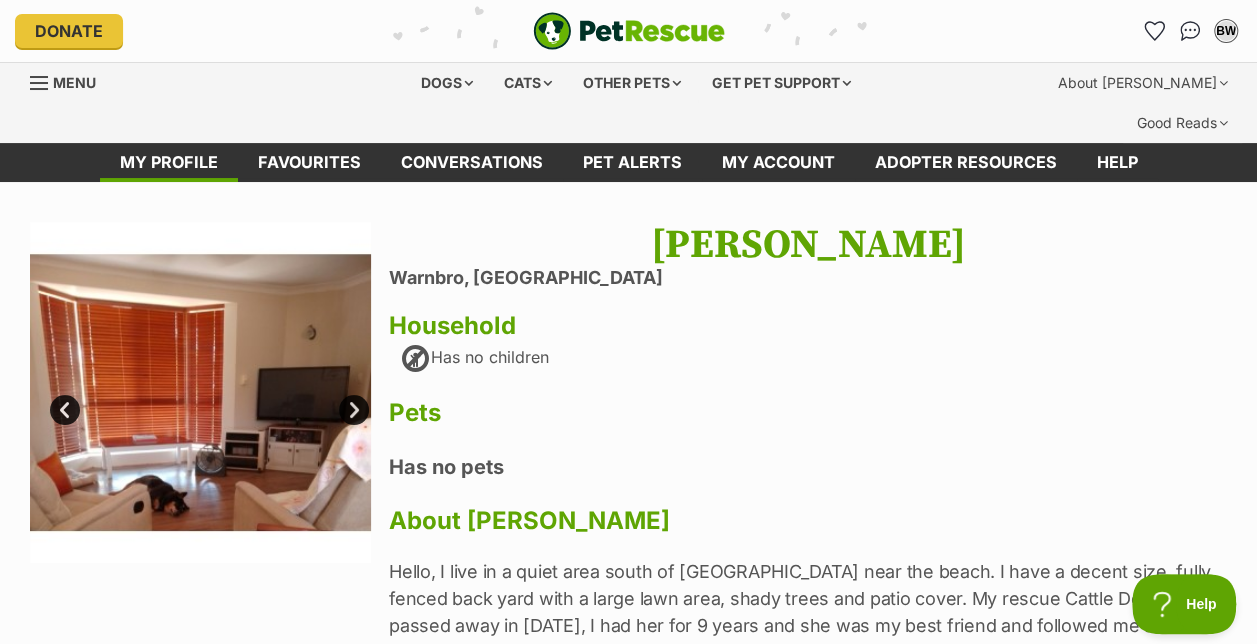 click on "Next" at bounding box center (354, 410) 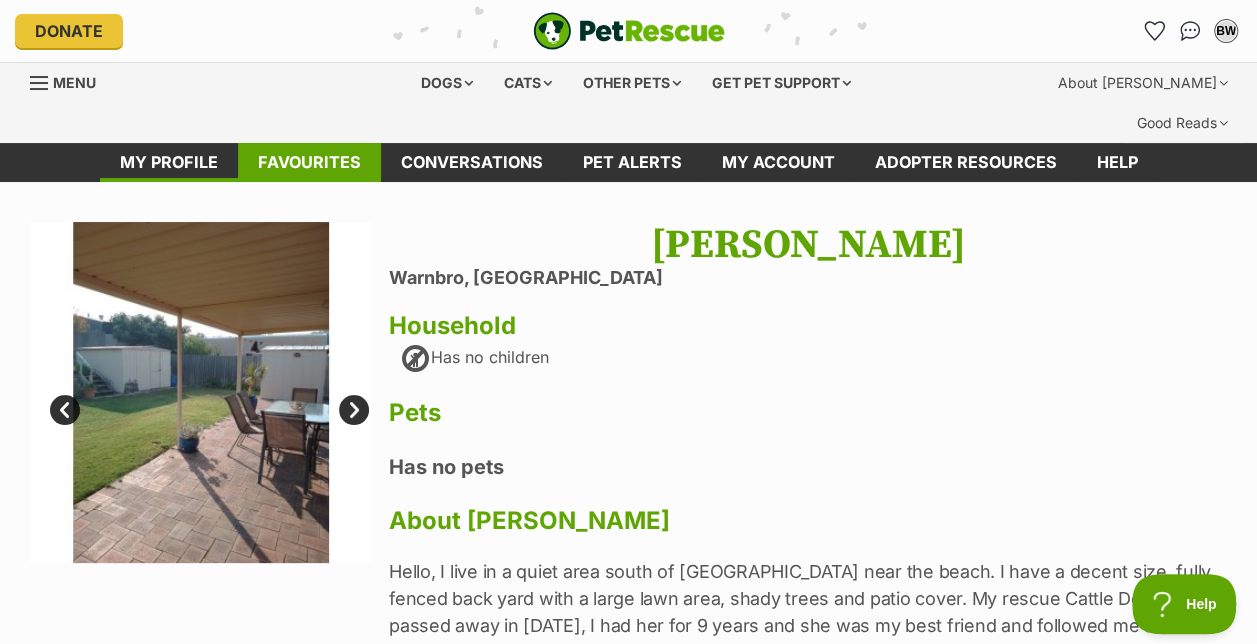 click on "Favourites" at bounding box center [309, 162] 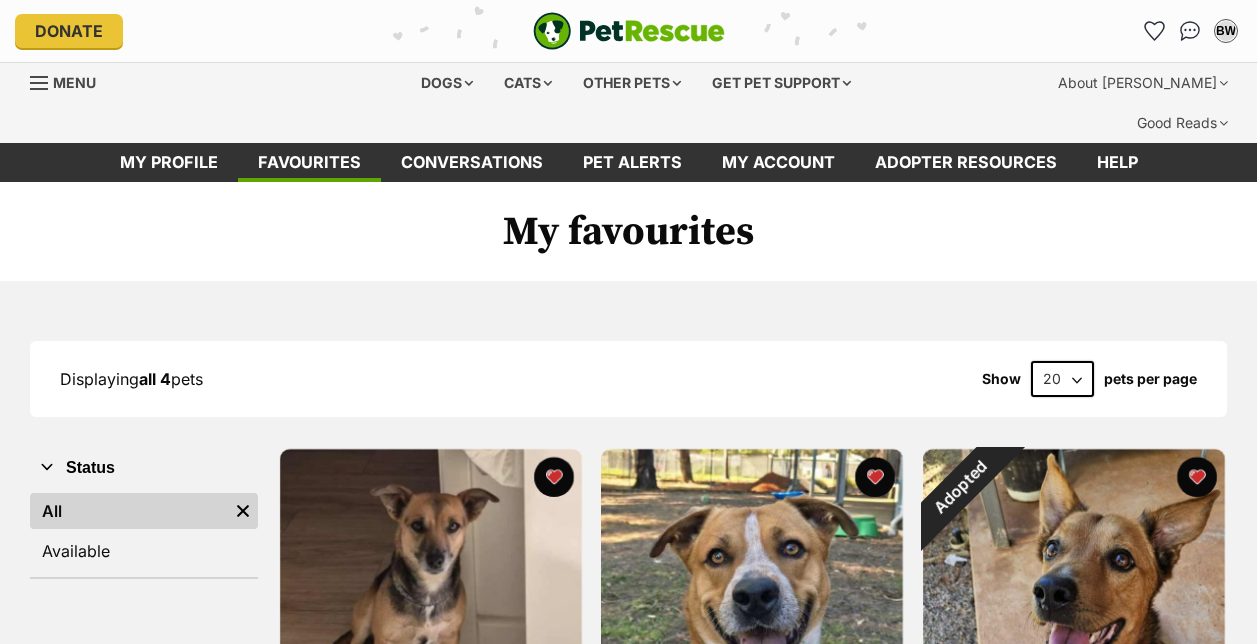 scroll, scrollTop: 0, scrollLeft: 0, axis: both 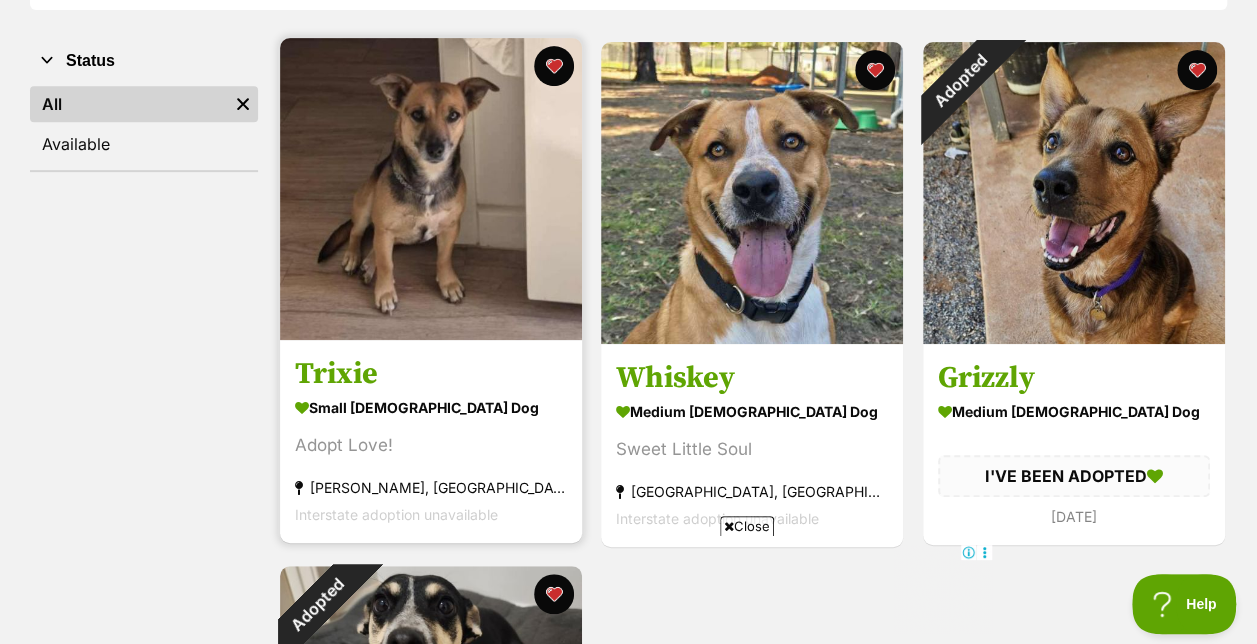 click at bounding box center (431, 189) 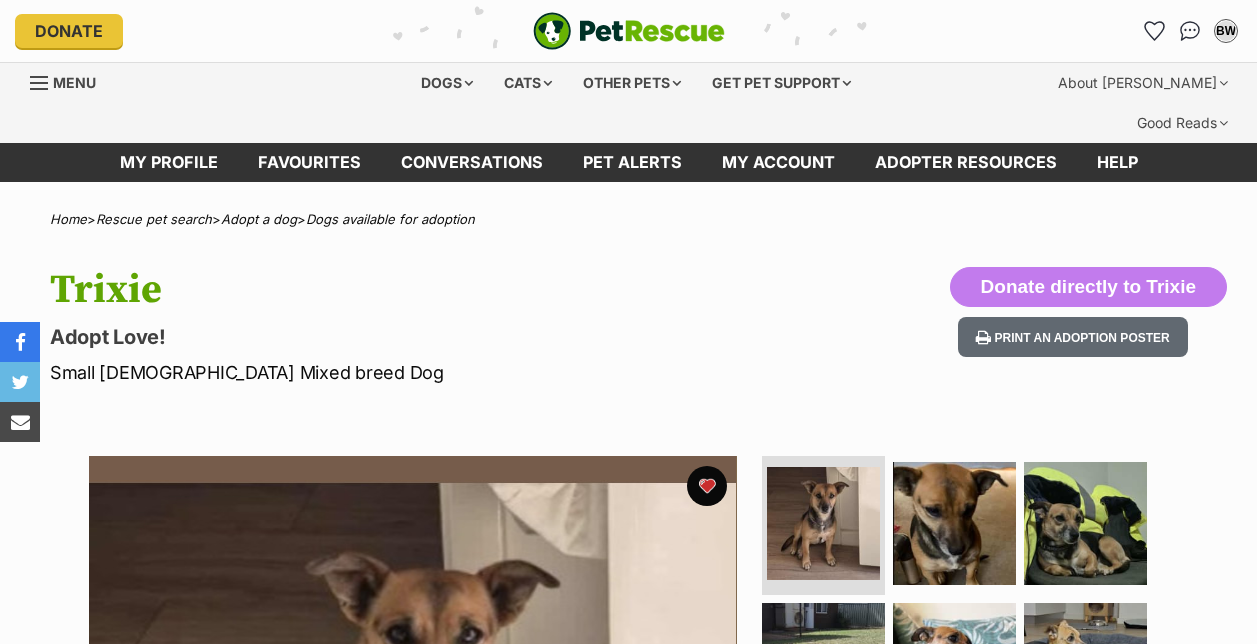 scroll, scrollTop: 0, scrollLeft: 0, axis: both 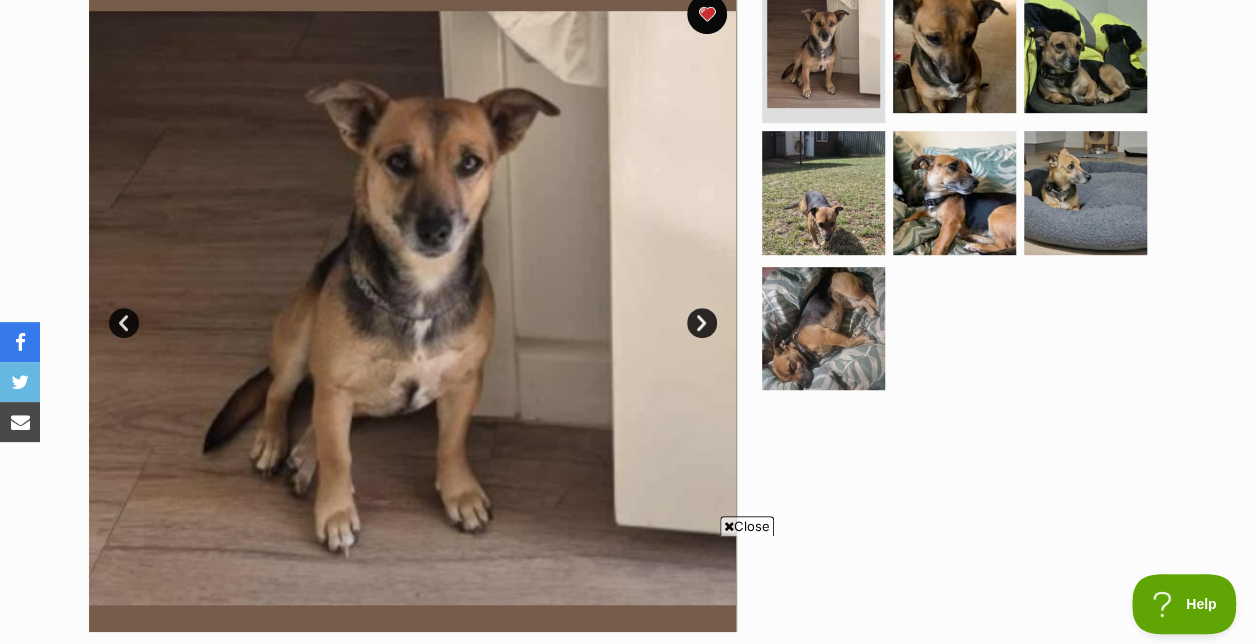 click on "Next" at bounding box center (702, 323) 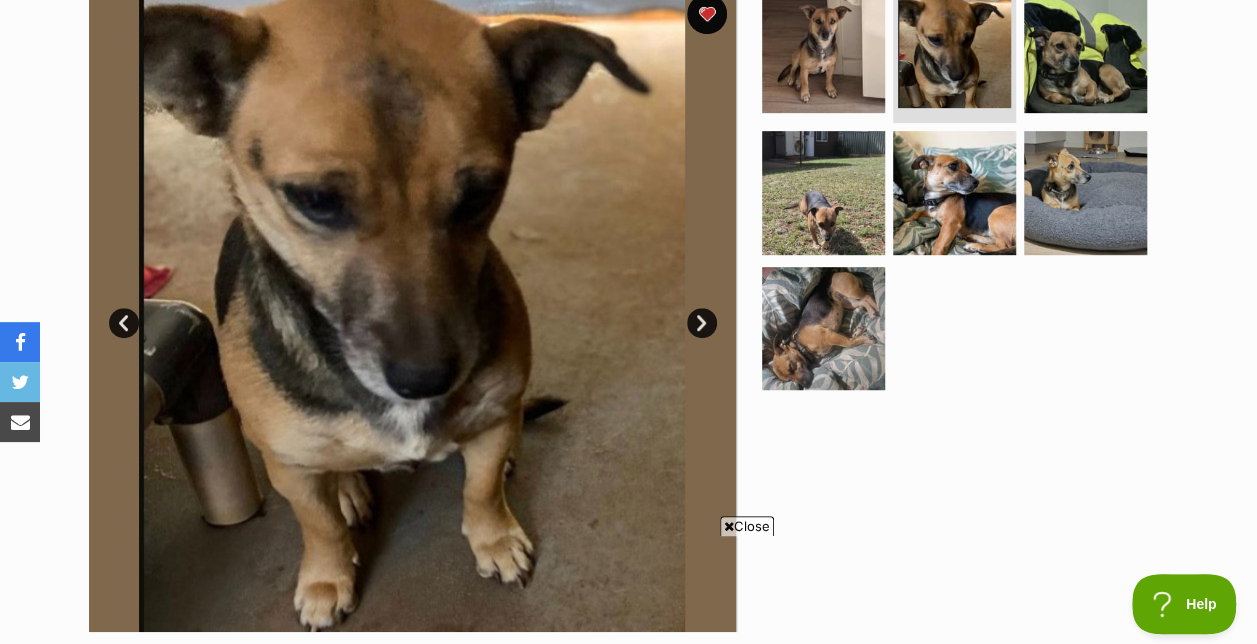 click on "Next" at bounding box center [702, 323] 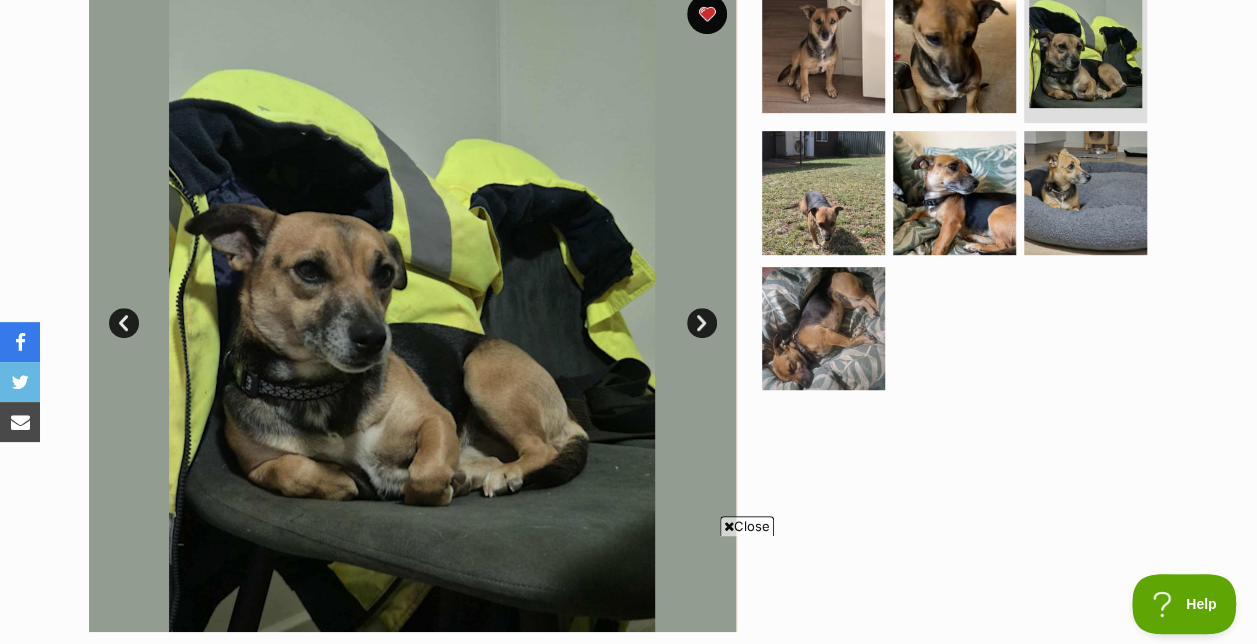 click on "Next" at bounding box center [702, 323] 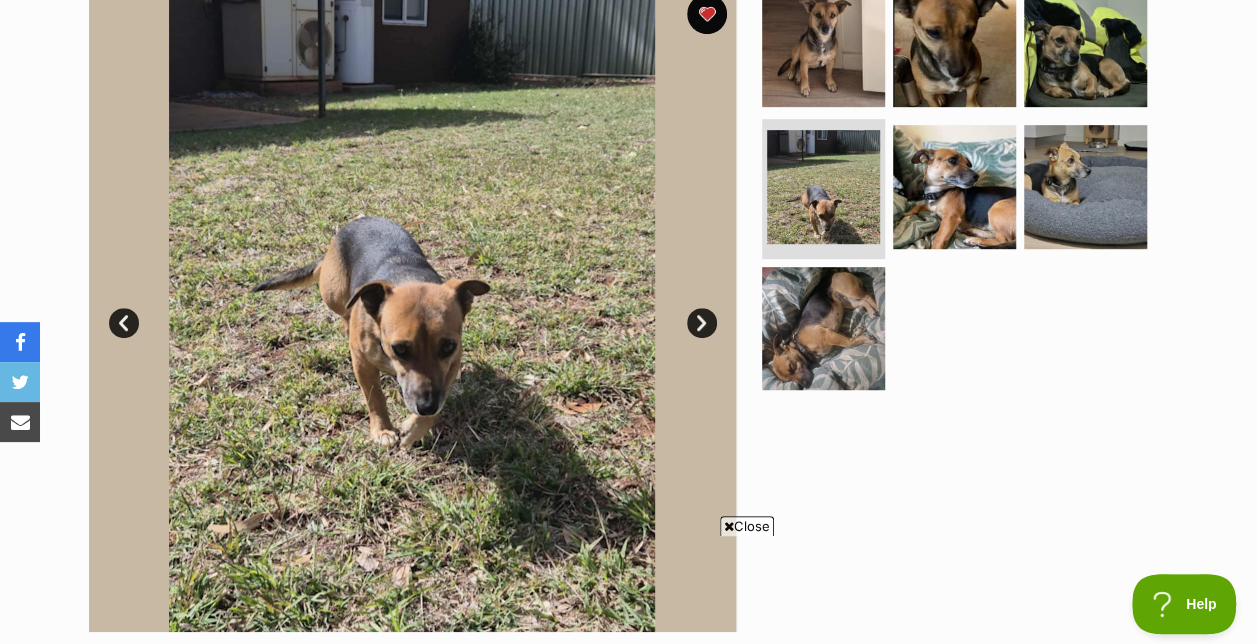click on "Next" at bounding box center (702, 323) 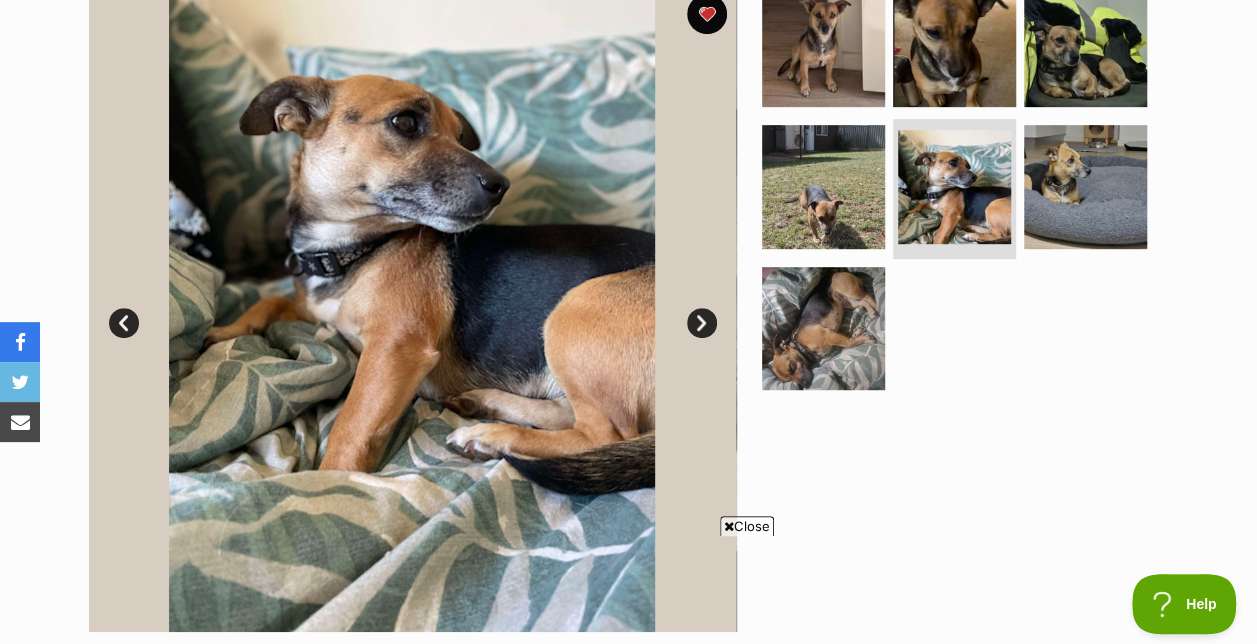 click on "Next" at bounding box center (702, 323) 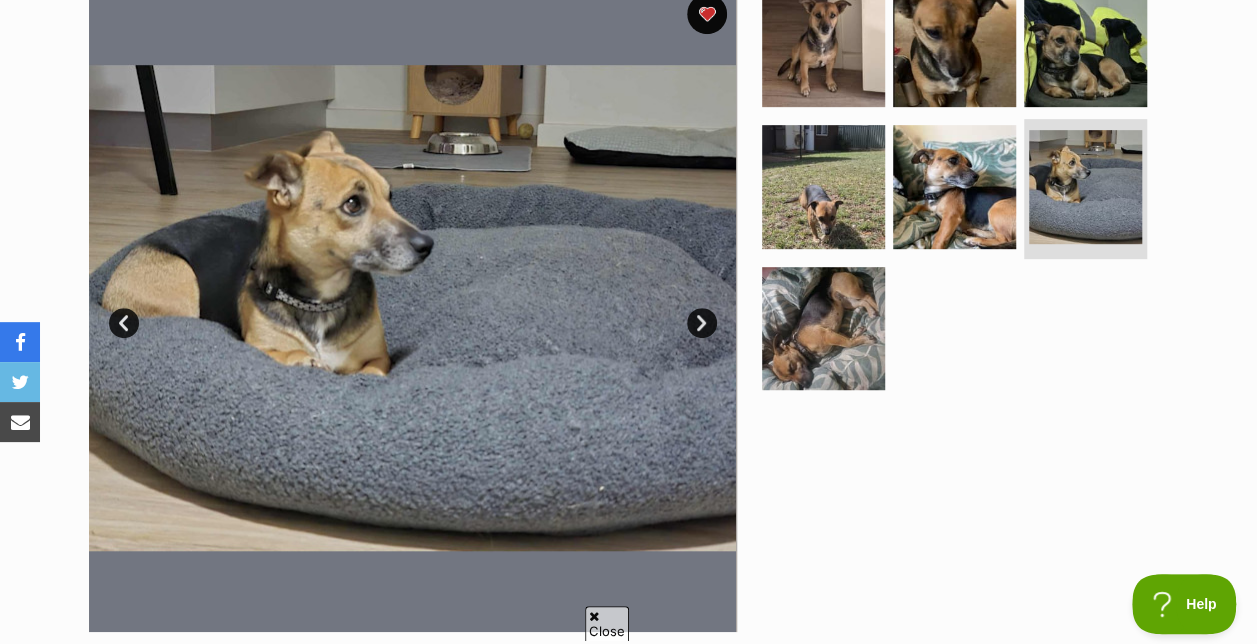 click on "Next" at bounding box center (702, 323) 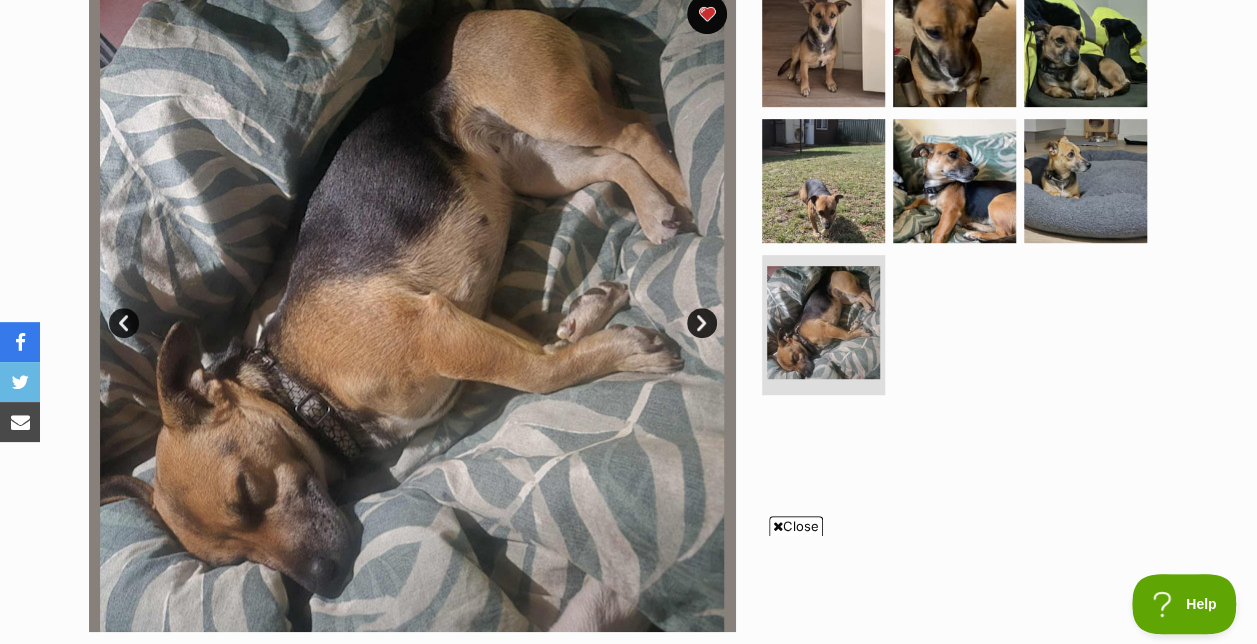 click on "Next" at bounding box center [702, 323] 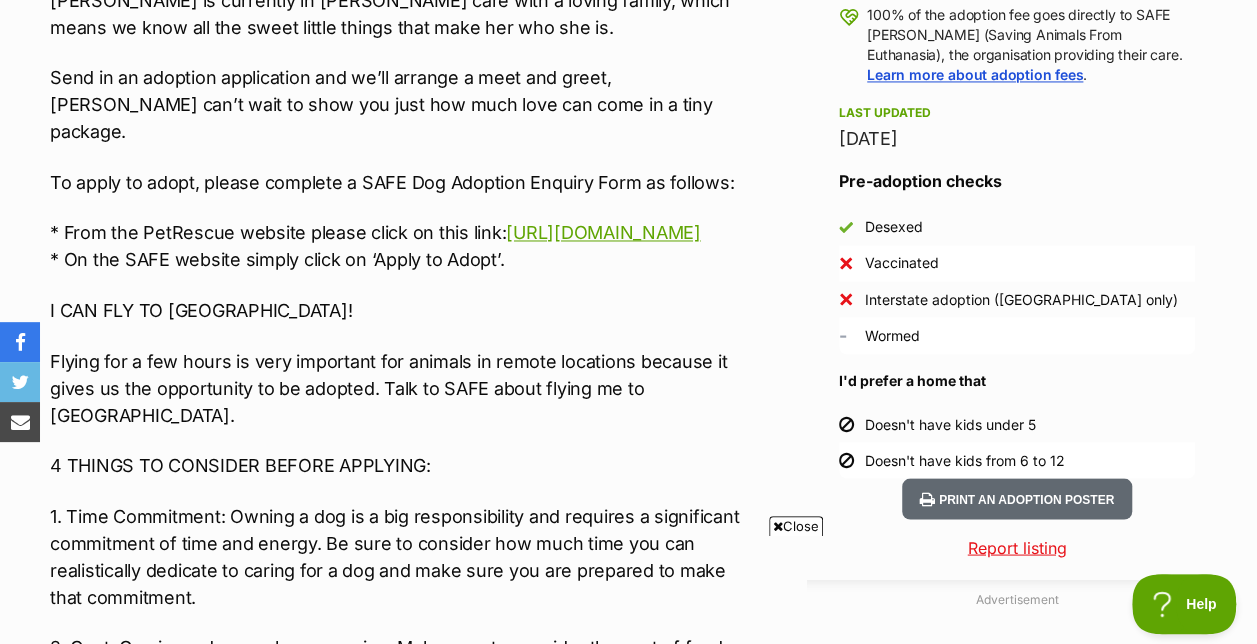 scroll, scrollTop: 1621, scrollLeft: 0, axis: vertical 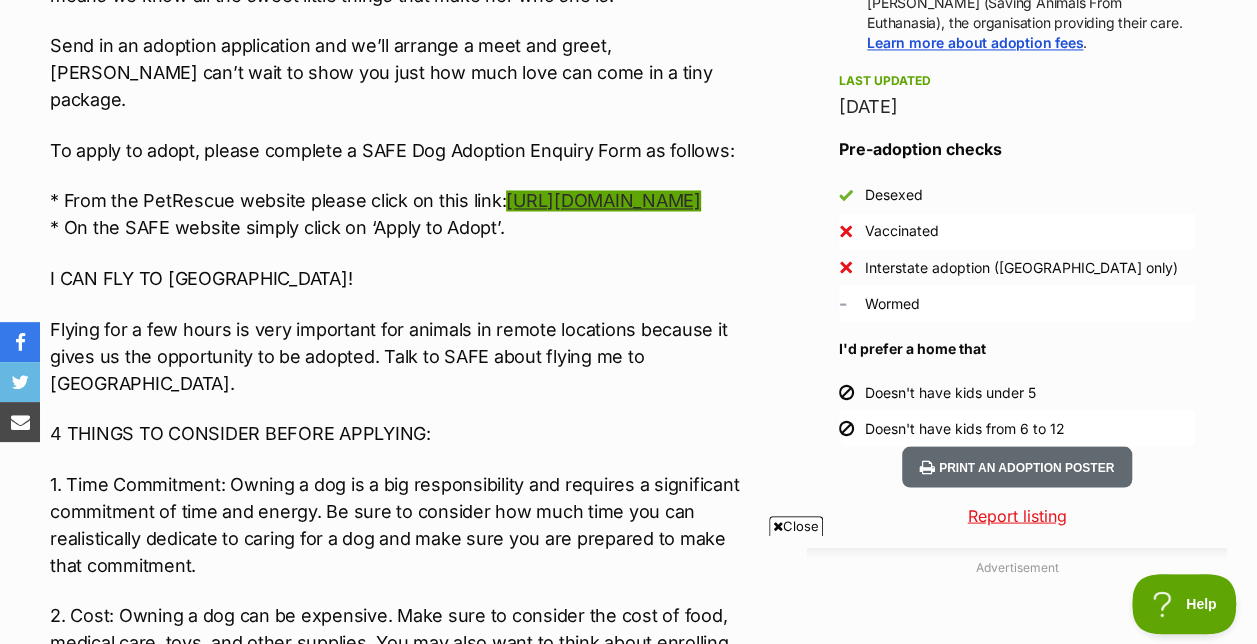 click on "https://safe.org.au/find-a-dog/animal/ND1748/" at bounding box center [603, 200] 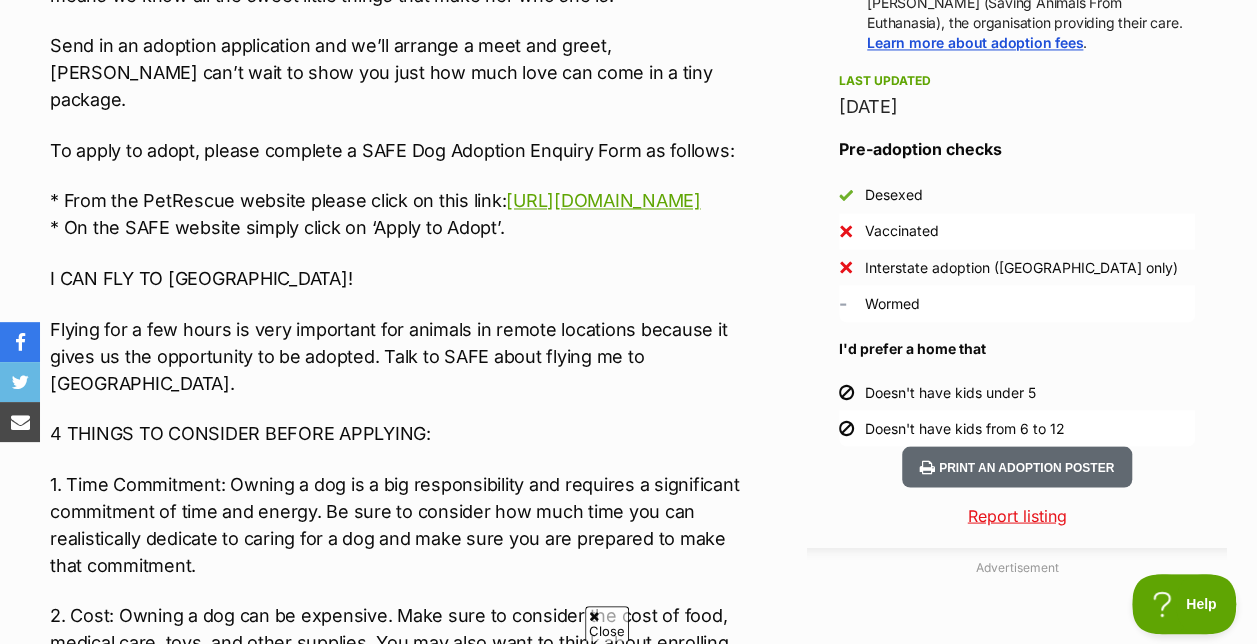 scroll, scrollTop: 0, scrollLeft: 0, axis: both 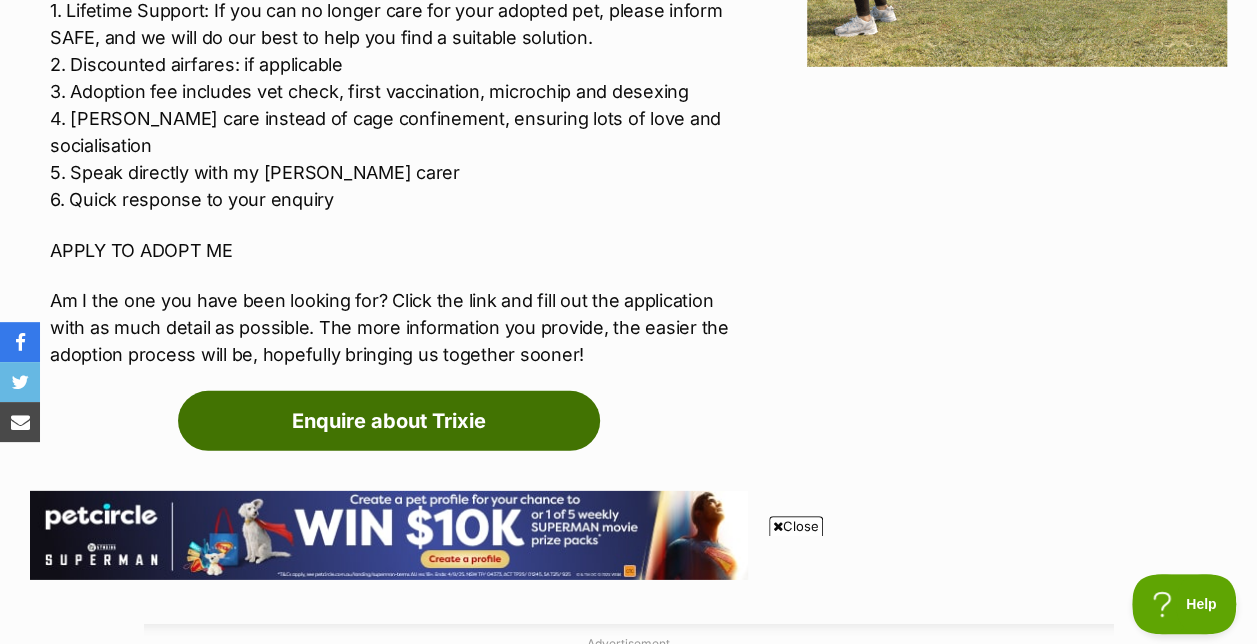 click on "Enquire about Trixie" at bounding box center [389, 421] 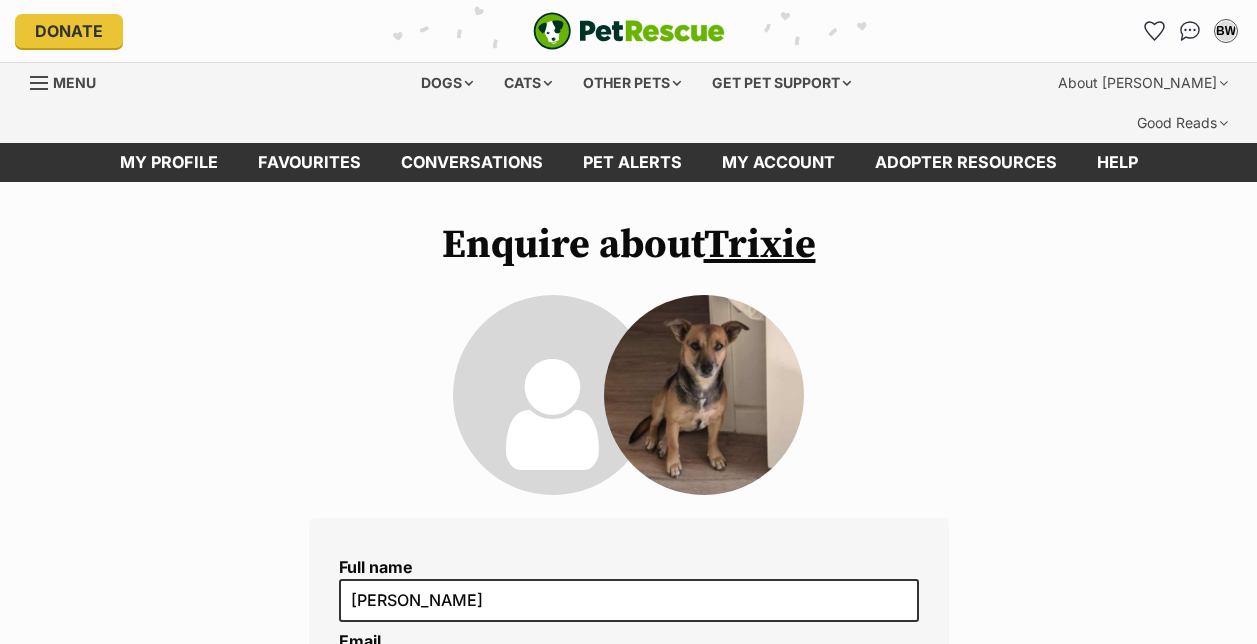 scroll, scrollTop: 0, scrollLeft: 0, axis: both 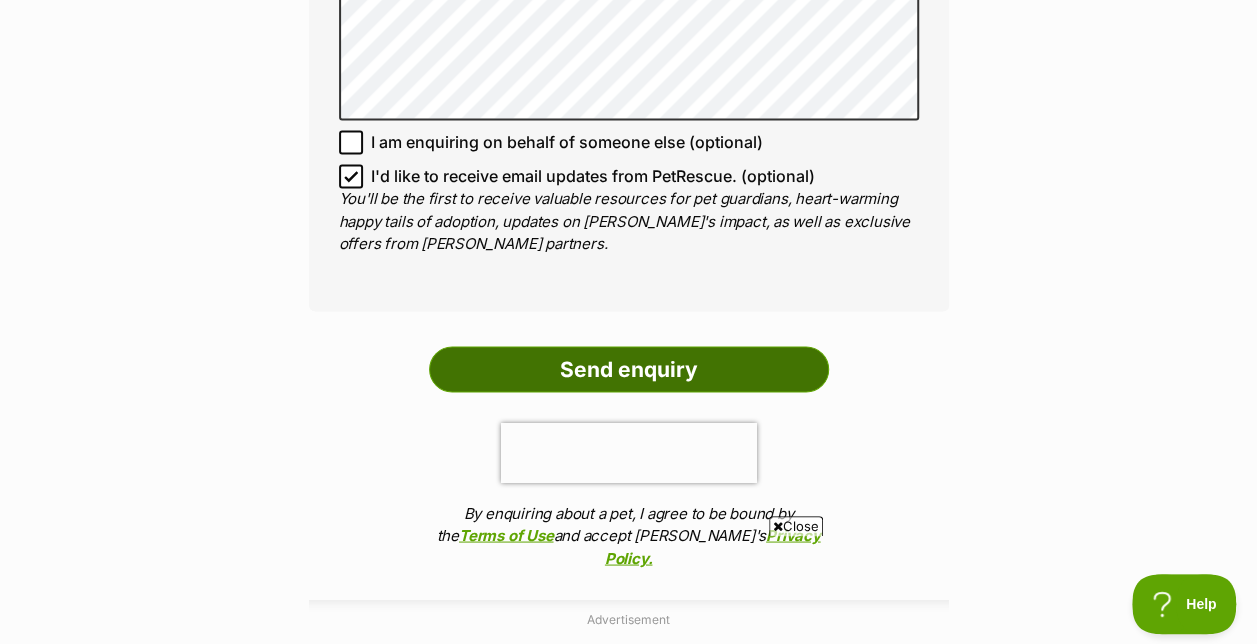 click on "Send enquiry" at bounding box center (629, 369) 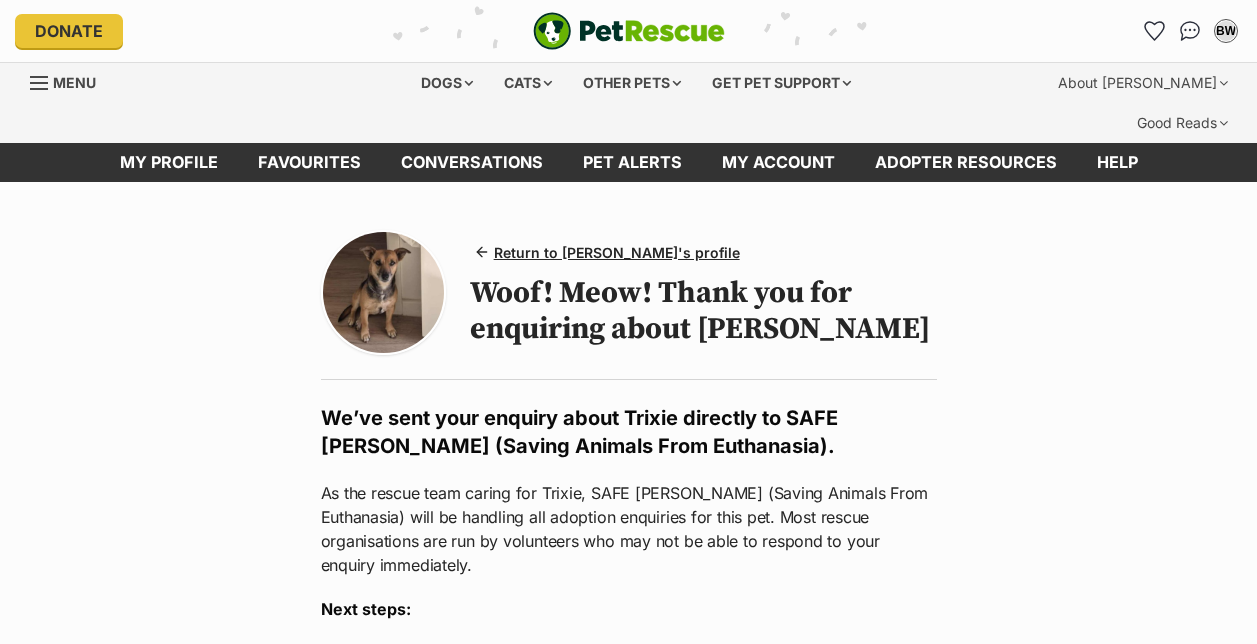 scroll, scrollTop: 0, scrollLeft: 0, axis: both 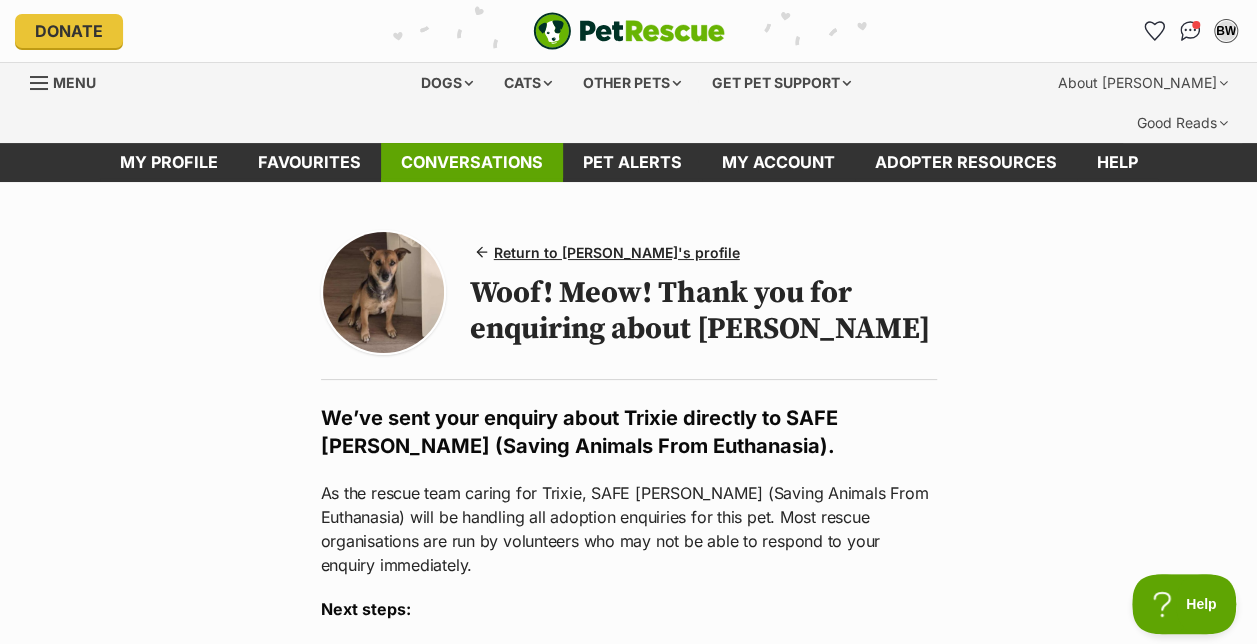 click on "Conversations" at bounding box center (472, 162) 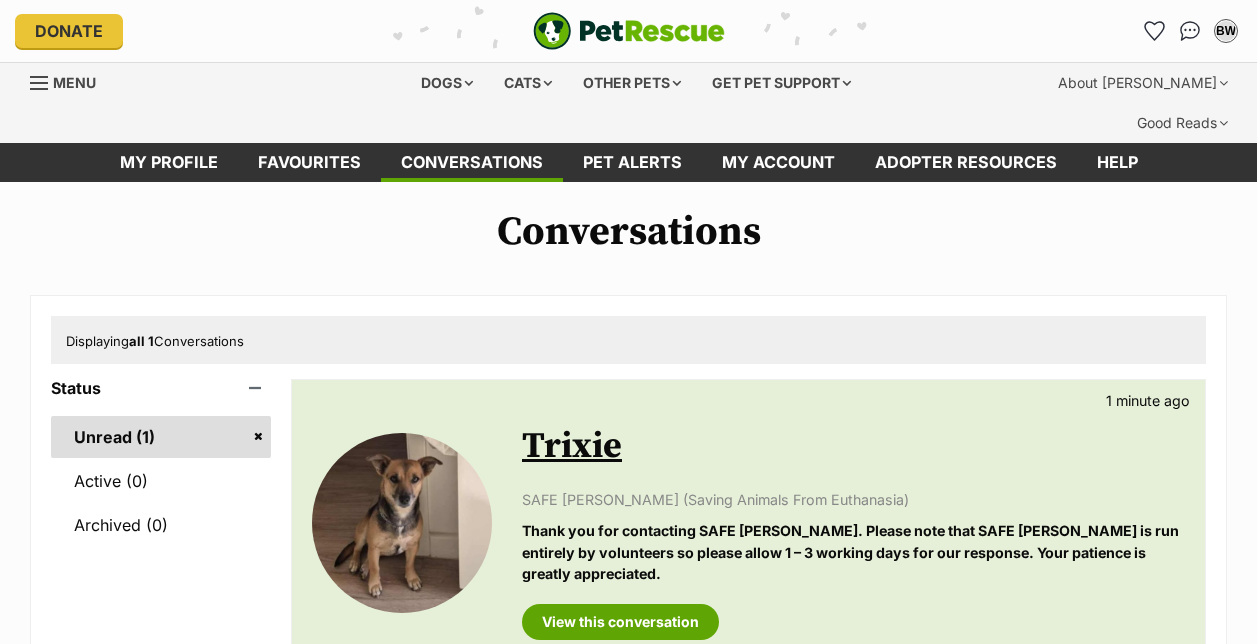 scroll, scrollTop: 0, scrollLeft: 0, axis: both 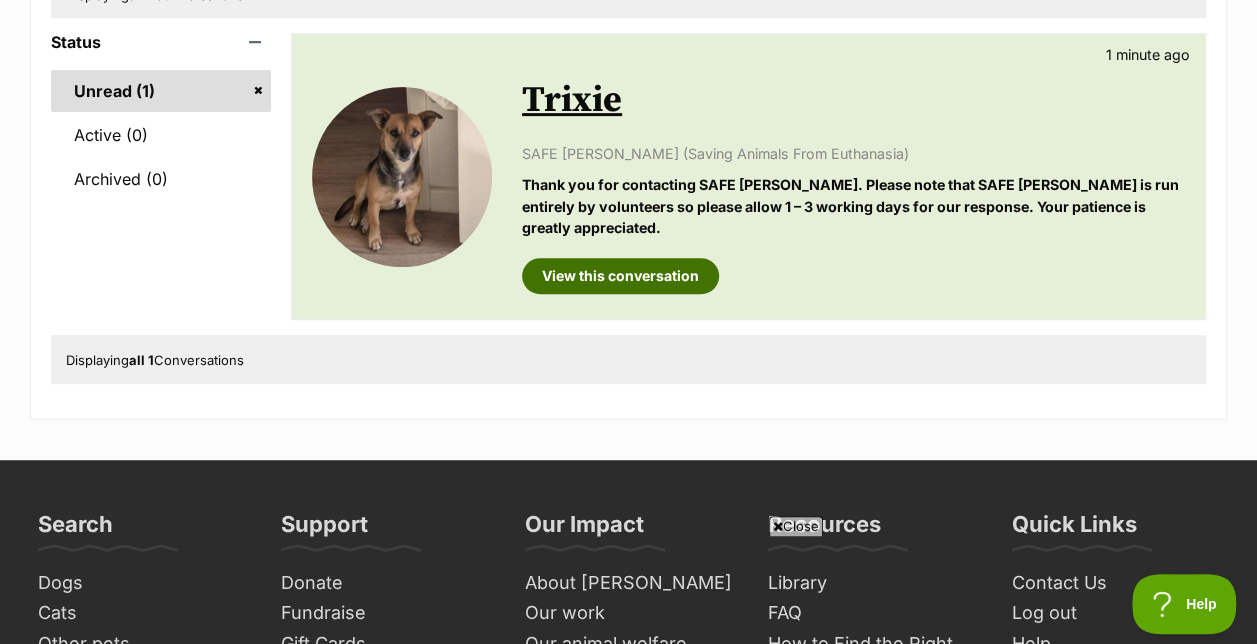 click on "View this conversation" at bounding box center [620, 276] 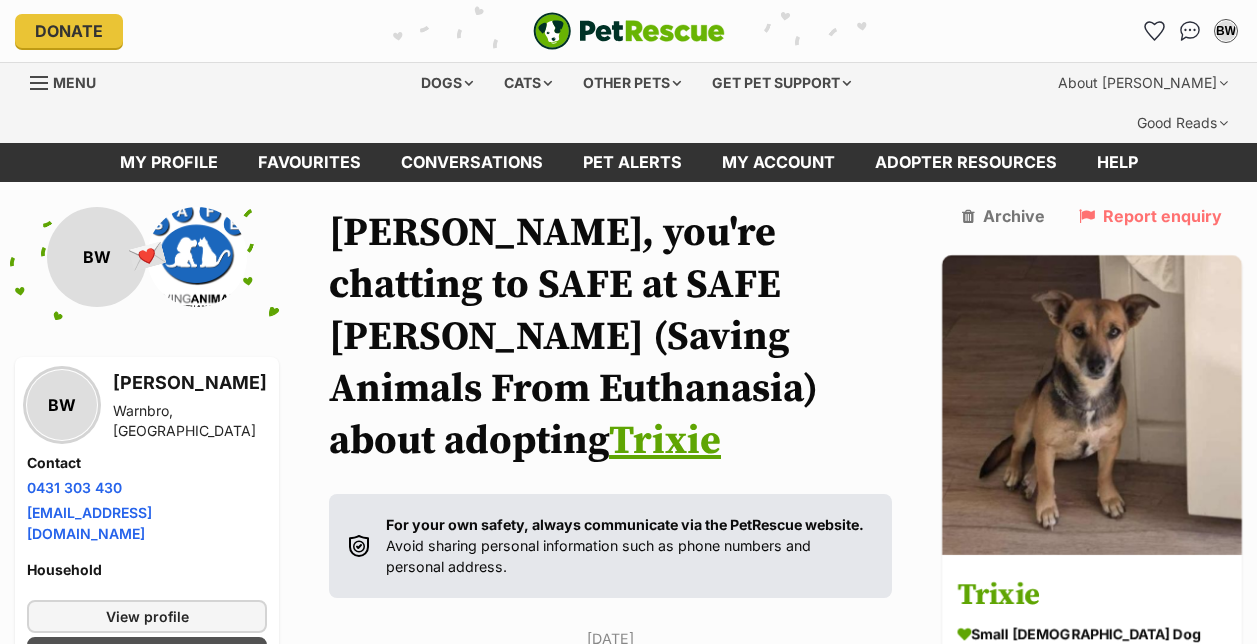 scroll, scrollTop: 0, scrollLeft: 0, axis: both 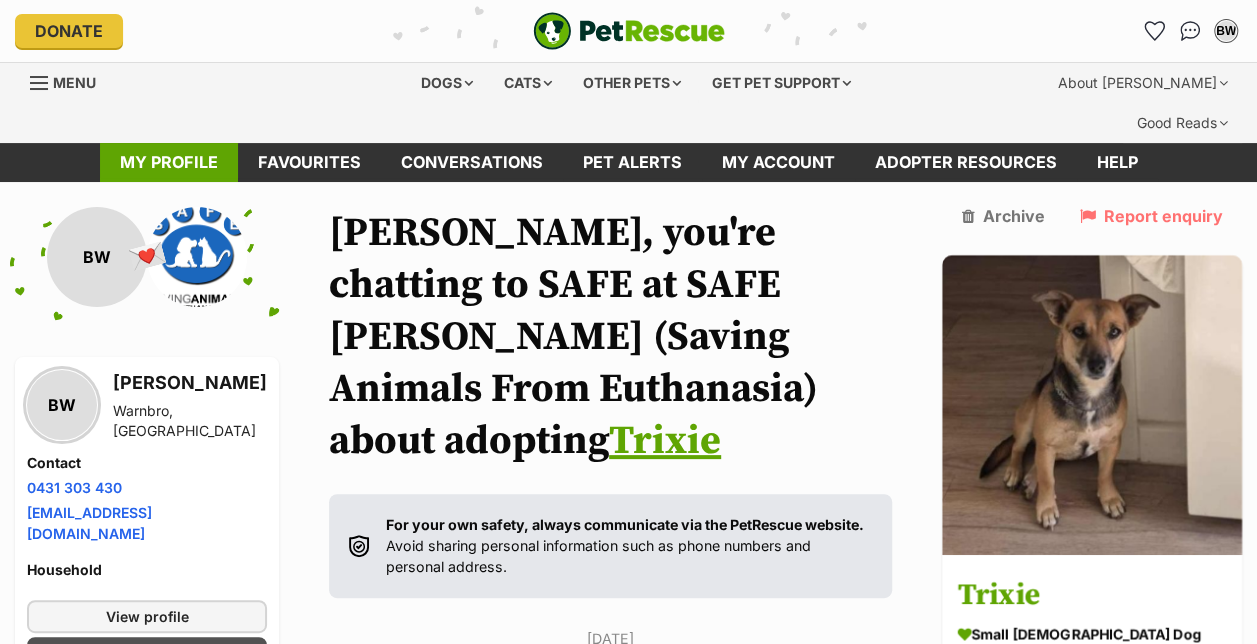 click on "My profile" at bounding box center (169, 162) 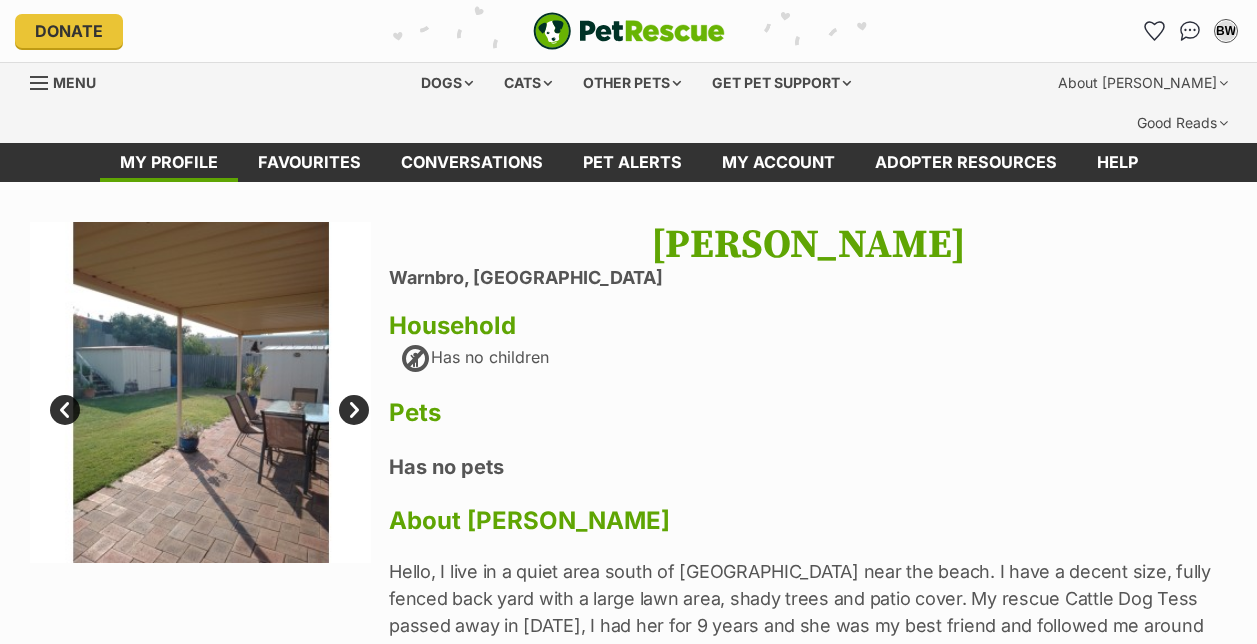 scroll, scrollTop: 0, scrollLeft: 0, axis: both 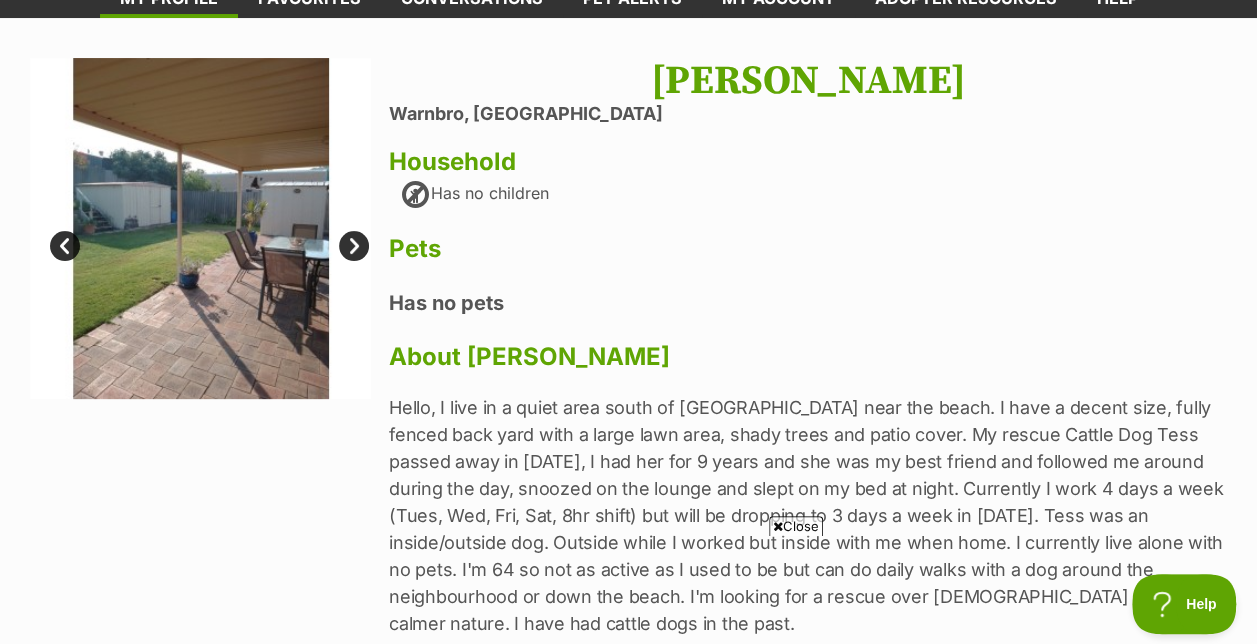 click on "Next" at bounding box center [354, 246] 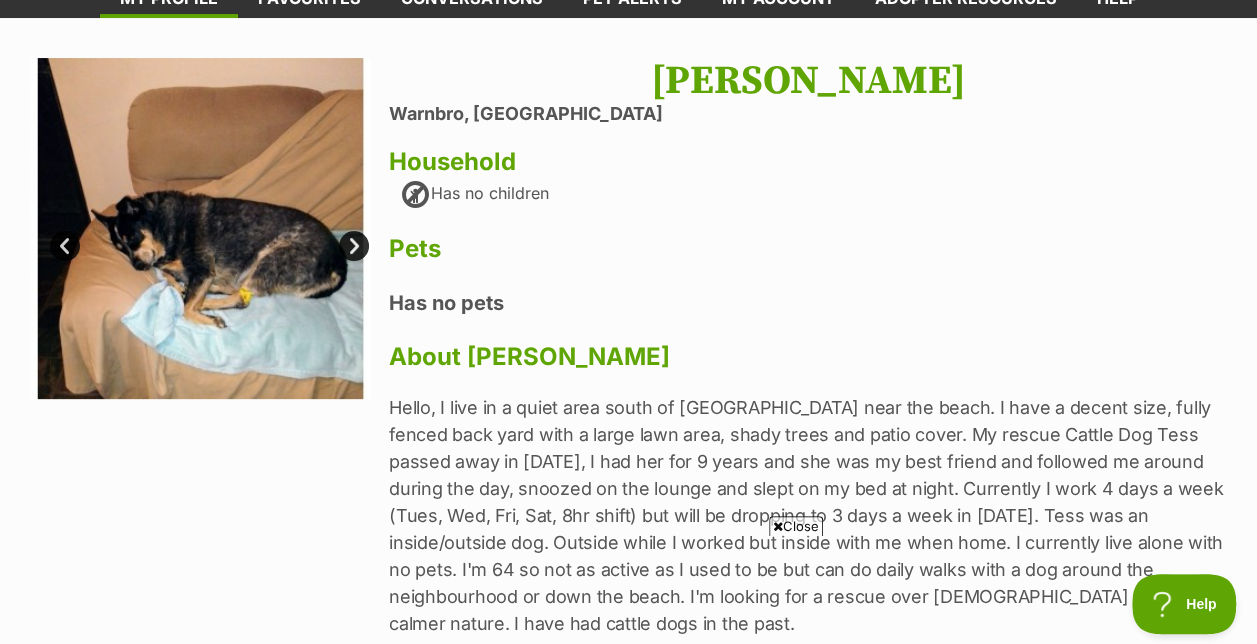 click on "Next" at bounding box center (354, 246) 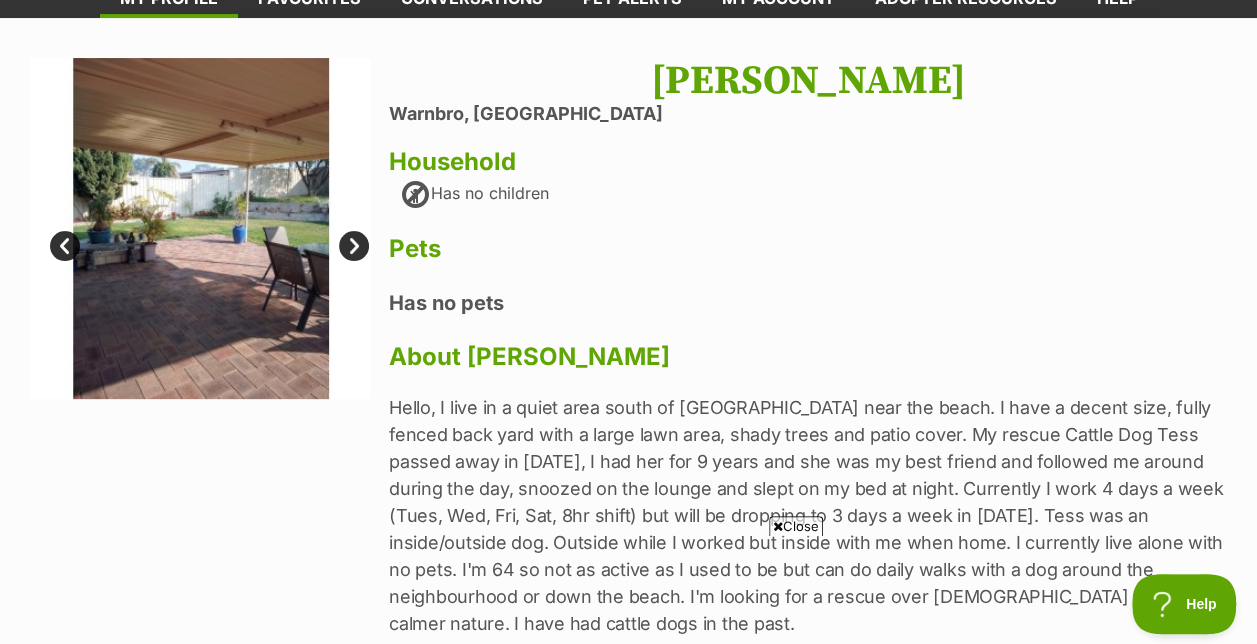 click on "Next" at bounding box center [354, 246] 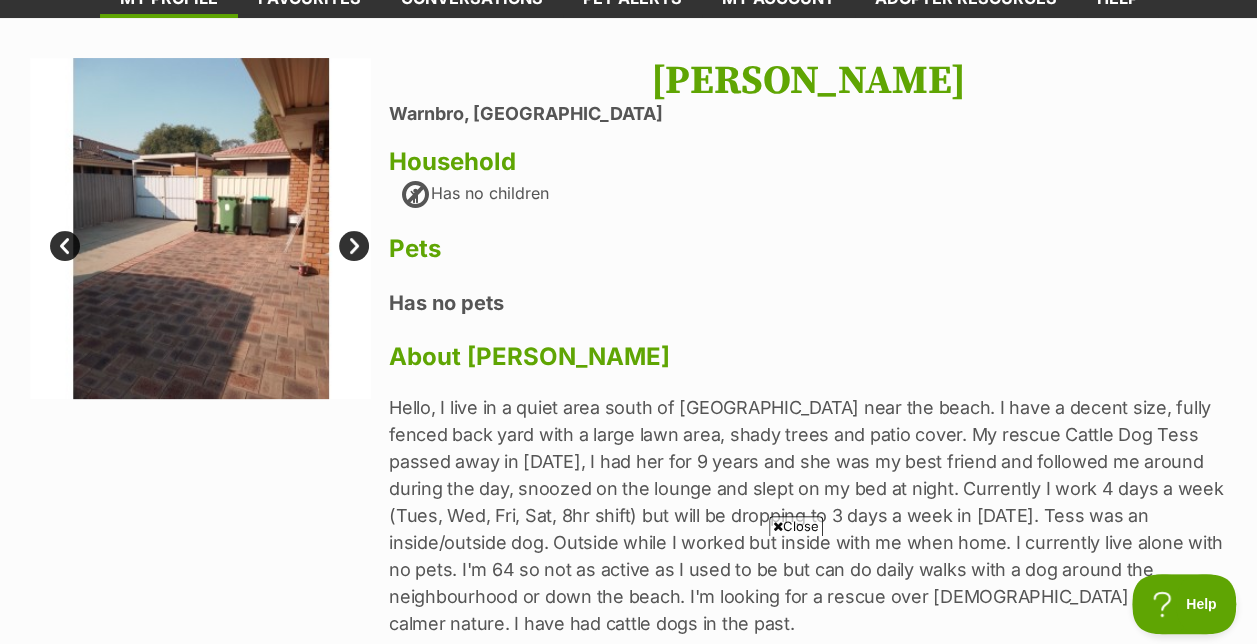 click on "Next" at bounding box center [354, 246] 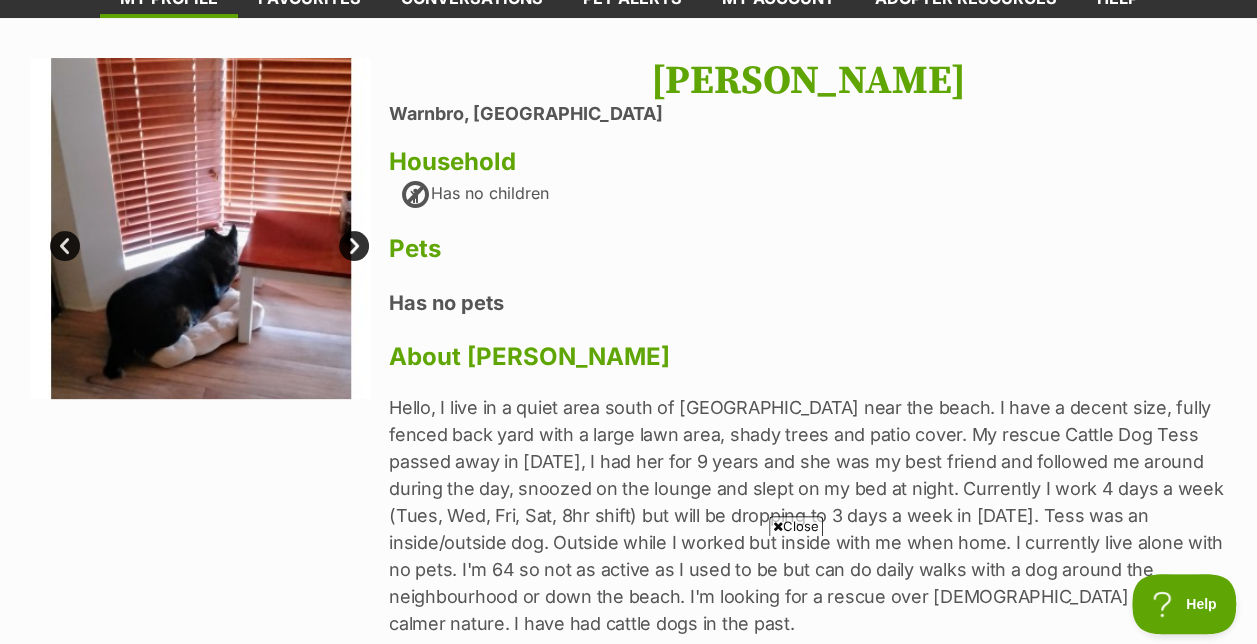 click on "Next" at bounding box center [354, 246] 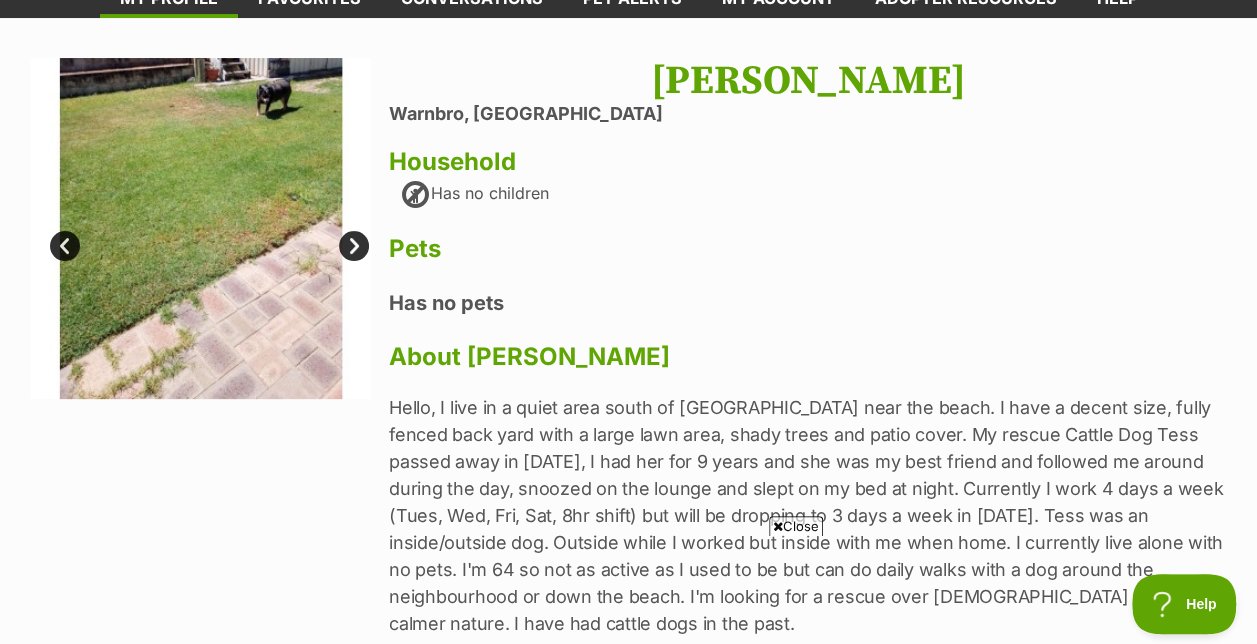 click on "Next" at bounding box center (354, 246) 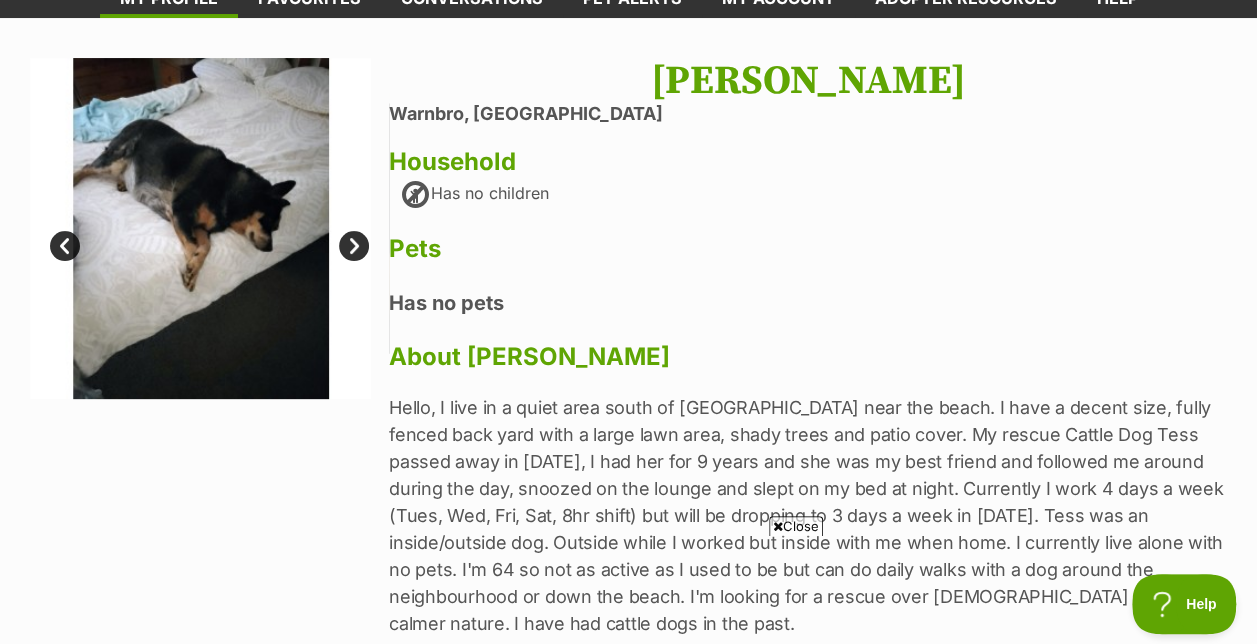 click on "Next" at bounding box center [354, 246] 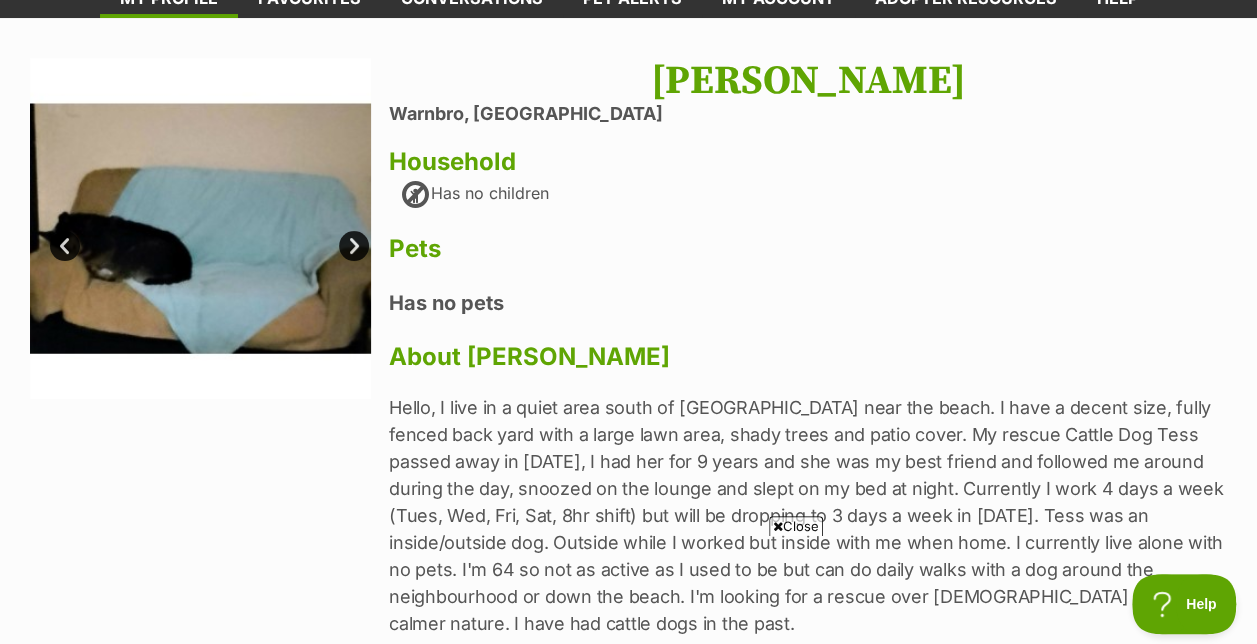click on "Next" at bounding box center (354, 246) 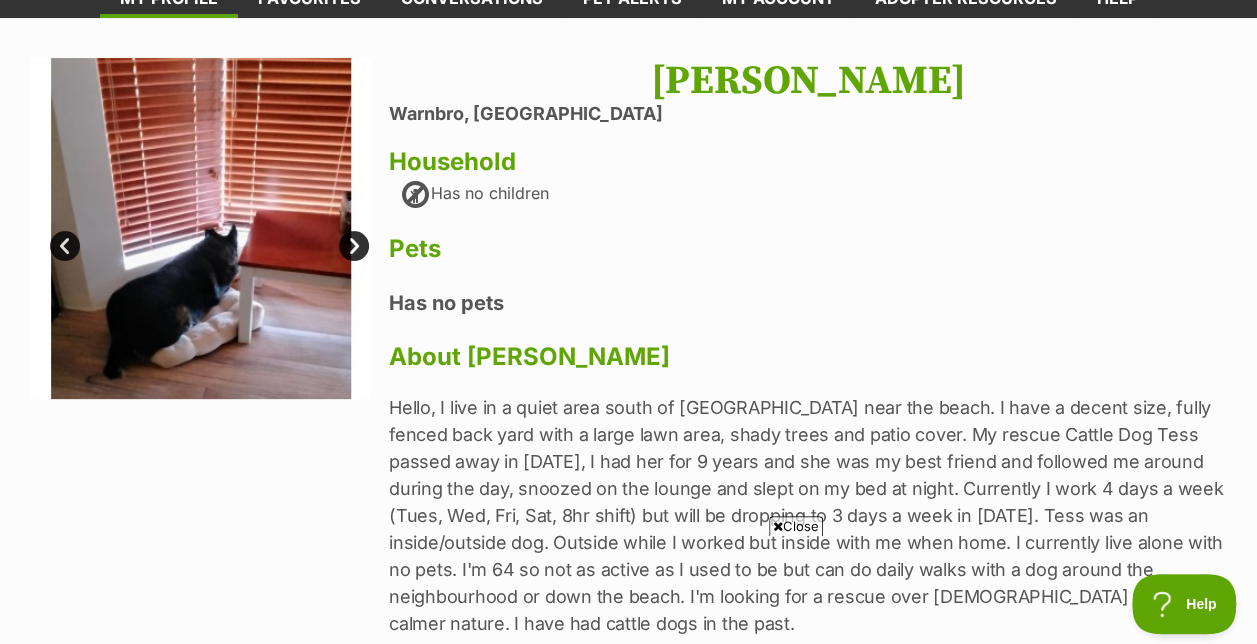click on "Next" at bounding box center [354, 246] 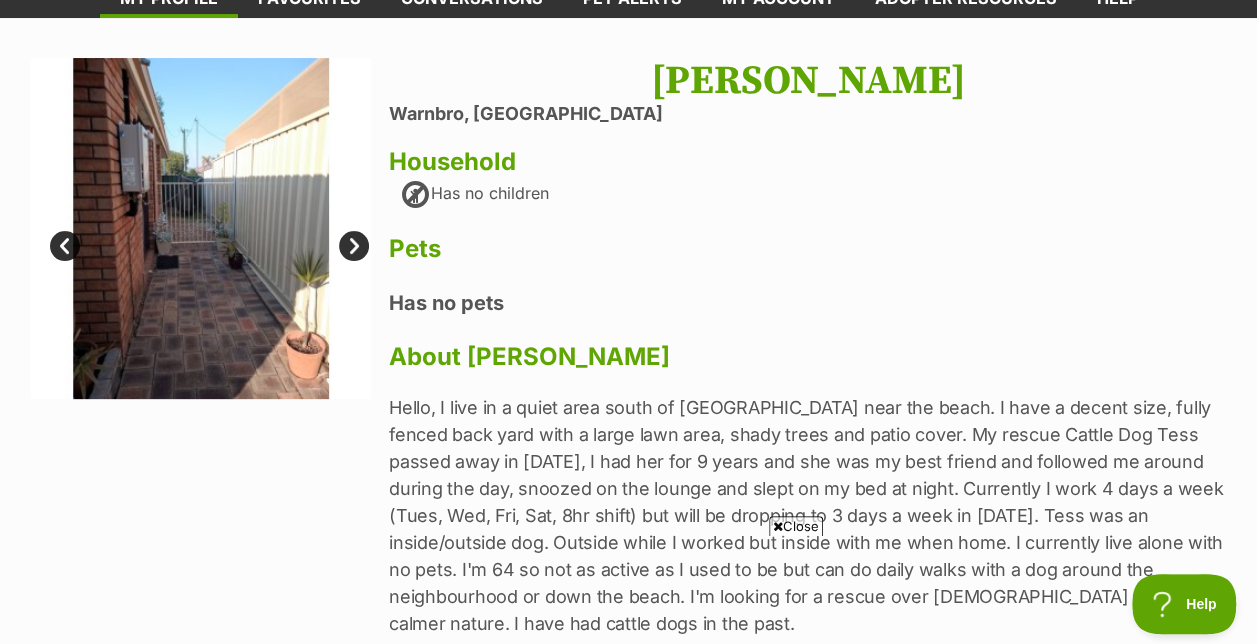 click on "Next" at bounding box center [354, 246] 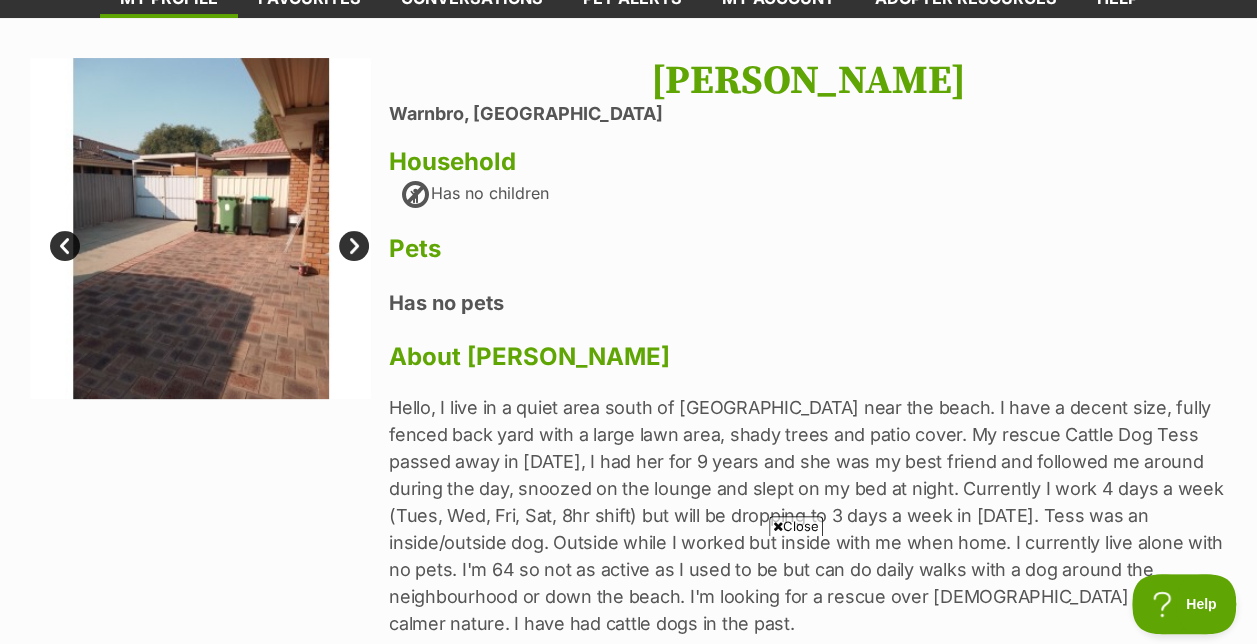 click on "Next" at bounding box center [354, 246] 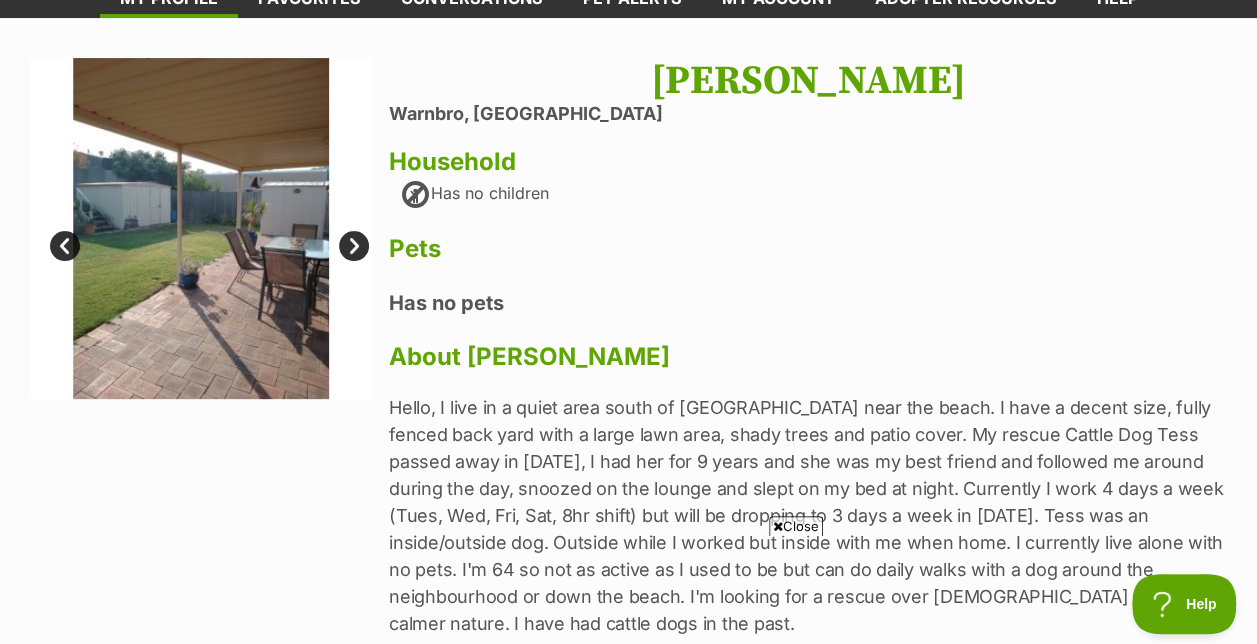 click on "Next" at bounding box center (354, 246) 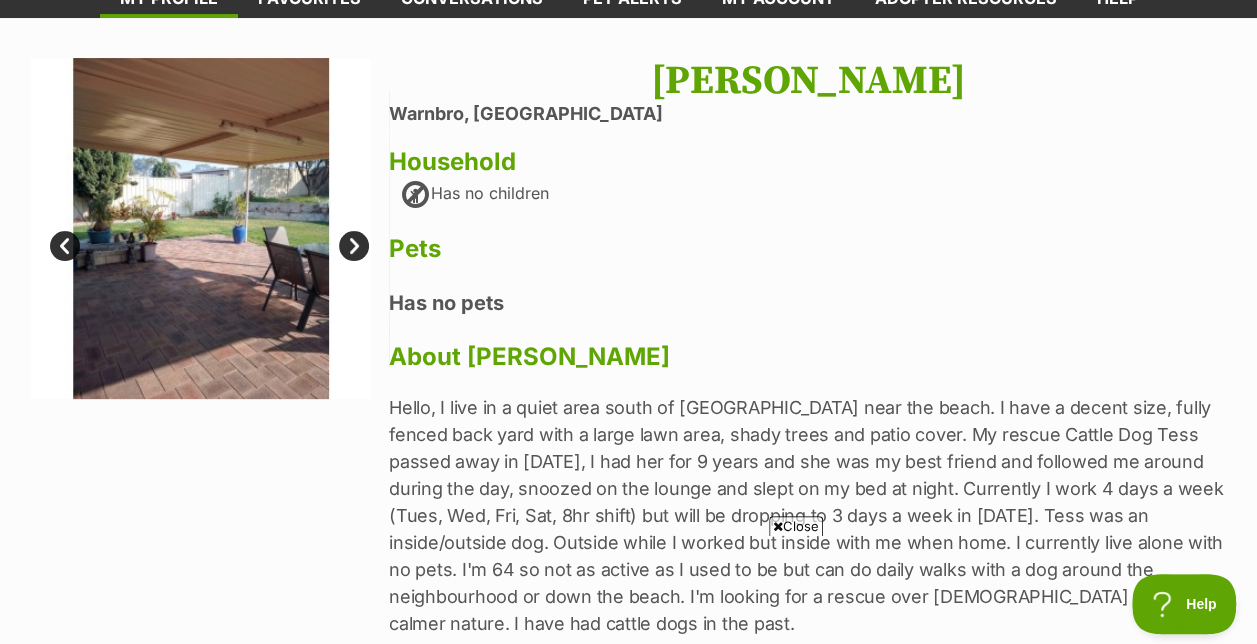 click on "Next" at bounding box center (354, 246) 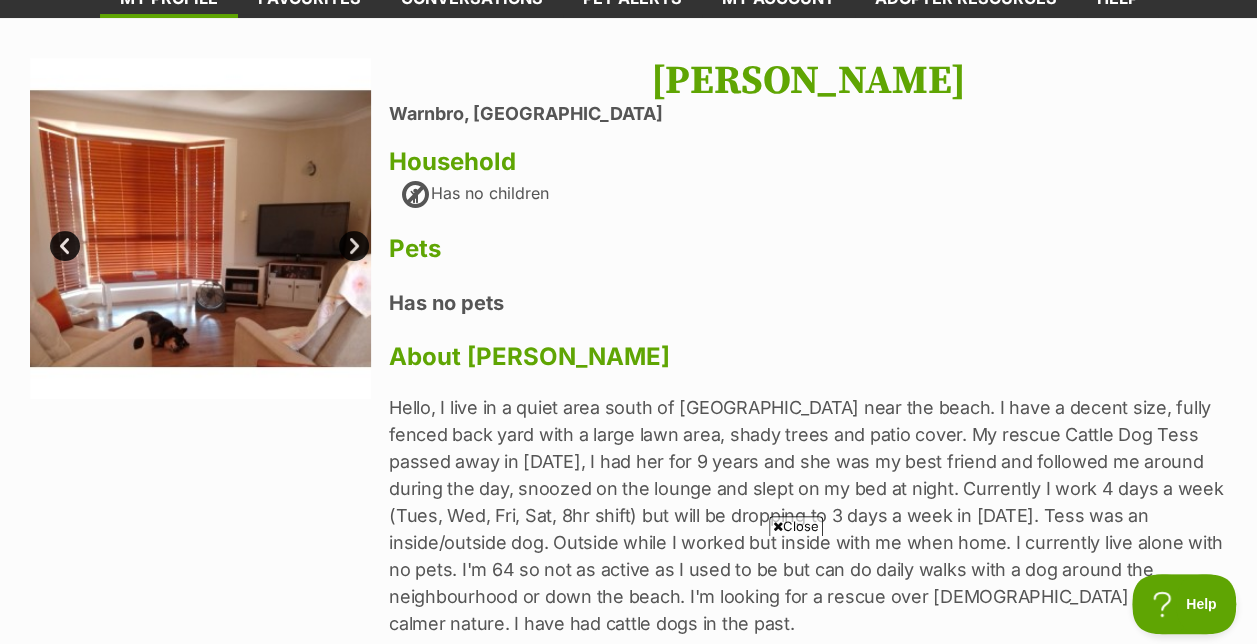 click on "Next" at bounding box center (354, 246) 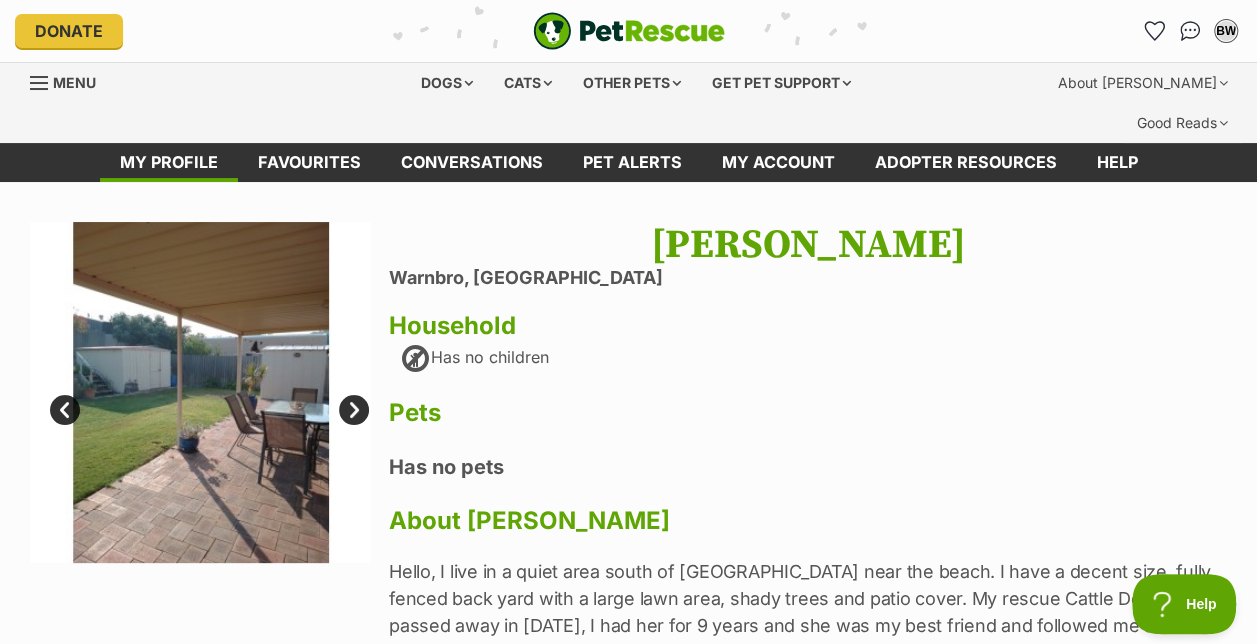 scroll, scrollTop: 0, scrollLeft: 0, axis: both 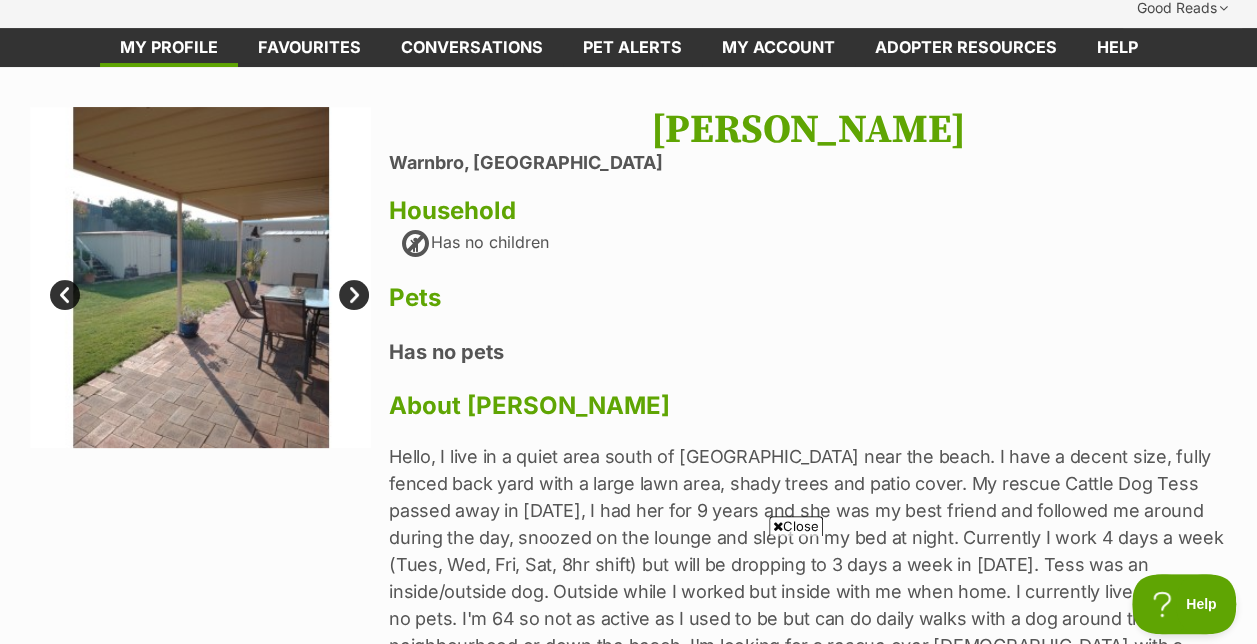 click on "Next" at bounding box center [354, 295] 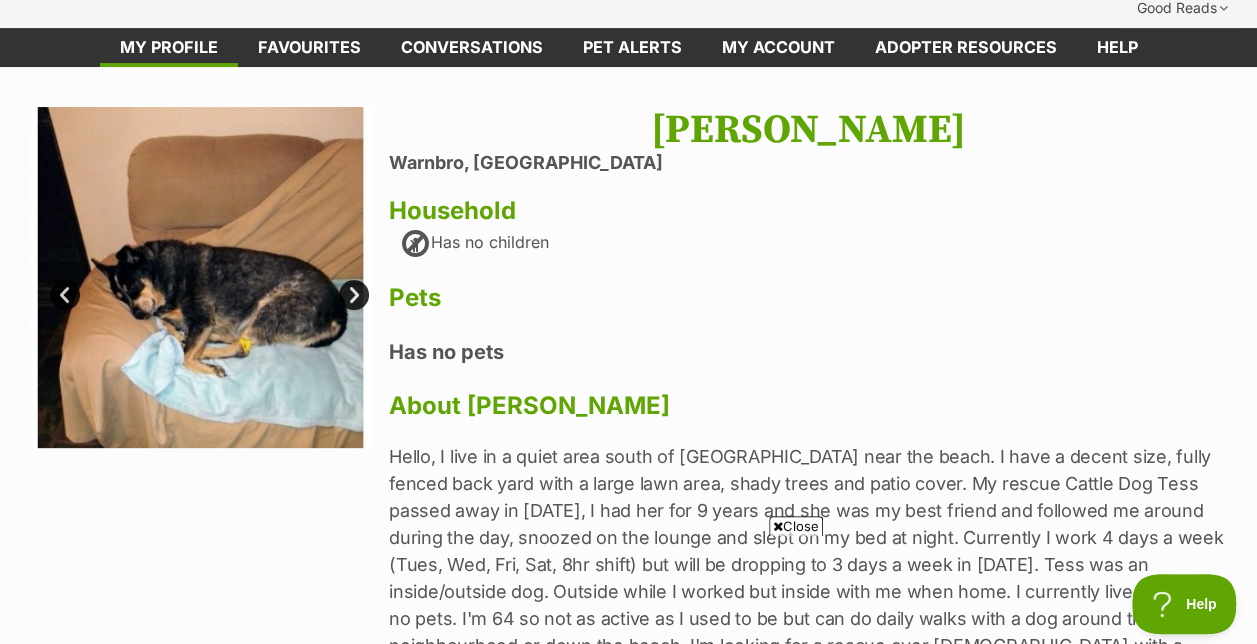 click on "Next" at bounding box center (354, 295) 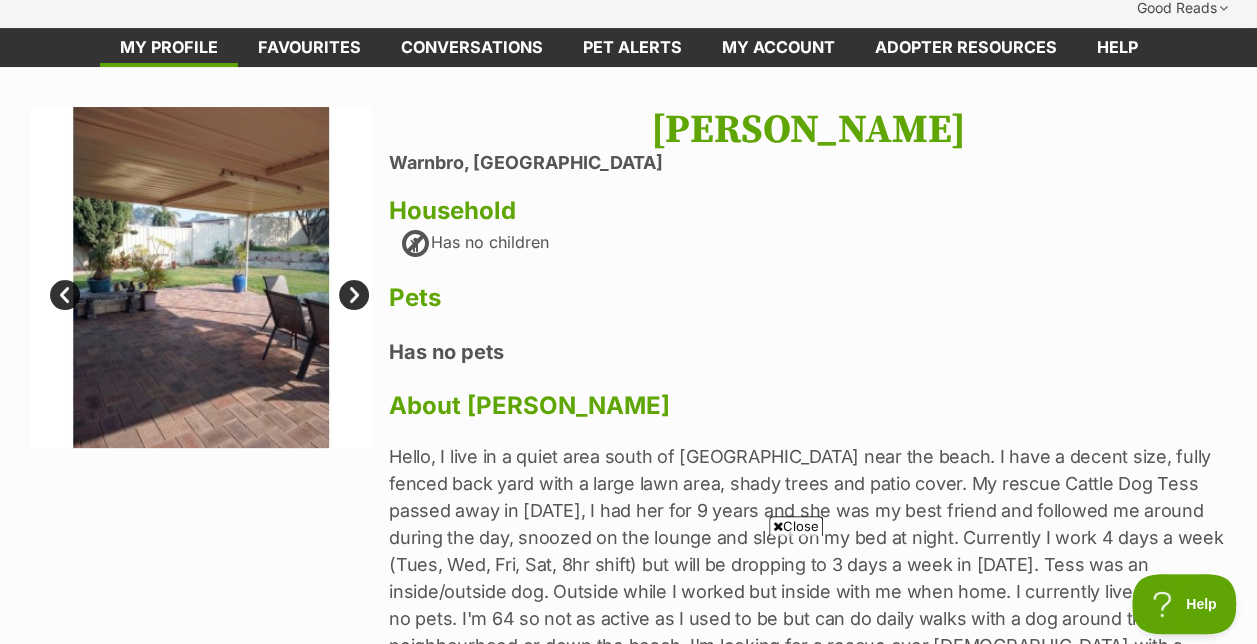 click on "Next" at bounding box center [354, 295] 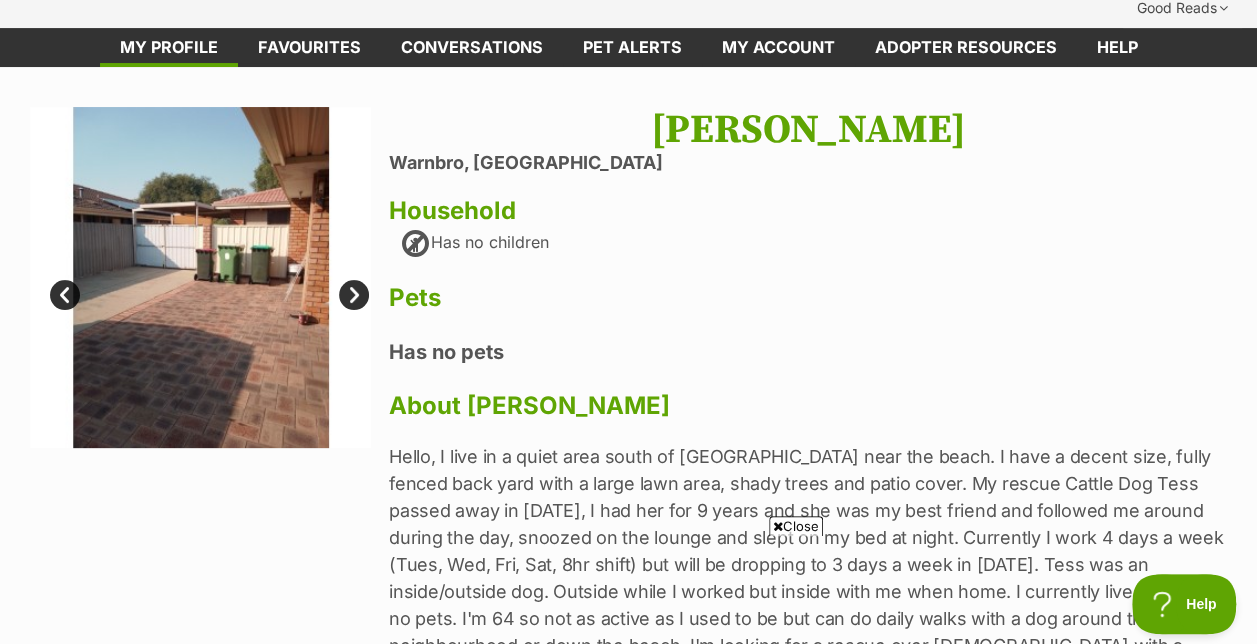 click on "Next" at bounding box center [354, 295] 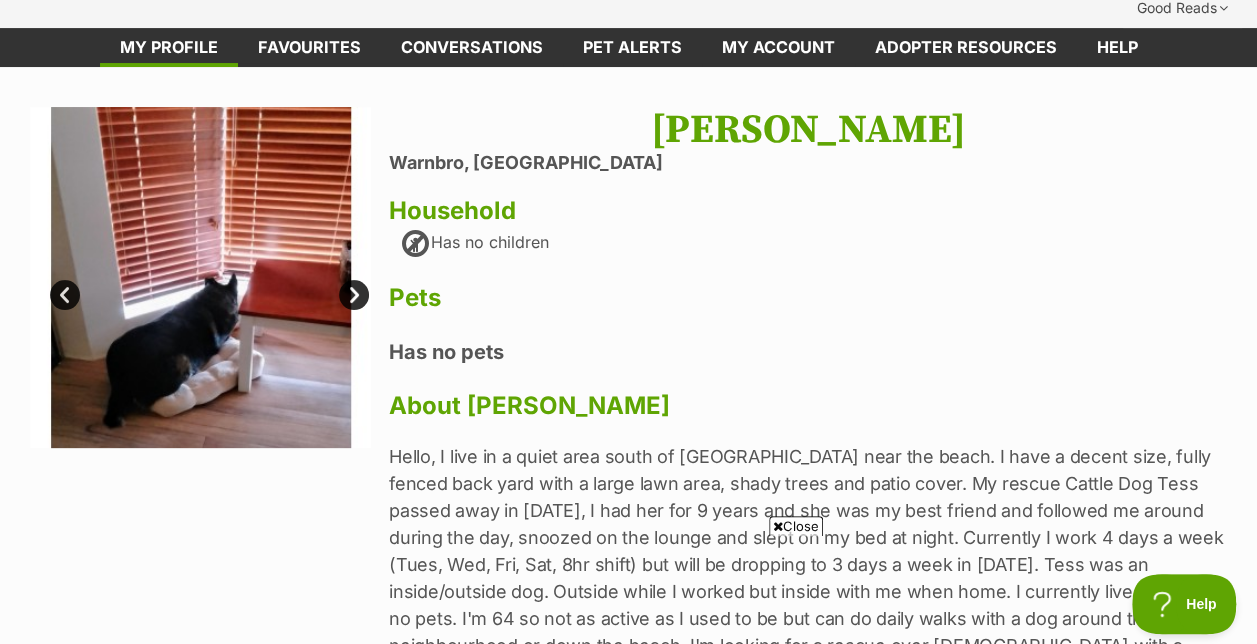 click on "Next" at bounding box center (354, 295) 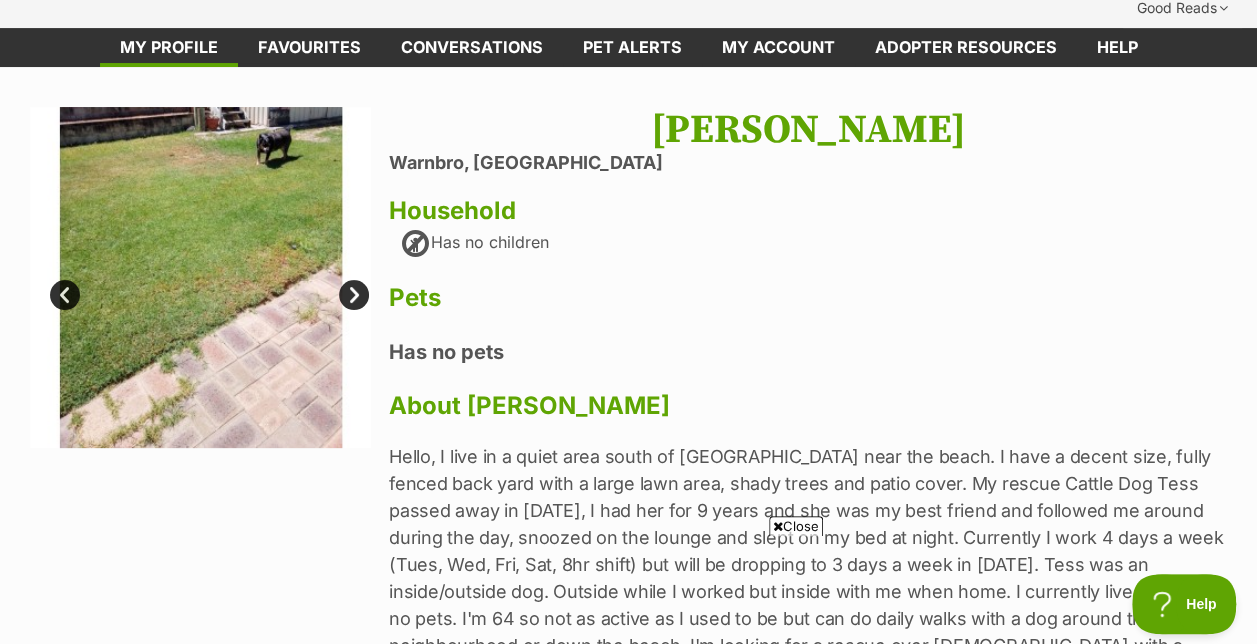 click on "Next" at bounding box center (354, 295) 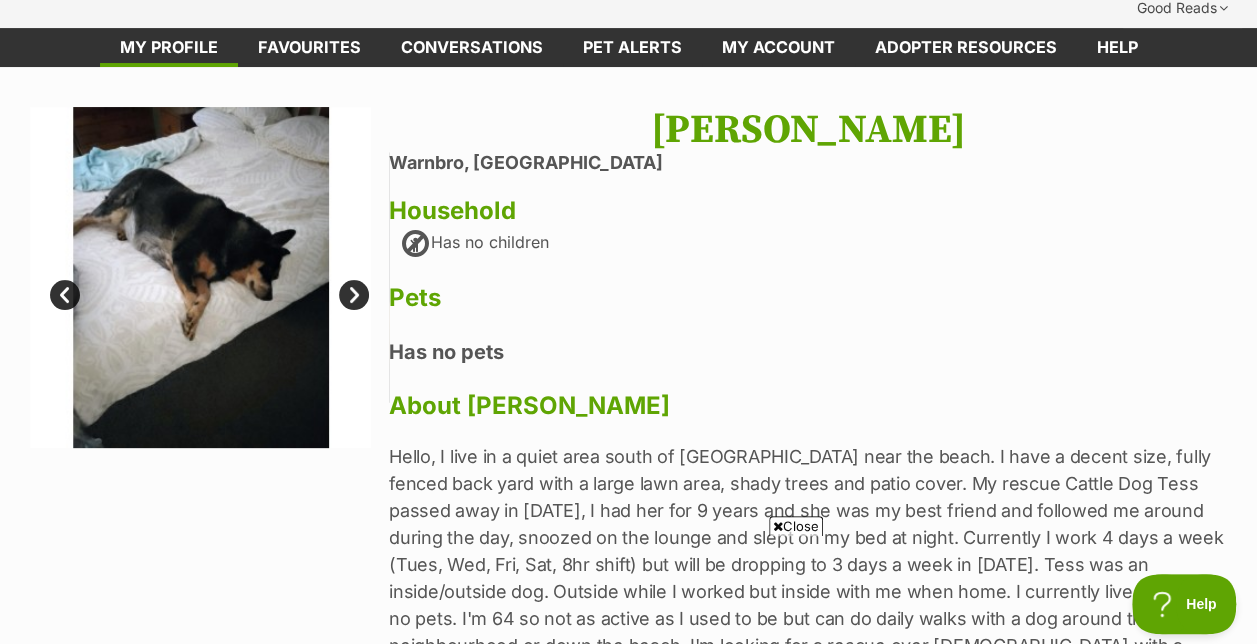 click on "Next" at bounding box center [354, 295] 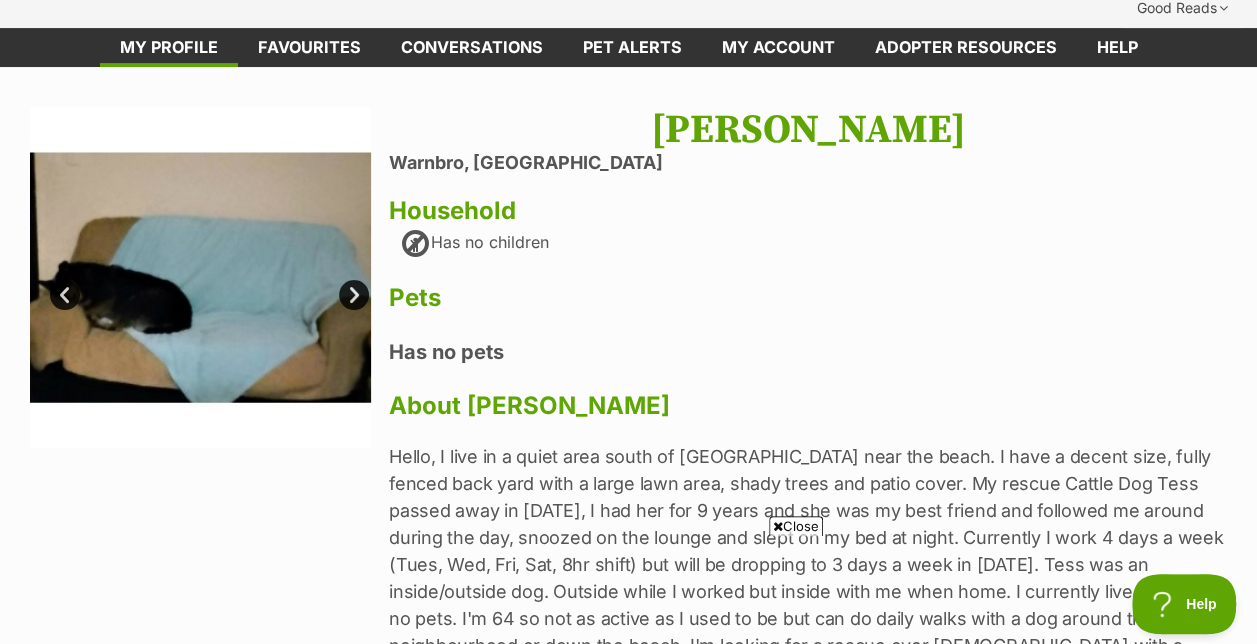 click on "Next" at bounding box center (354, 295) 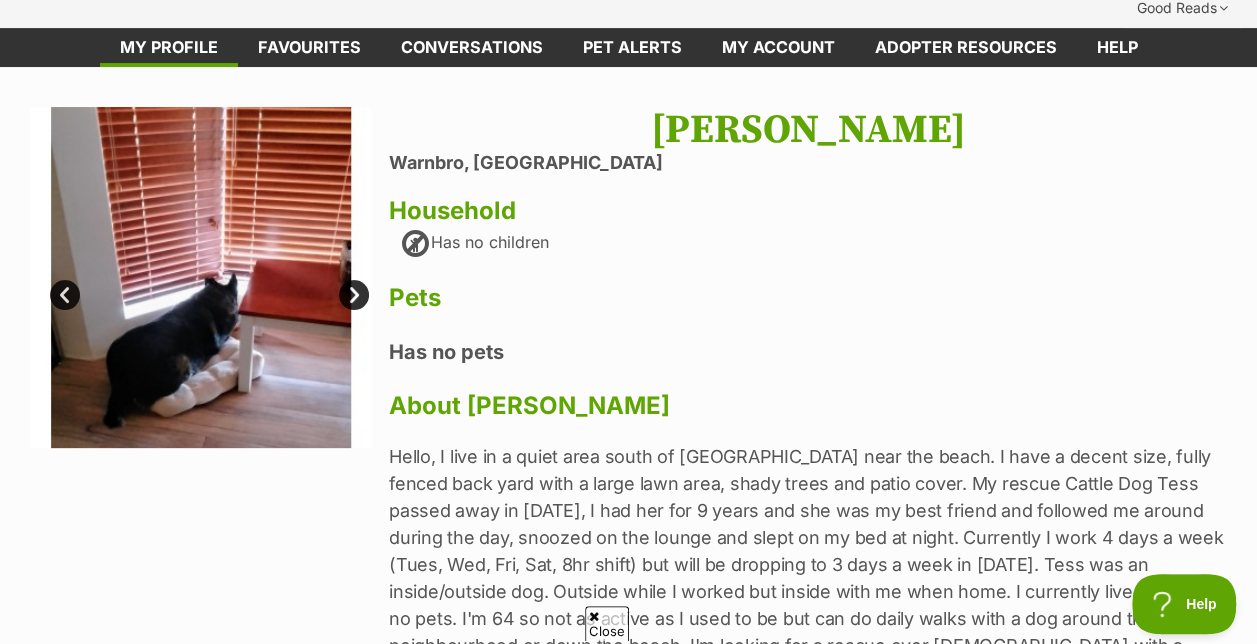 click on "Next" at bounding box center [354, 295] 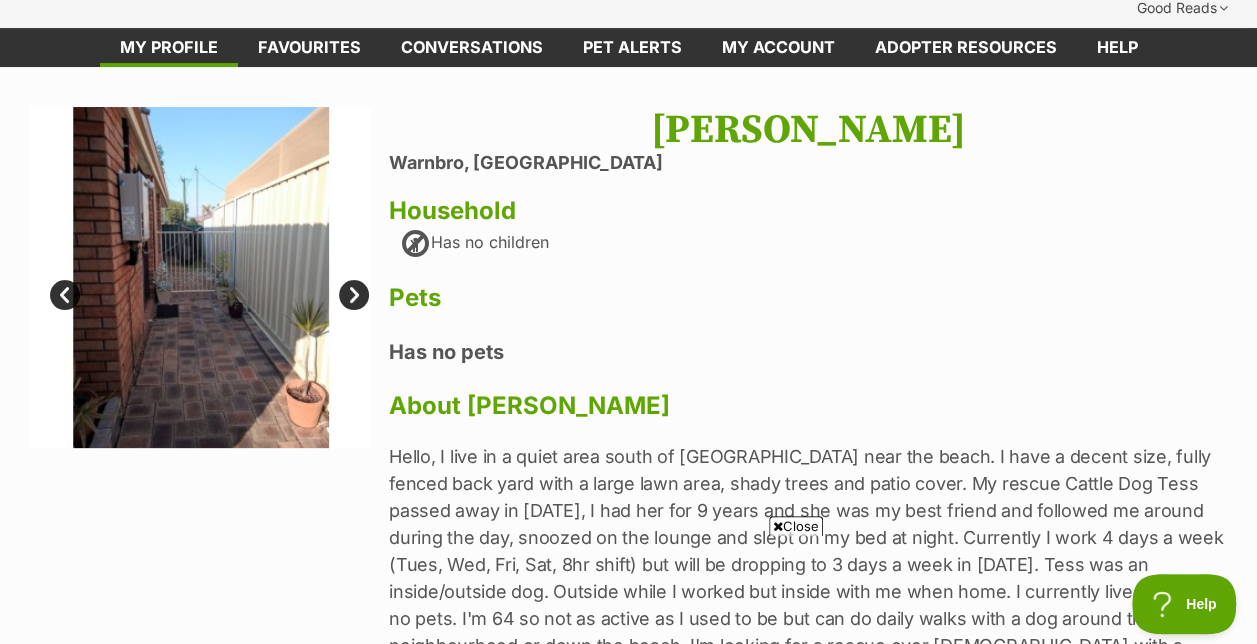 click on "Next" at bounding box center [354, 295] 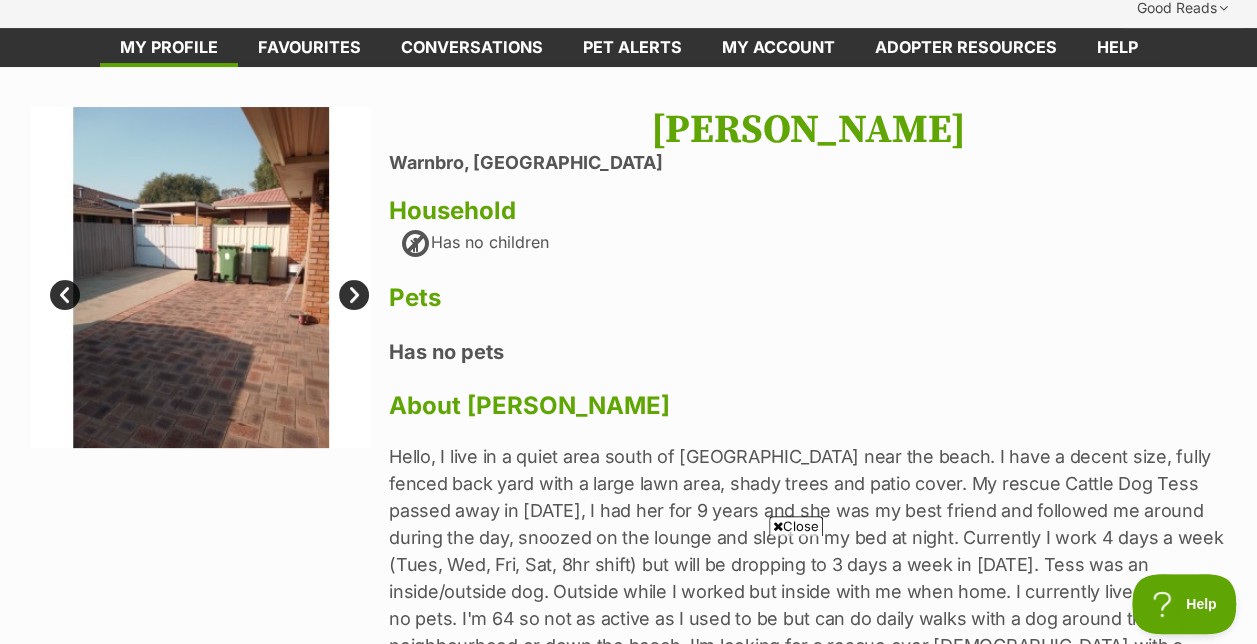 click on "Next" at bounding box center (354, 295) 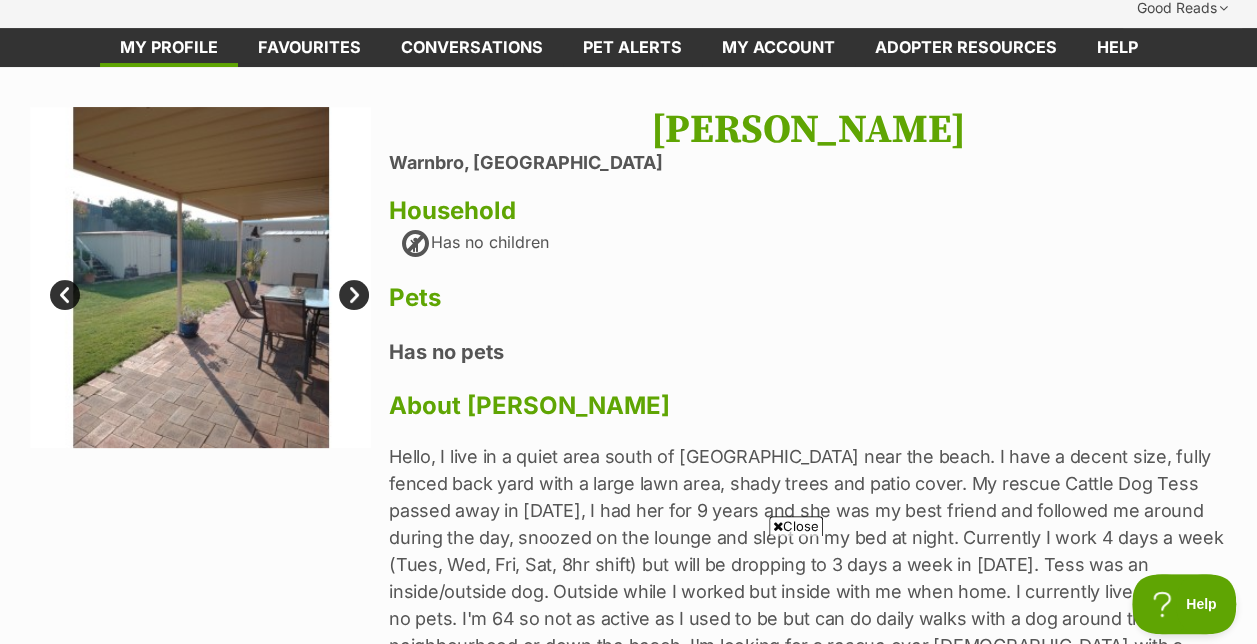 click on "Next" at bounding box center [354, 295] 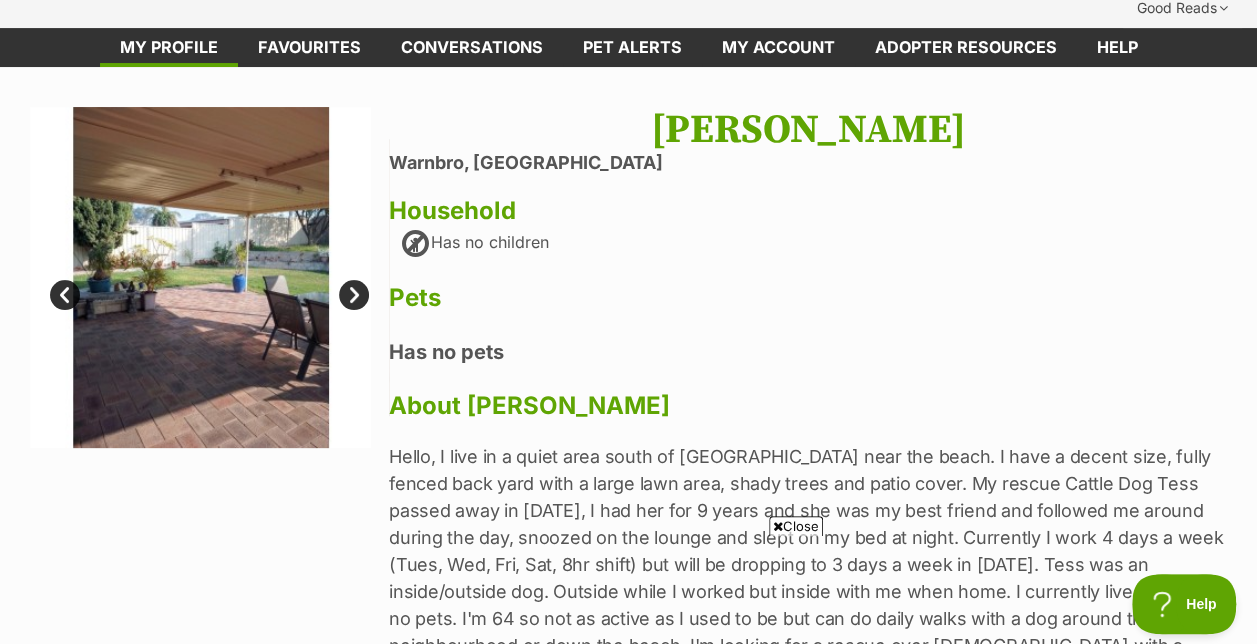 click on "Next" at bounding box center (354, 295) 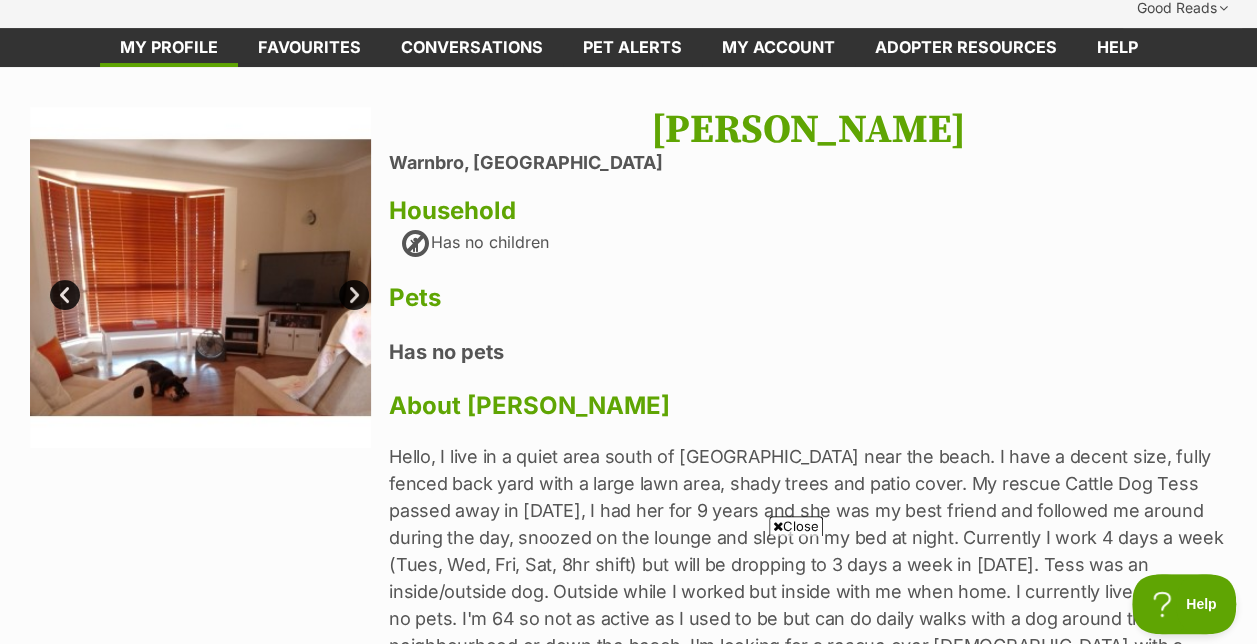 click on "Next" at bounding box center (354, 295) 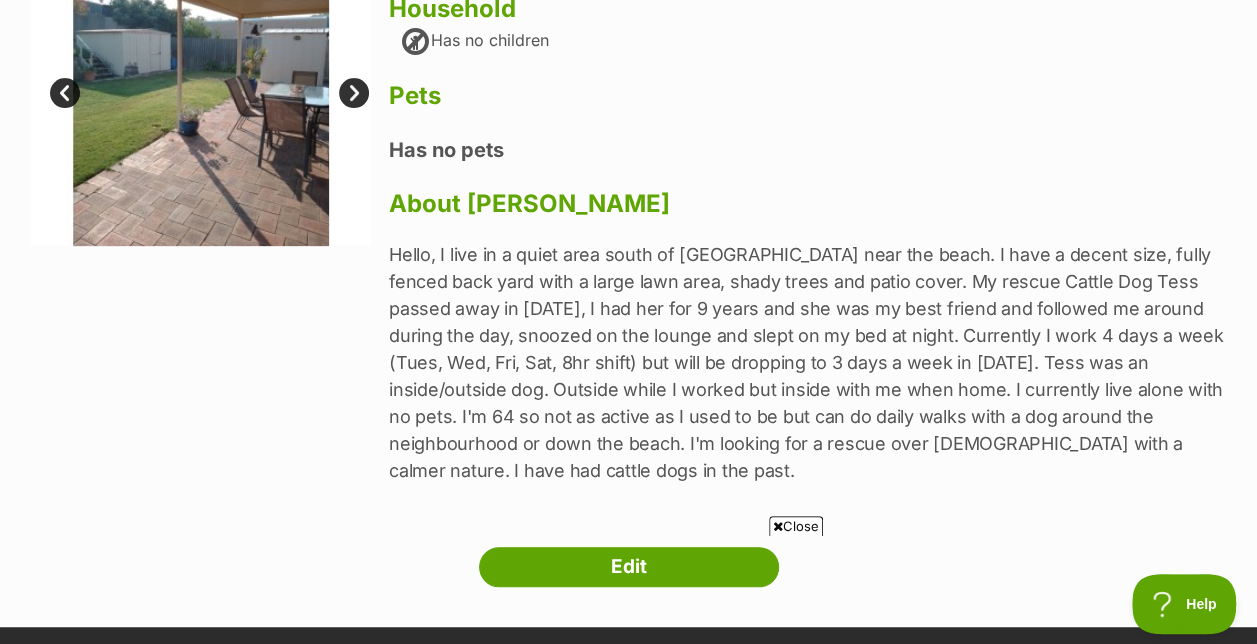scroll, scrollTop: 0, scrollLeft: 0, axis: both 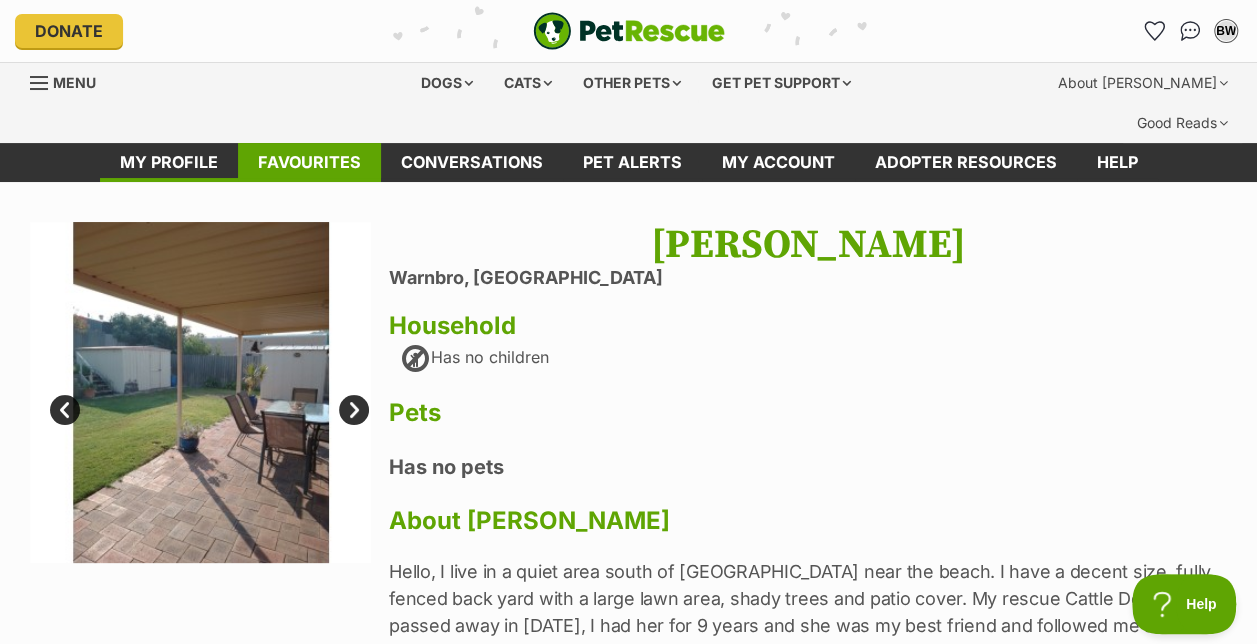 click on "Favourites" at bounding box center [309, 162] 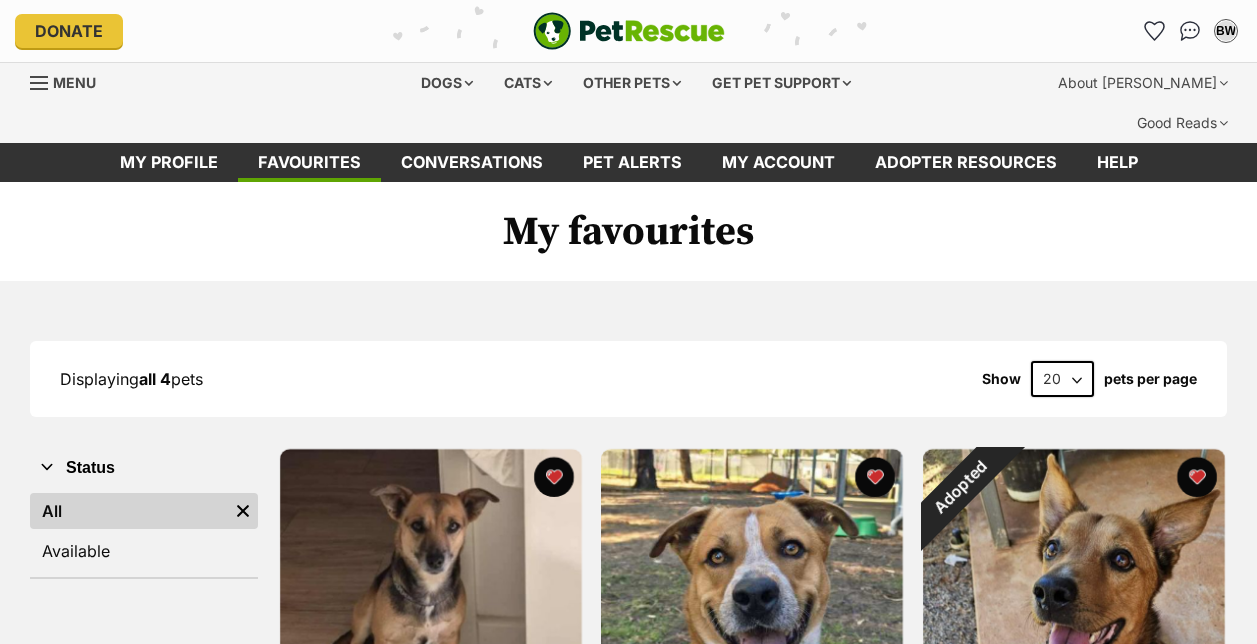 scroll, scrollTop: 0, scrollLeft: 0, axis: both 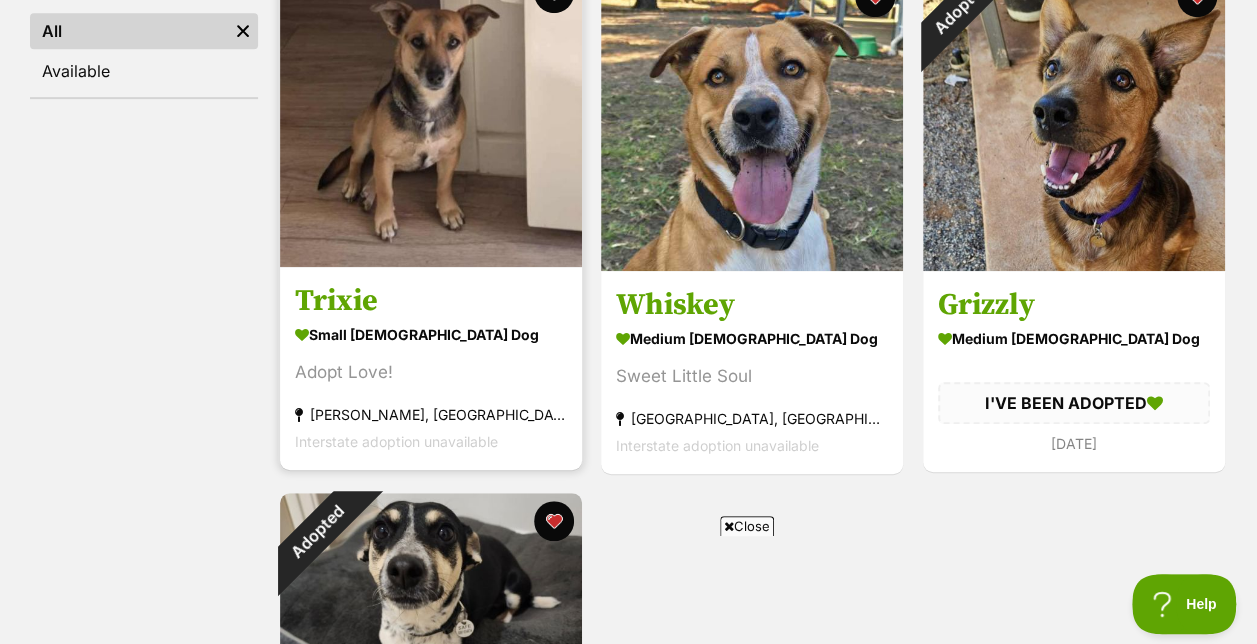 click at bounding box center (431, 116) 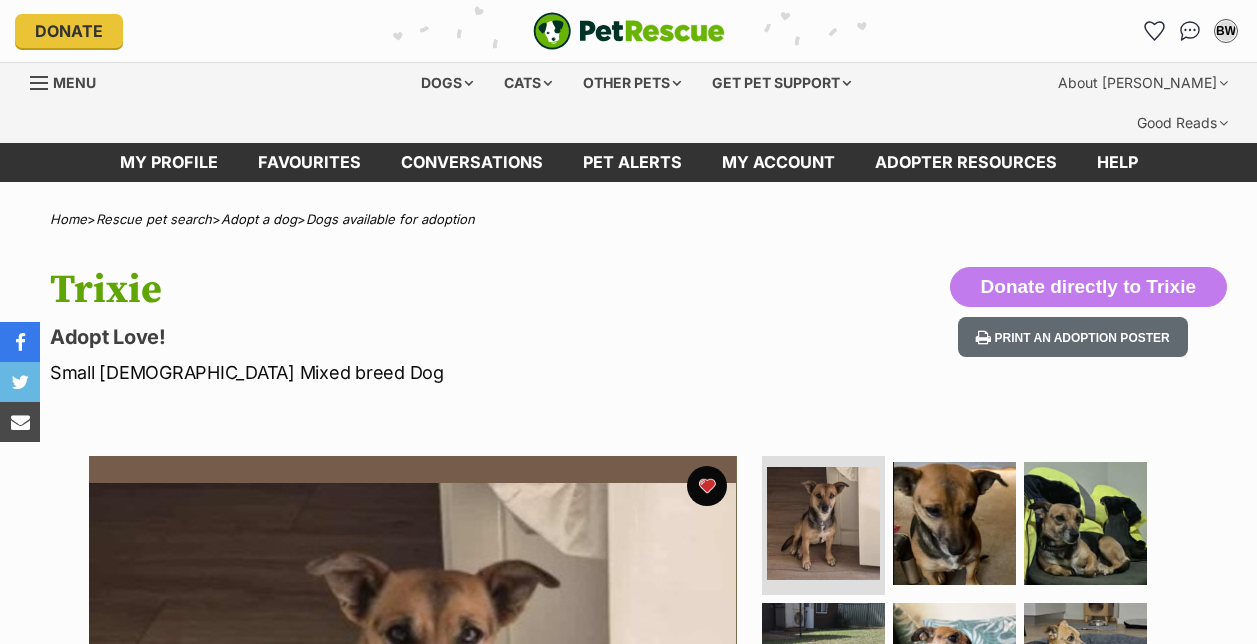 scroll, scrollTop: 0, scrollLeft: 0, axis: both 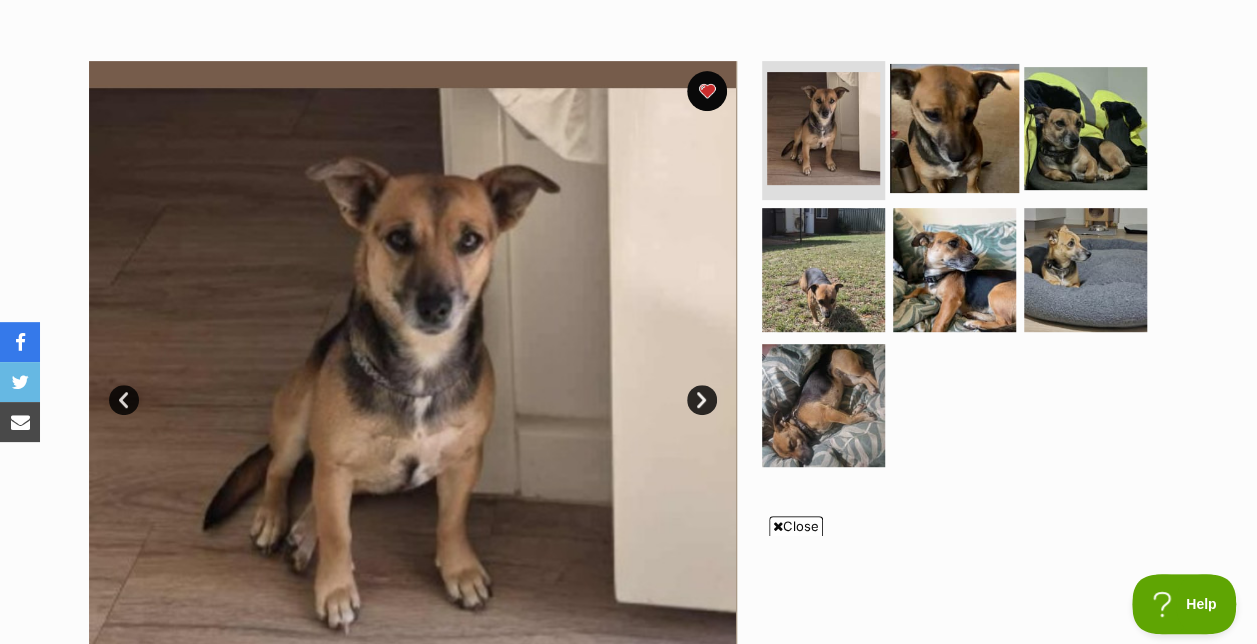 click at bounding box center [954, 127] 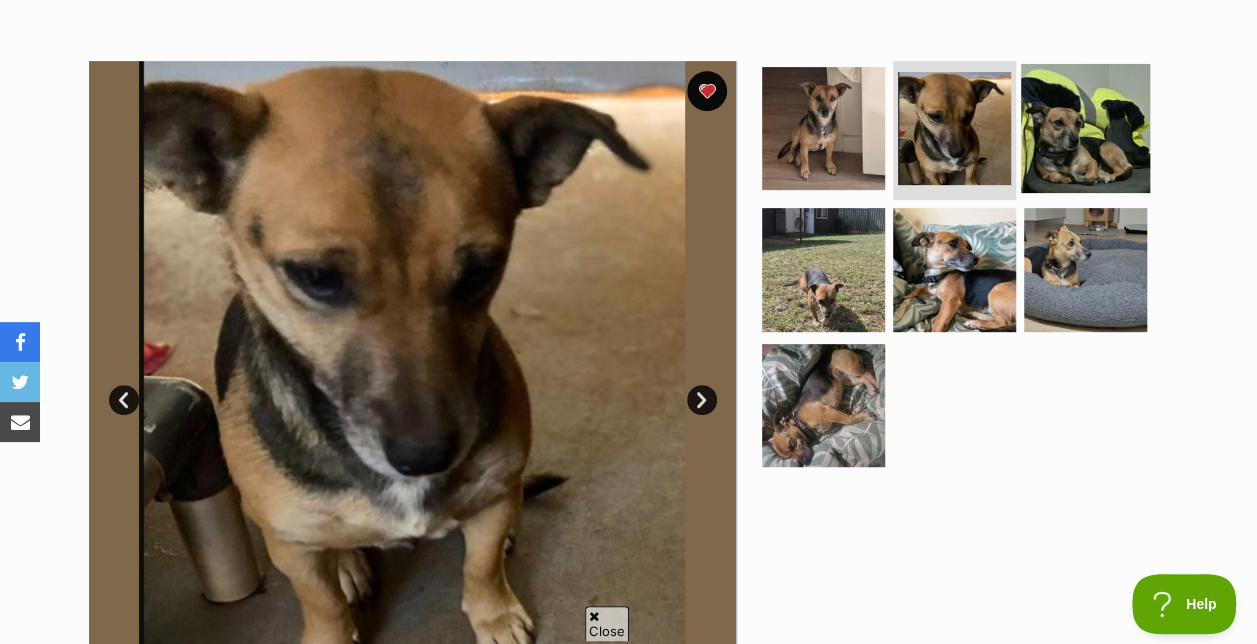 click at bounding box center (1085, 127) 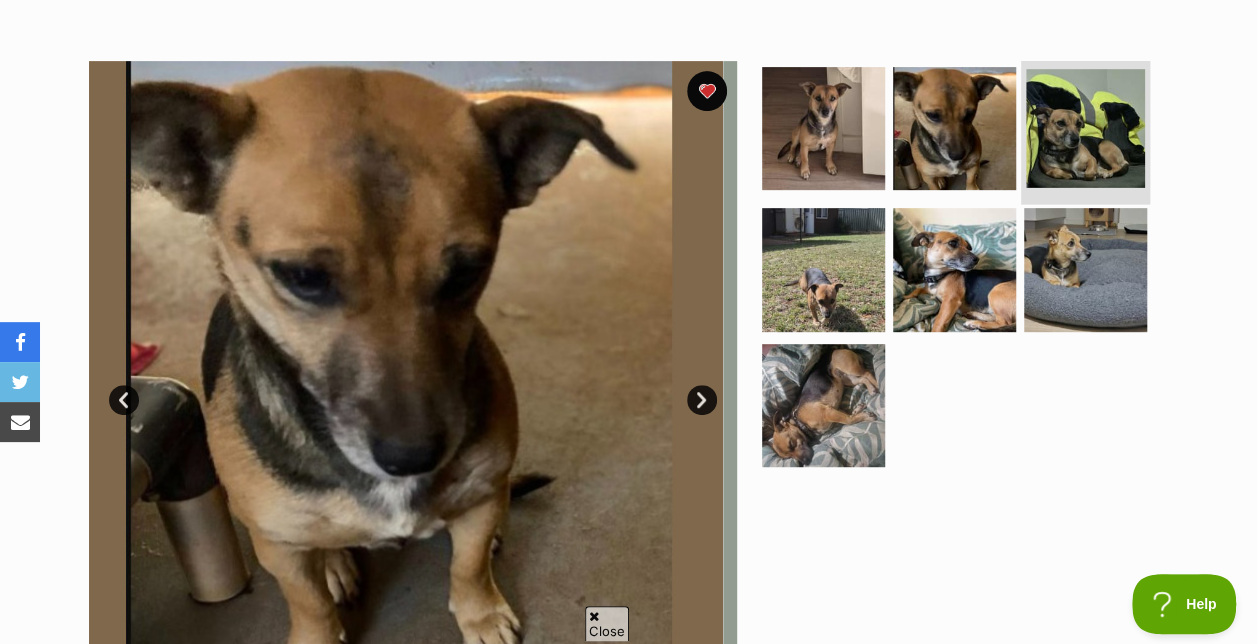 scroll, scrollTop: 0, scrollLeft: 0, axis: both 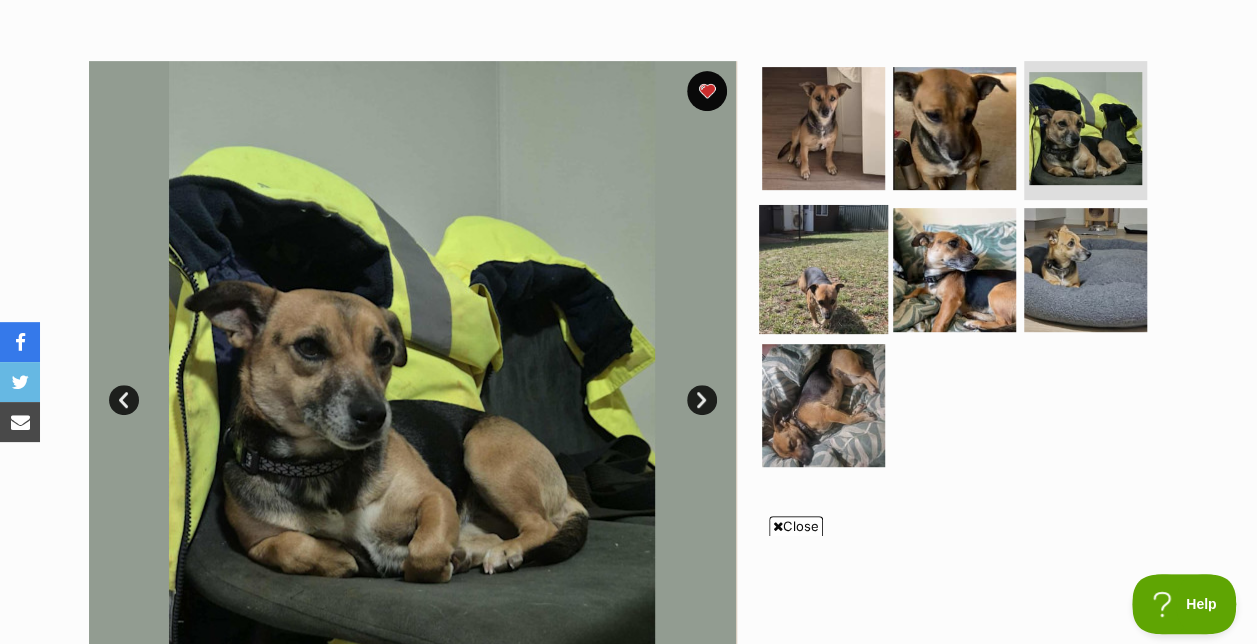 click at bounding box center (823, 269) 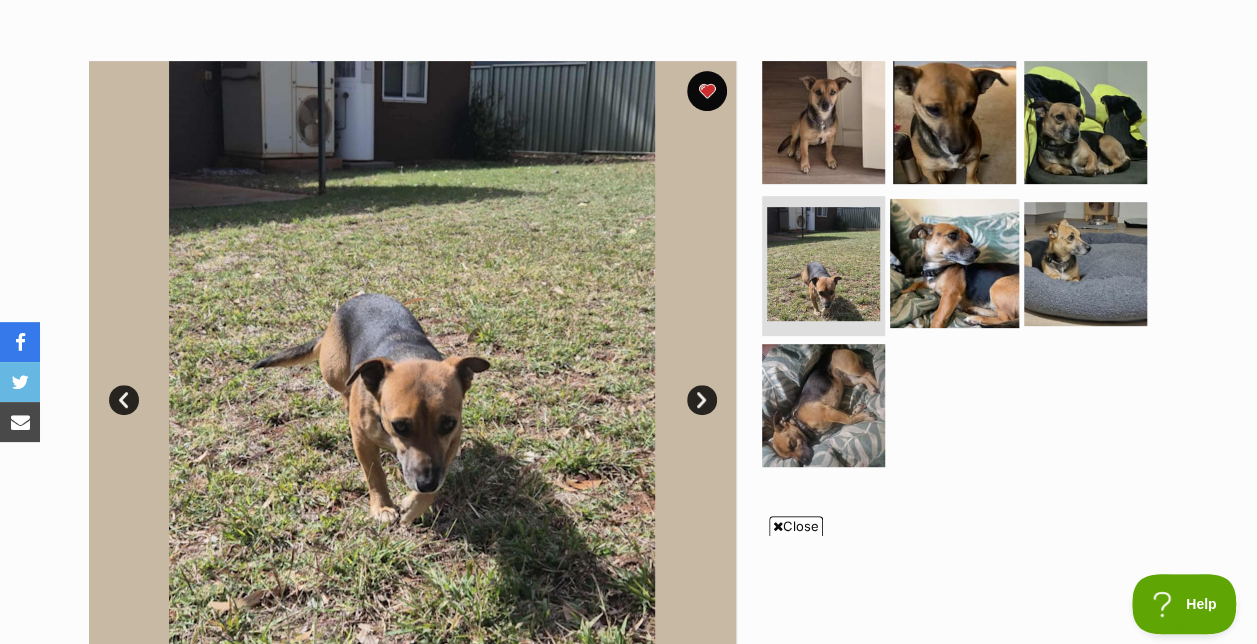 click at bounding box center (954, 263) 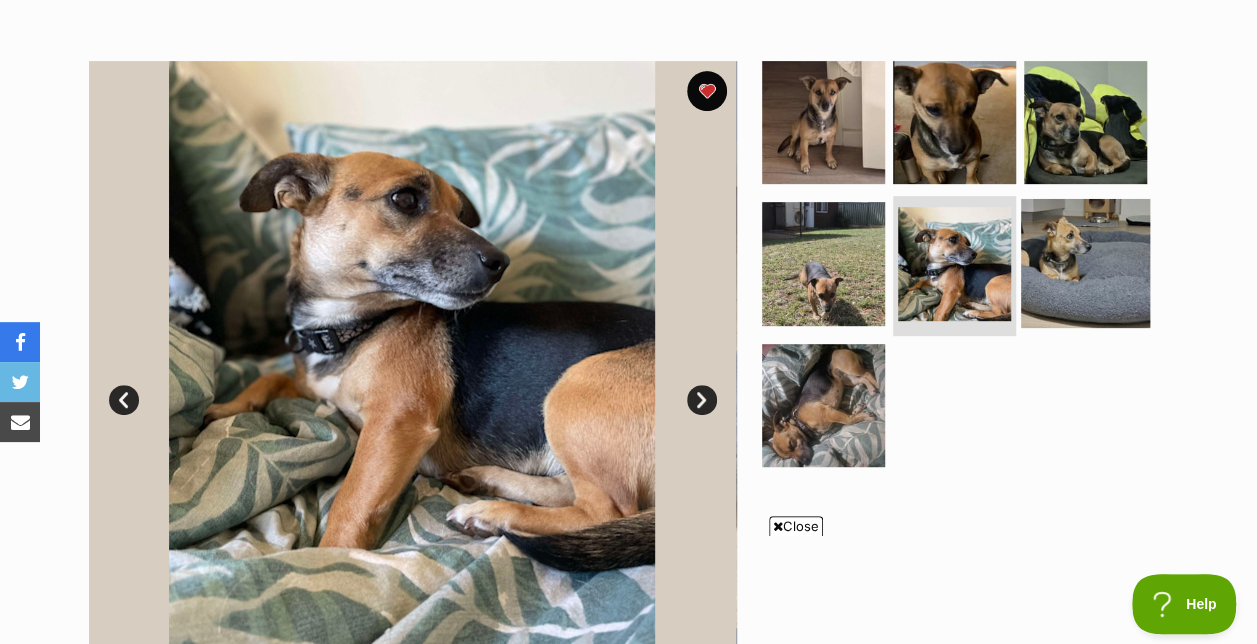 click at bounding box center (1085, 263) 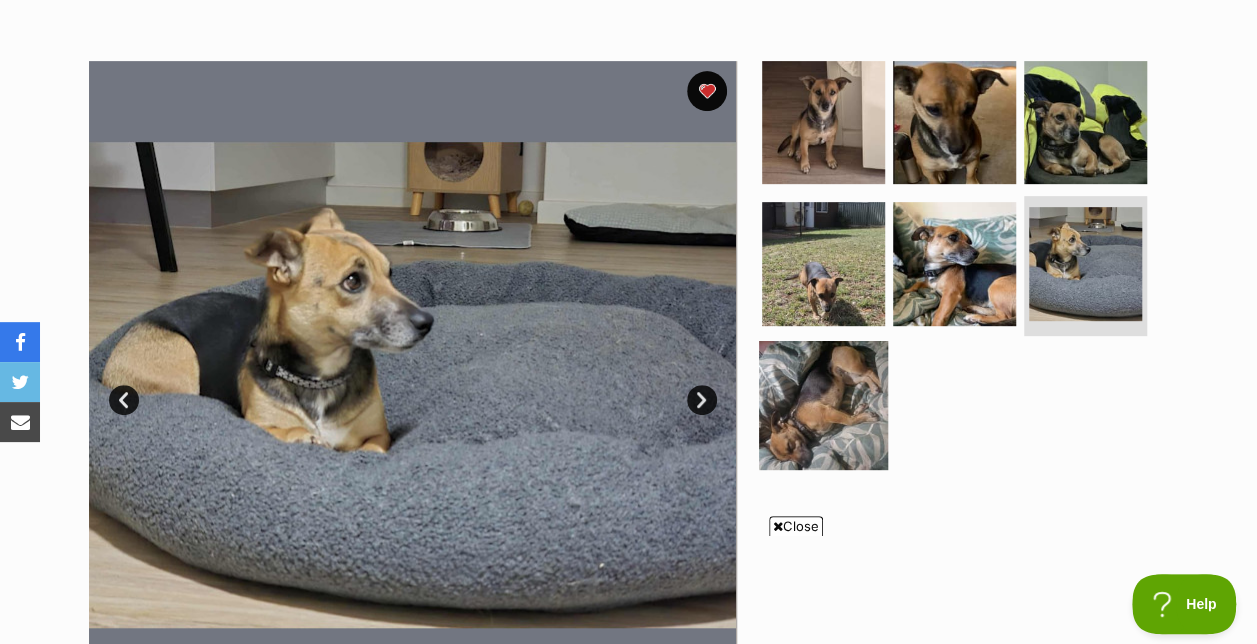 click at bounding box center [823, 405] 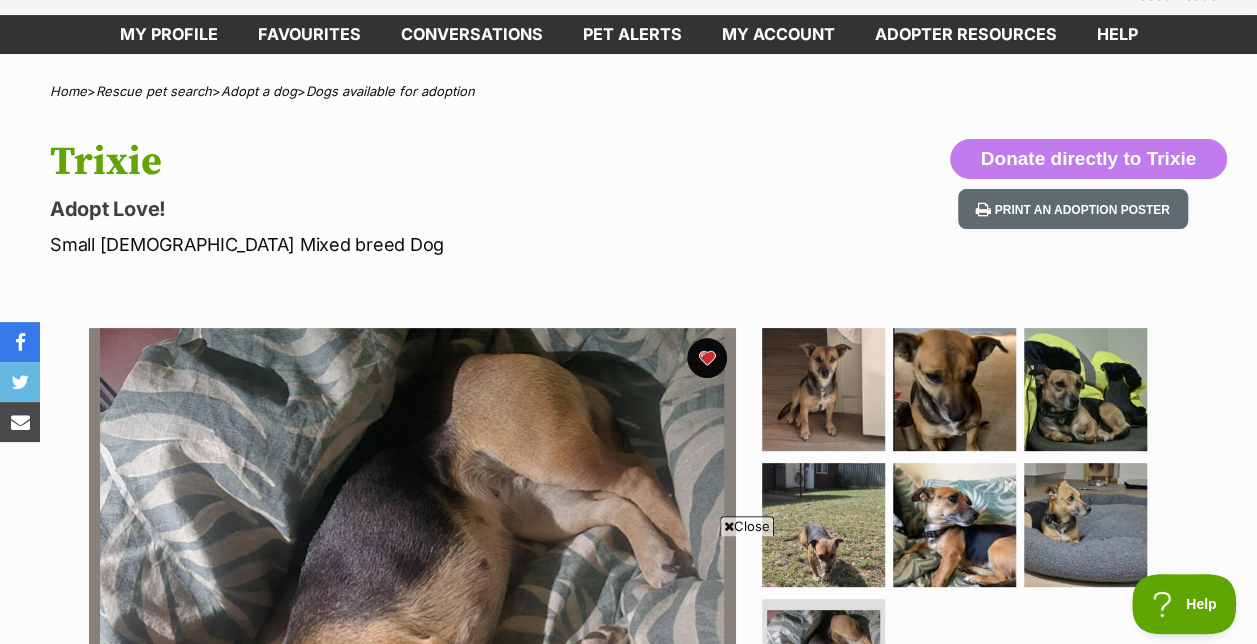 scroll, scrollTop: 0, scrollLeft: 0, axis: both 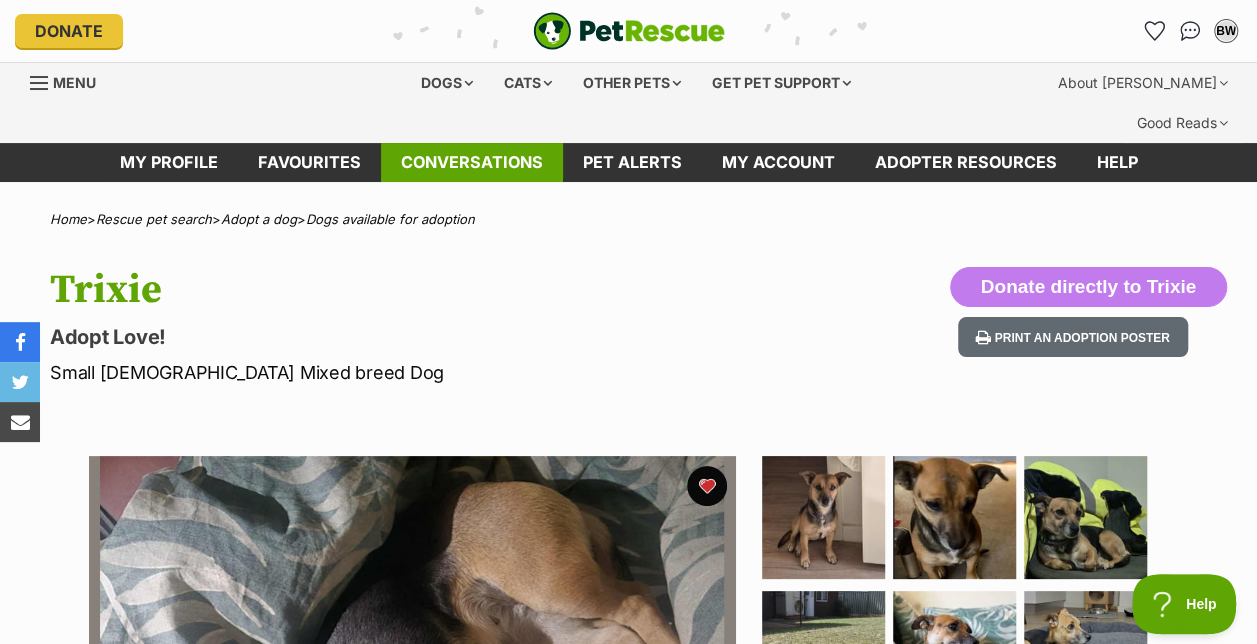 click on "Conversations" at bounding box center (472, 162) 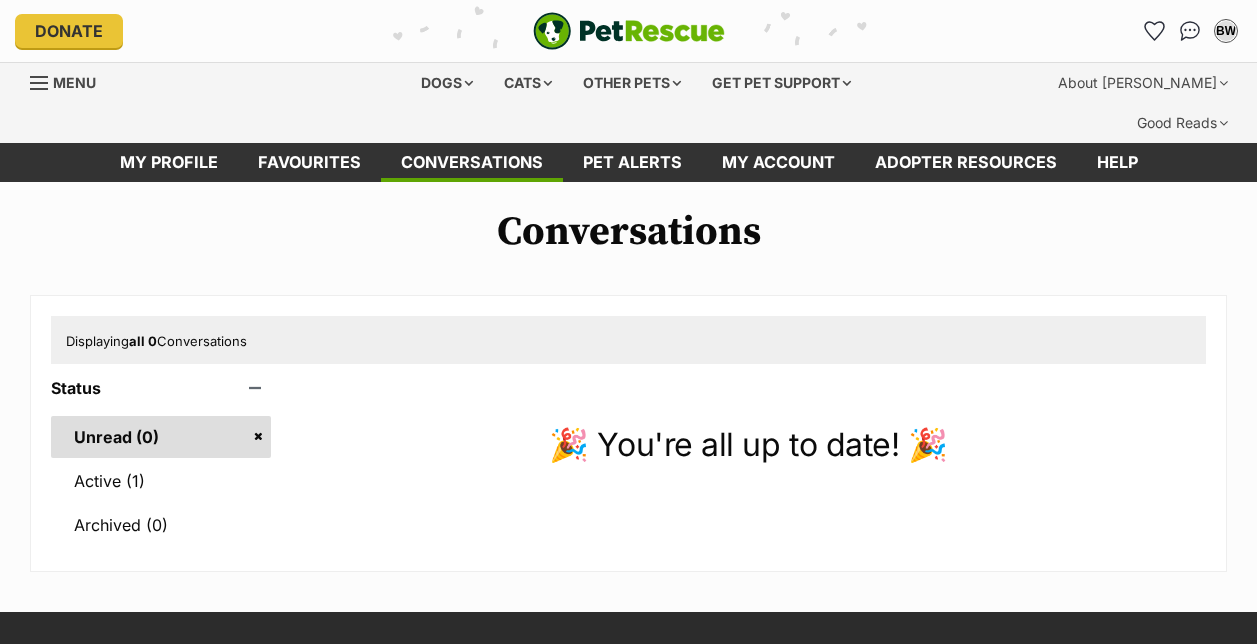 scroll, scrollTop: 0, scrollLeft: 0, axis: both 